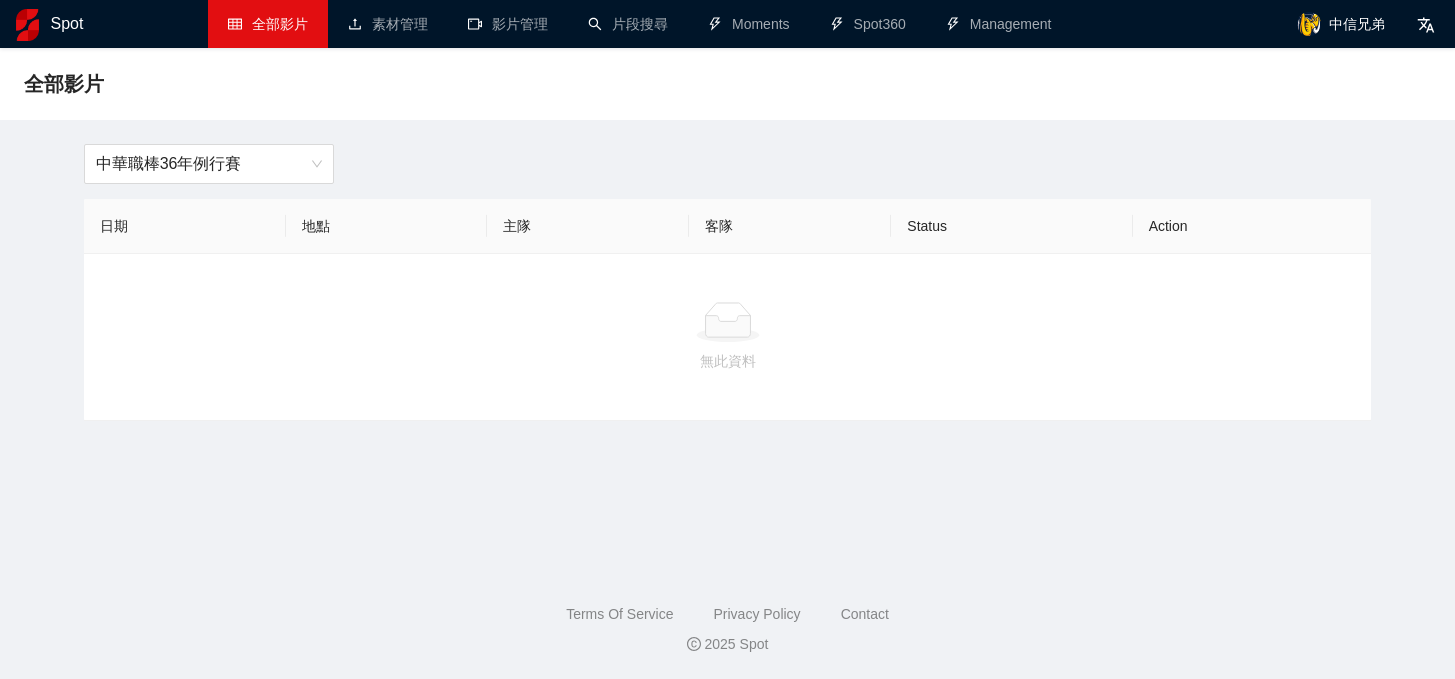 scroll, scrollTop: 0, scrollLeft: 0, axis: both 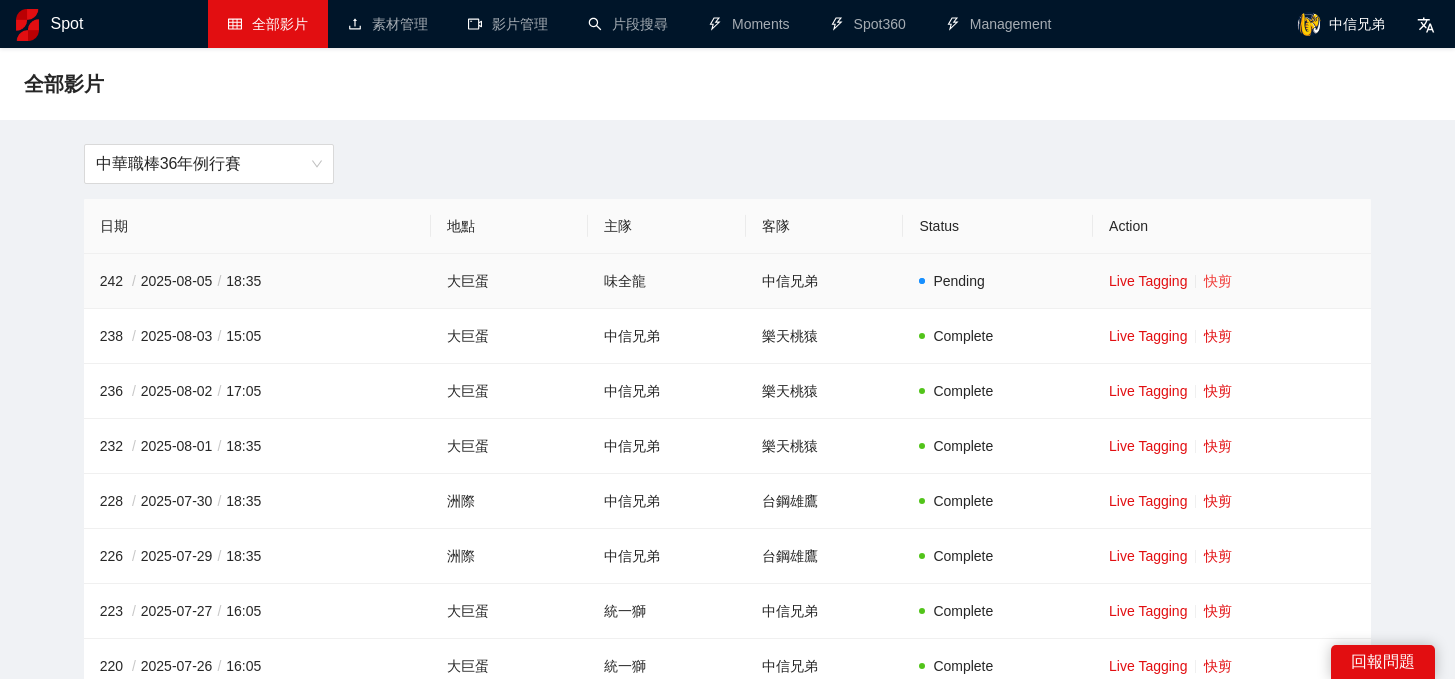 click on "快剪" at bounding box center [1218, 281] 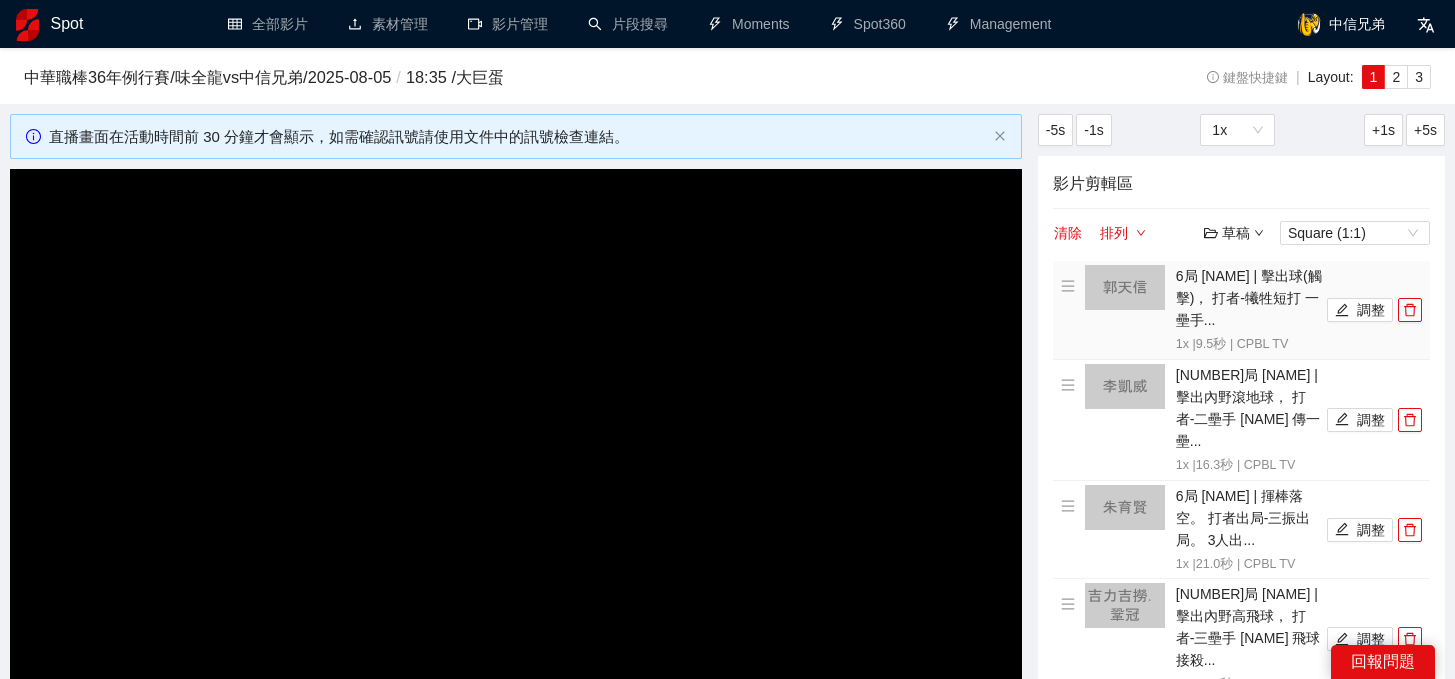 scroll, scrollTop: 94, scrollLeft: 0, axis: vertical 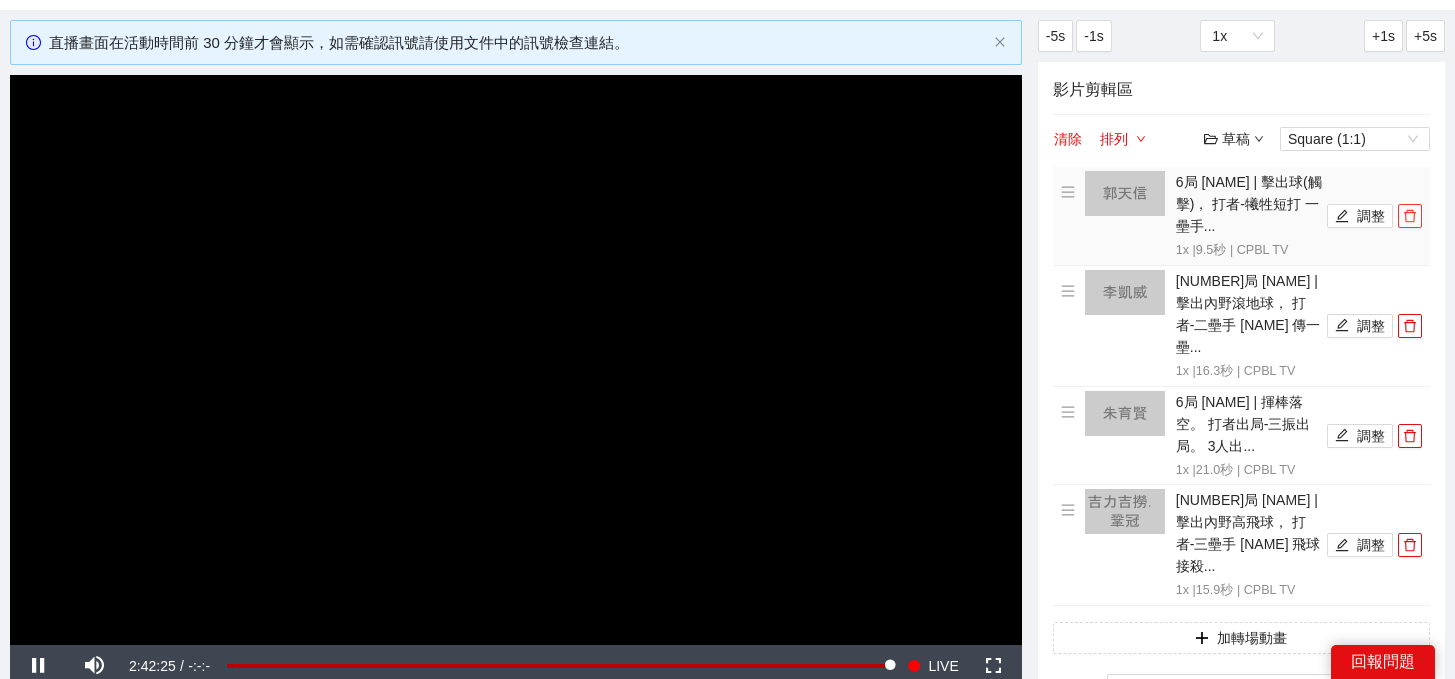 click 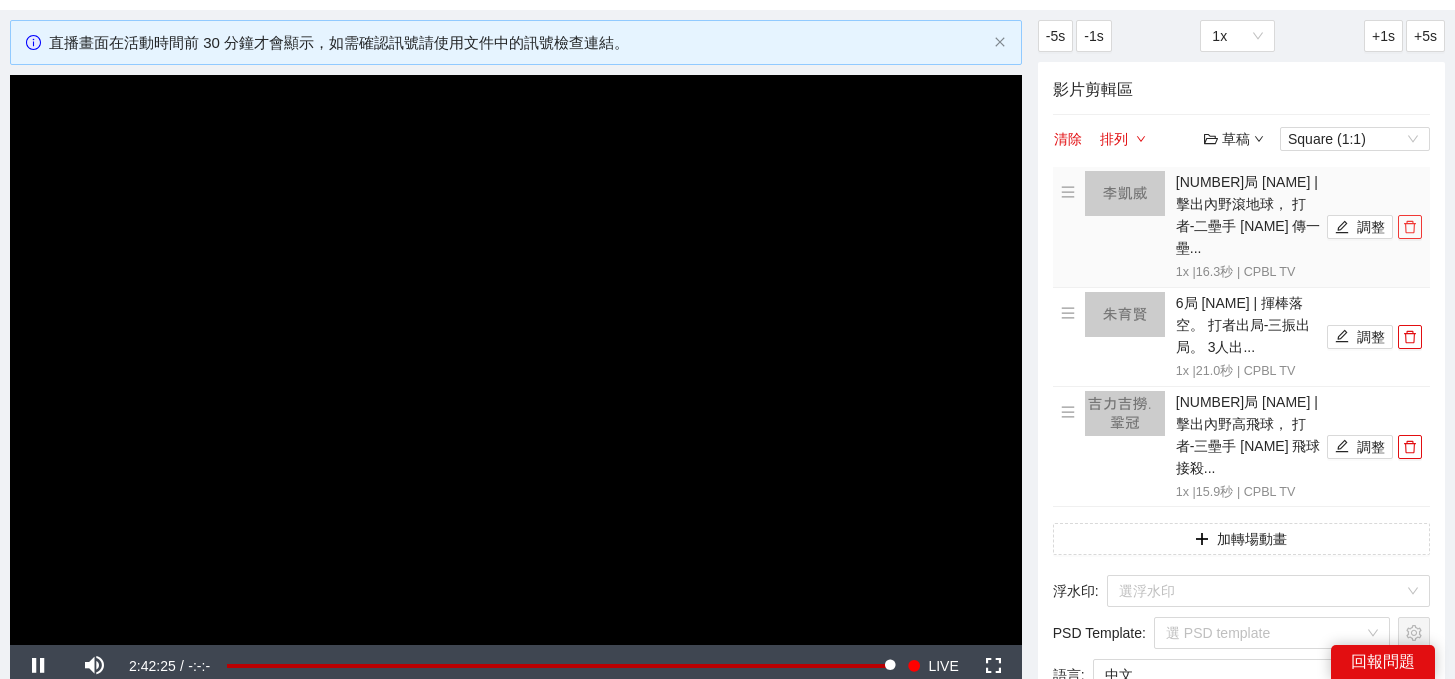 click 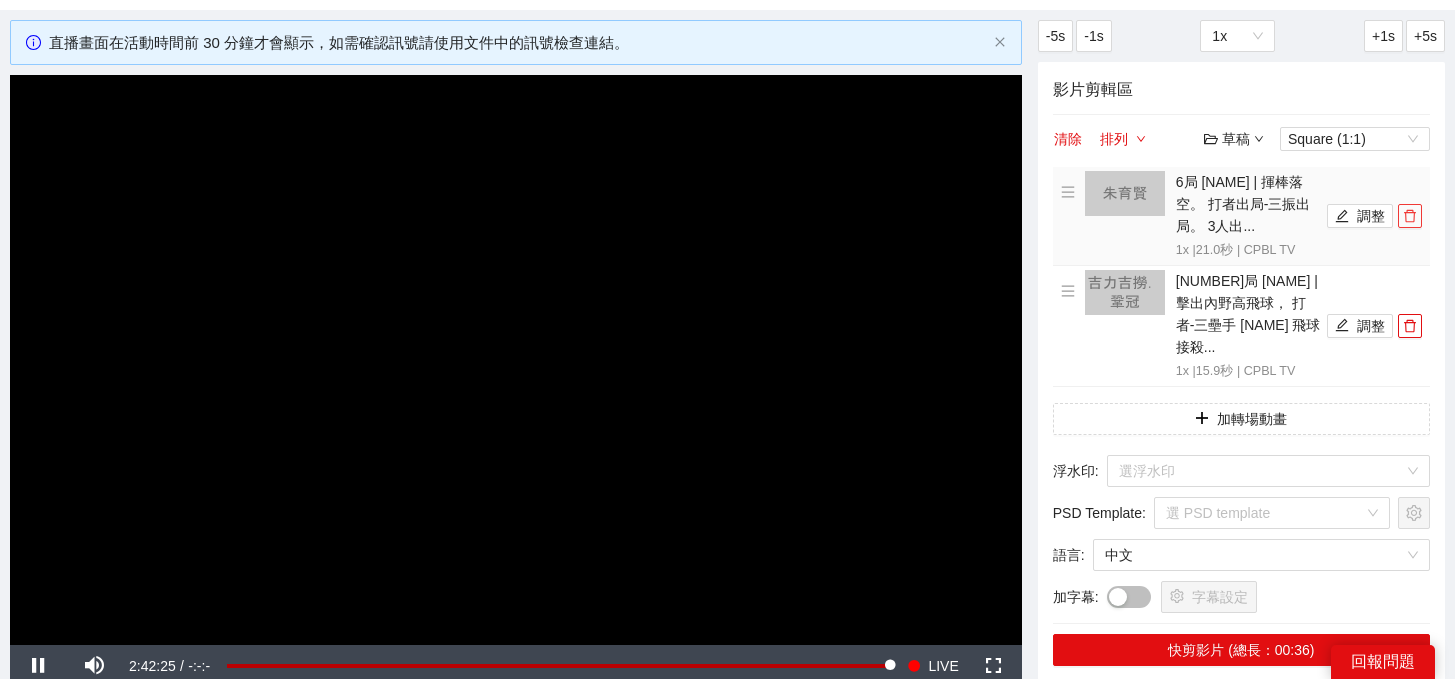 click 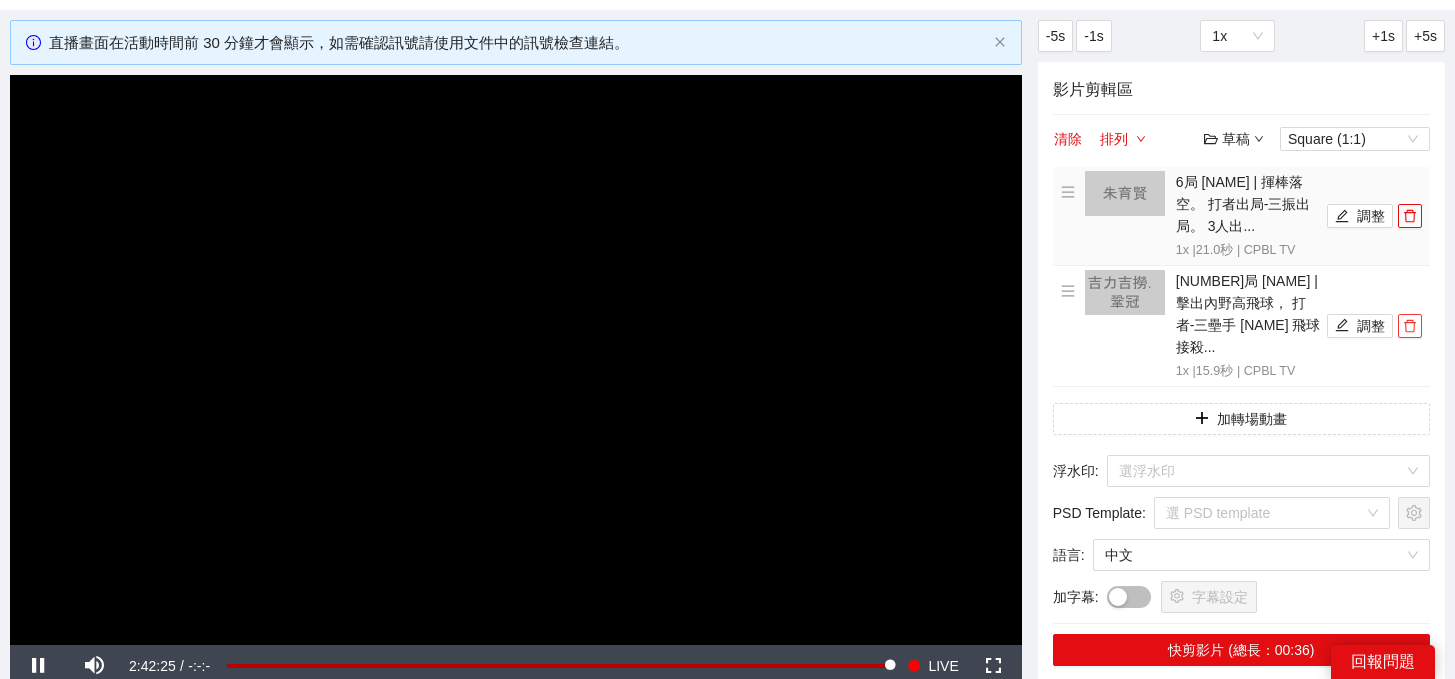click 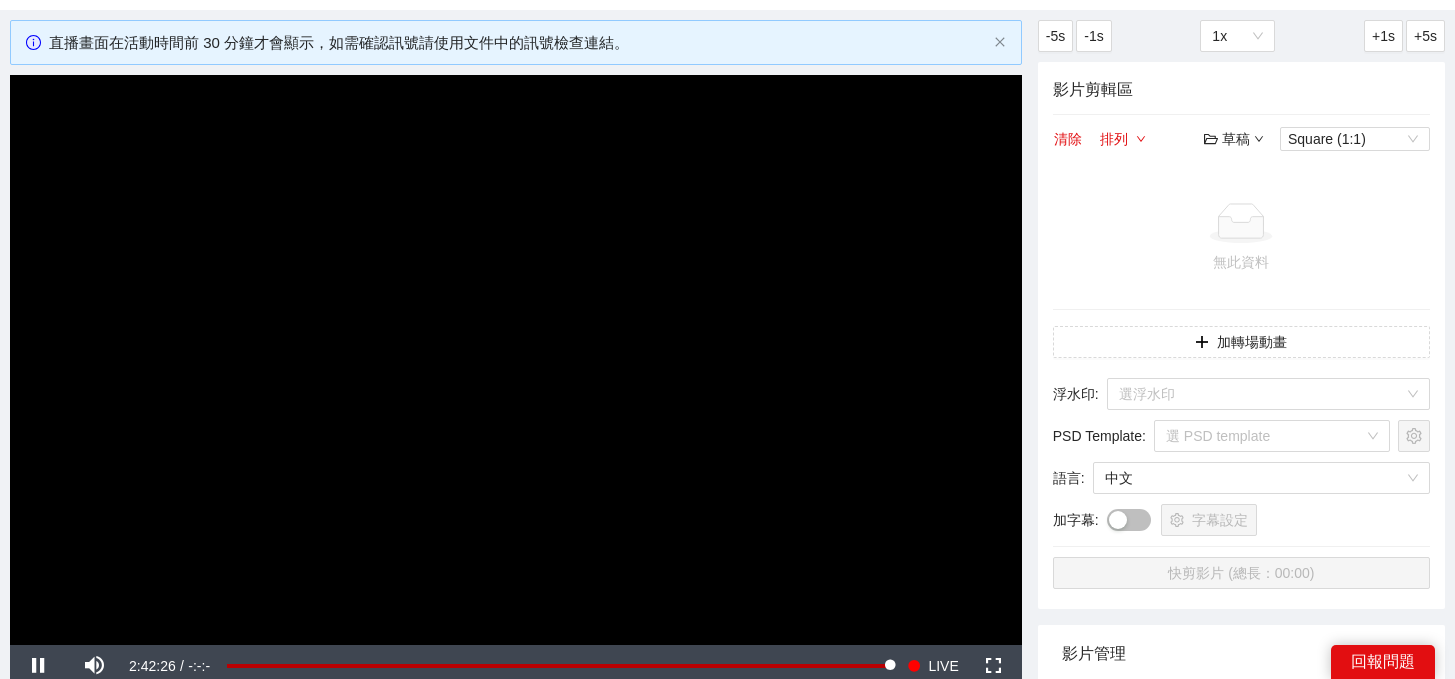 scroll, scrollTop: 229, scrollLeft: 0, axis: vertical 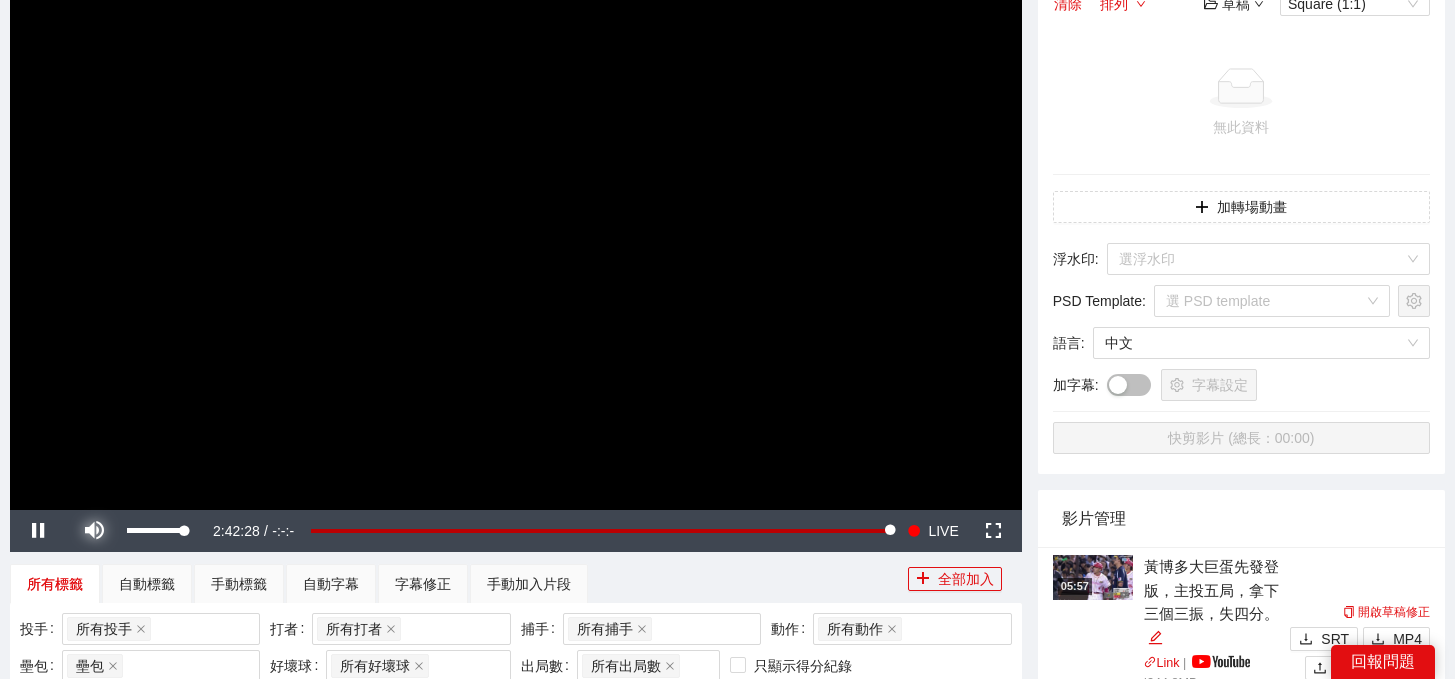 click at bounding box center [94, 531] 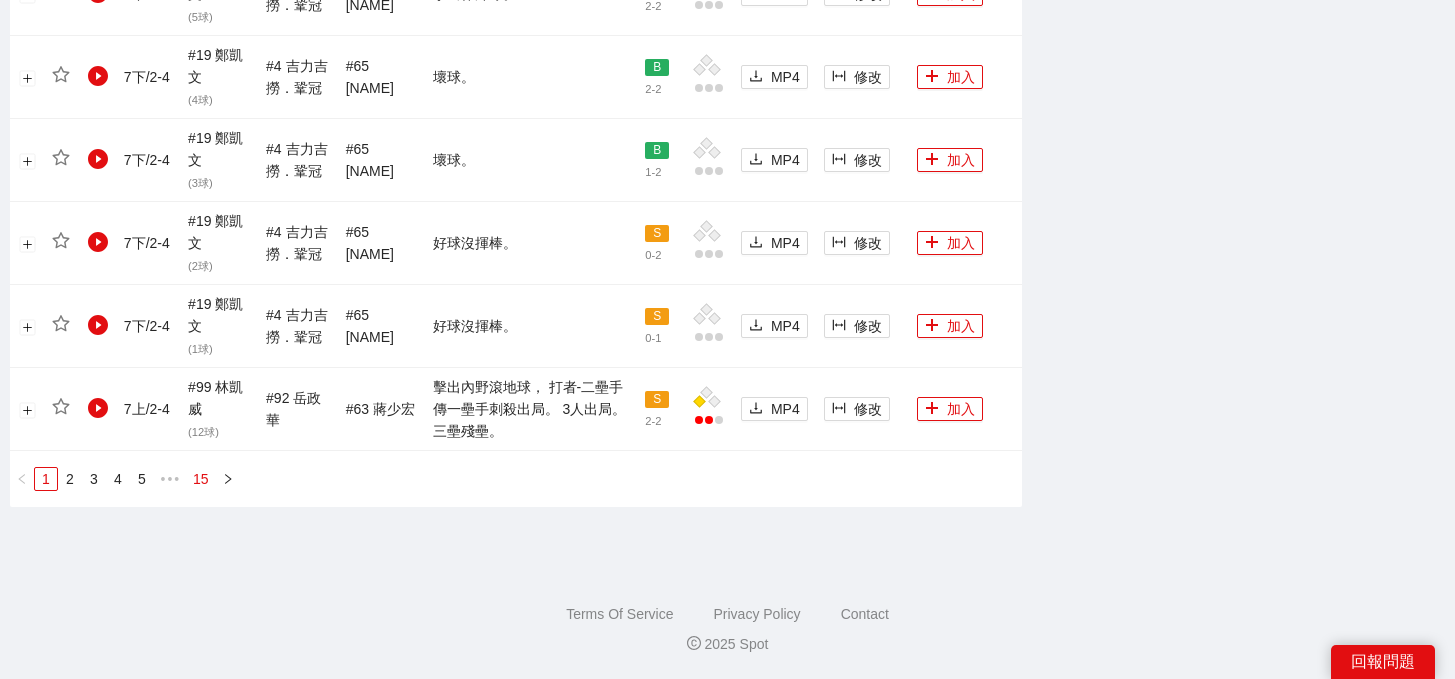 click on "15" at bounding box center (201, 479) 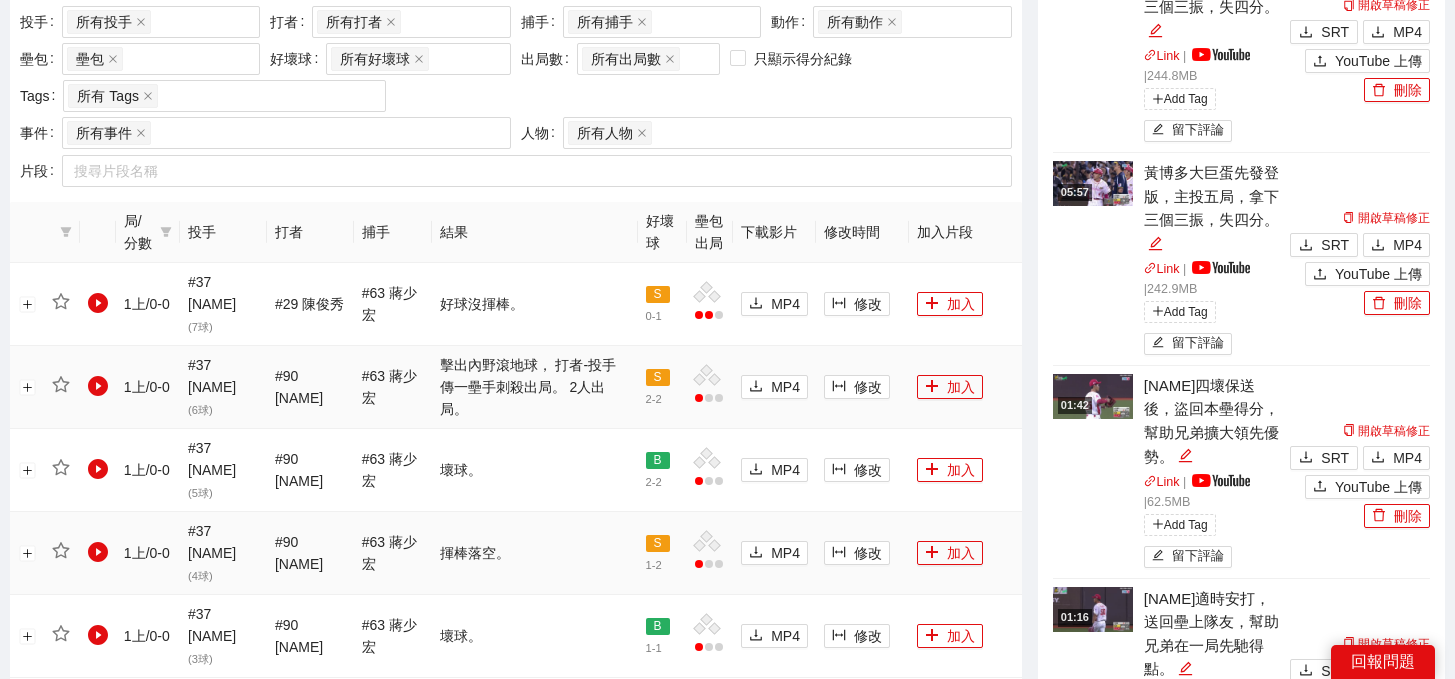 scroll, scrollTop: 1181, scrollLeft: 0, axis: vertical 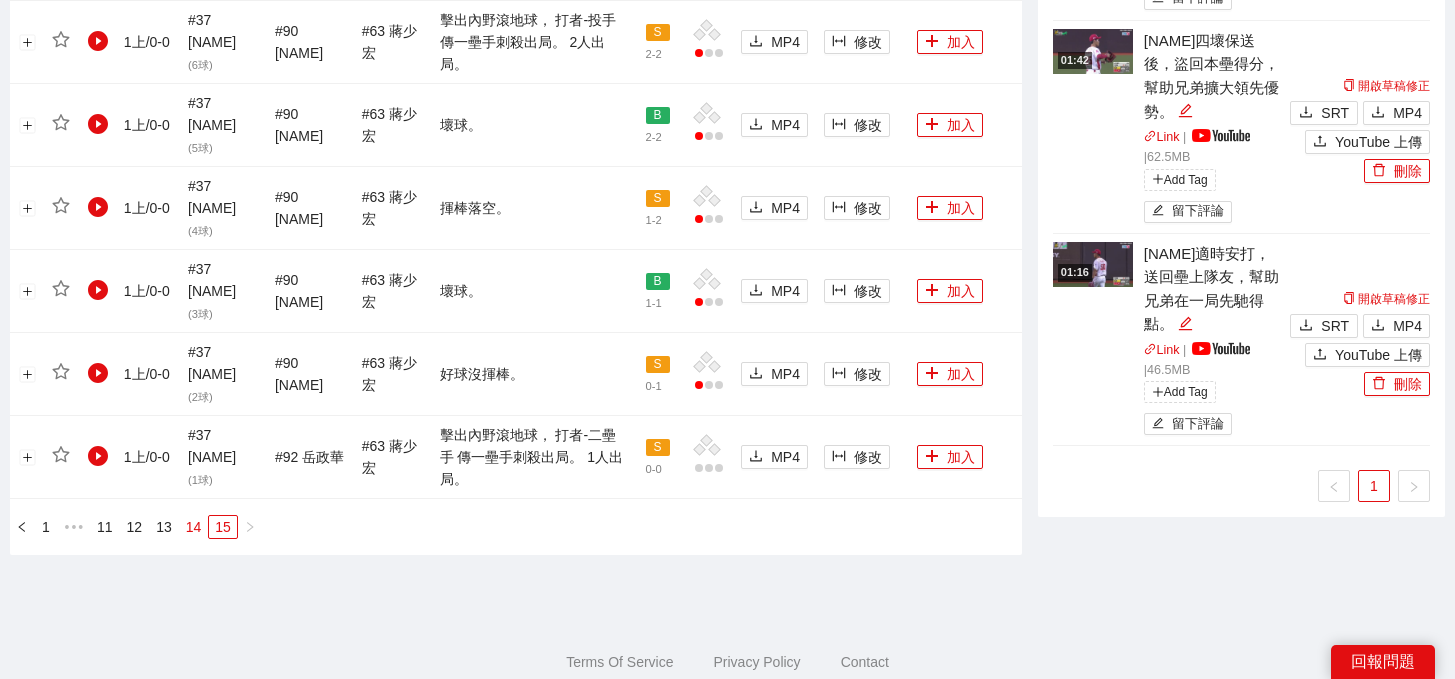 click on "14" at bounding box center [194, 527] 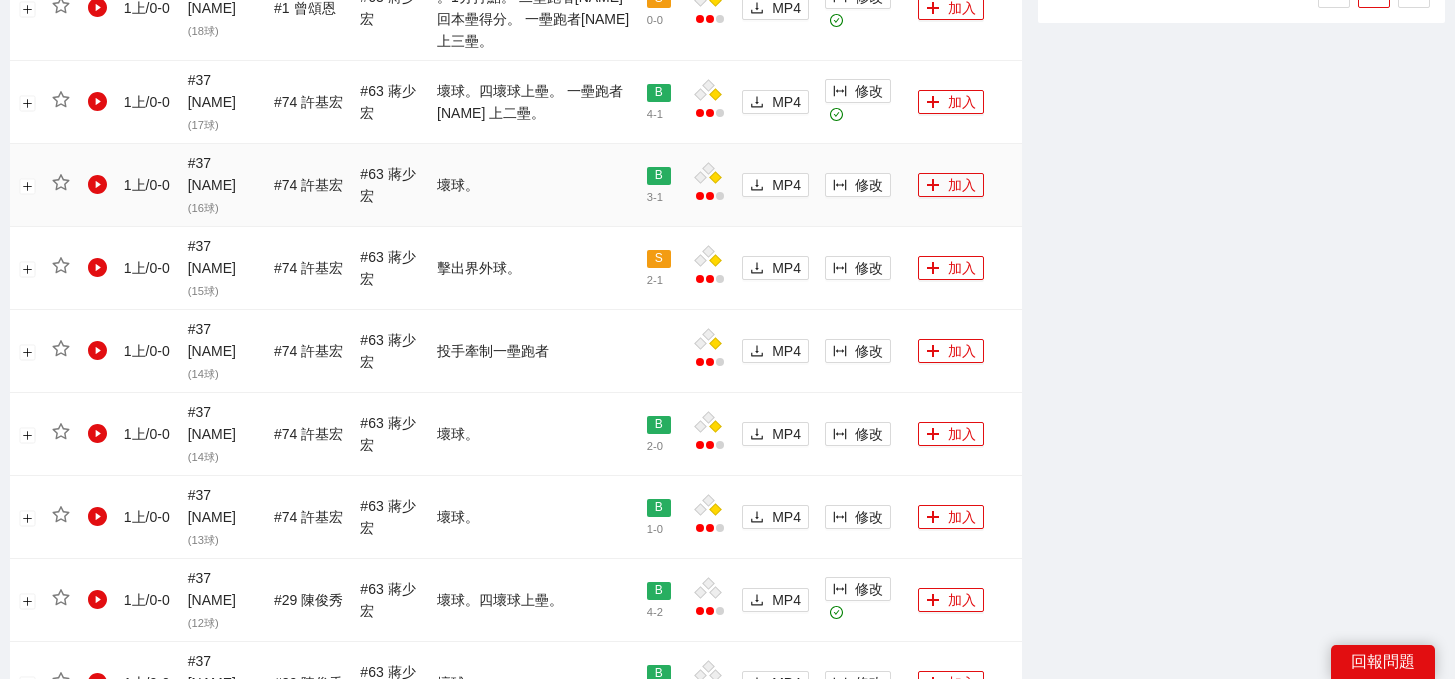 scroll, scrollTop: 1666, scrollLeft: 0, axis: vertical 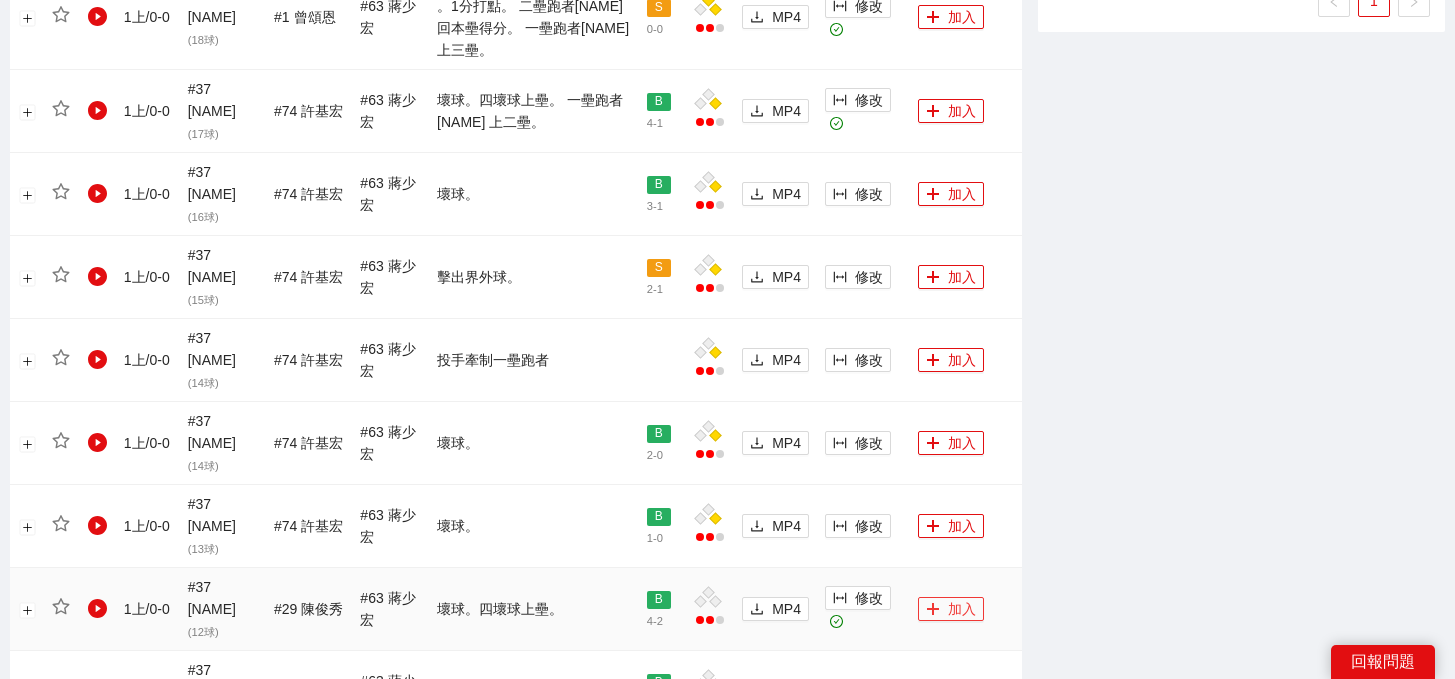 click on "加入" at bounding box center [951, 609] 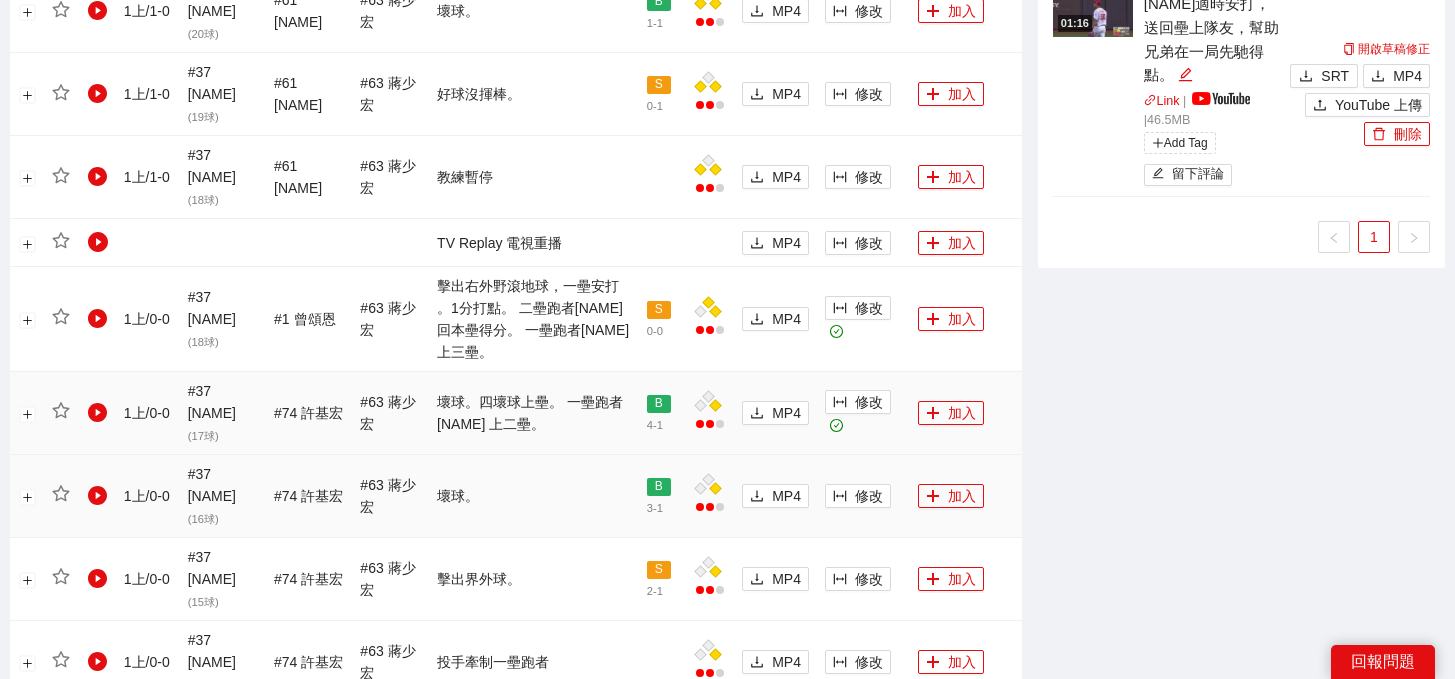 scroll, scrollTop: 1355, scrollLeft: 0, axis: vertical 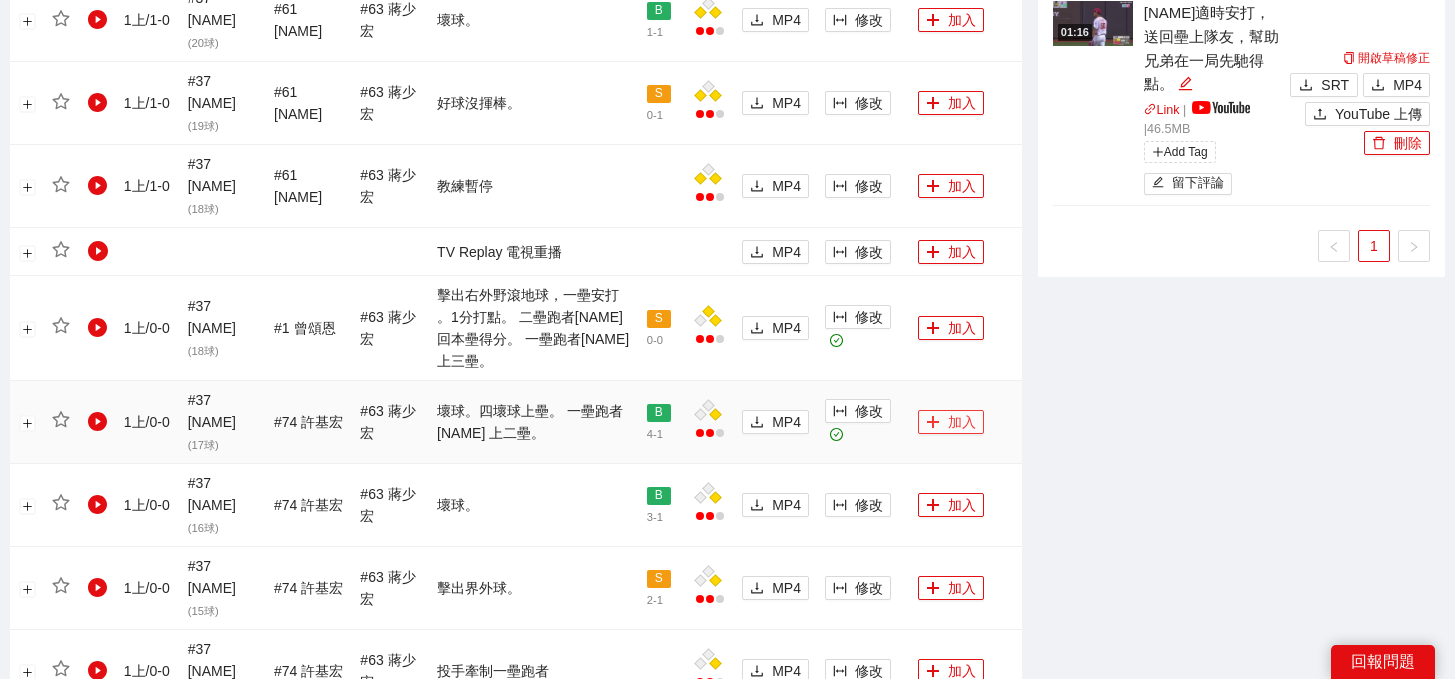 click on "加入" at bounding box center [951, 422] 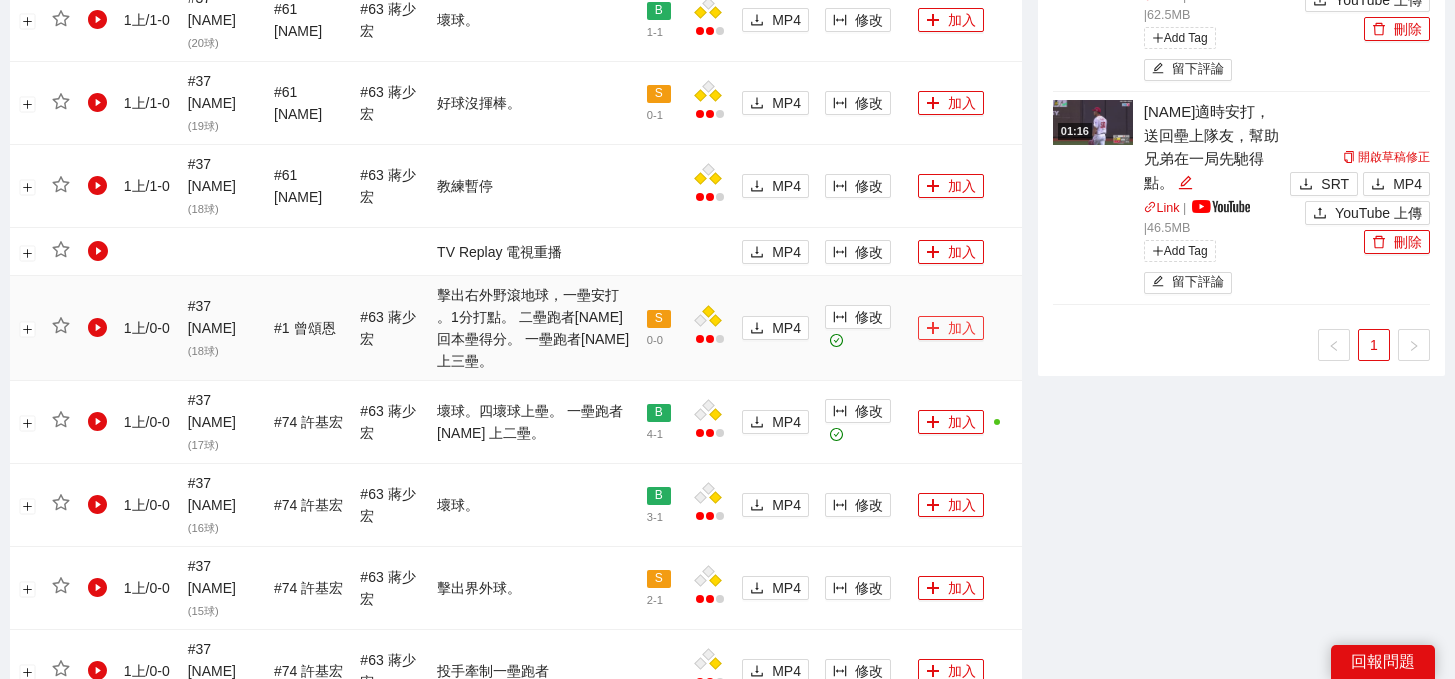 click on "加入" at bounding box center [951, 328] 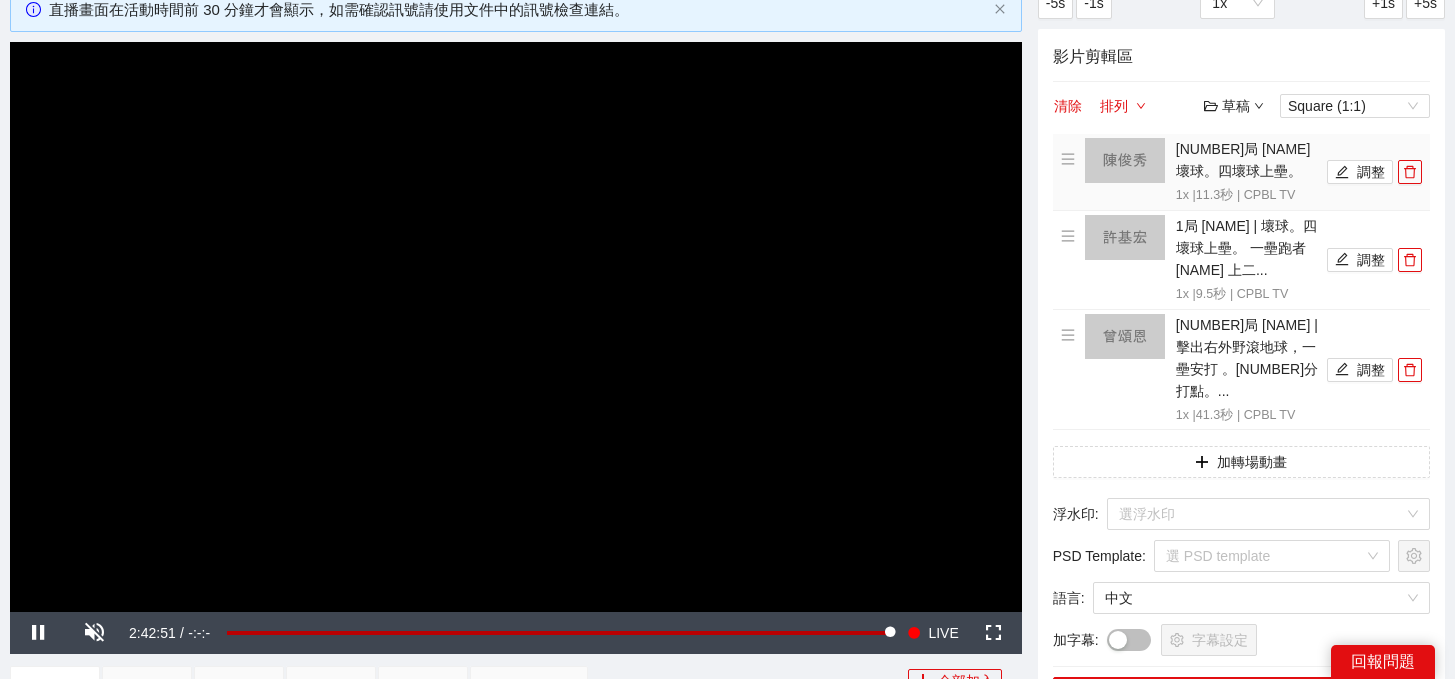 scroll, scrollTop: 55, scrollLeft: 0, axis: vertical 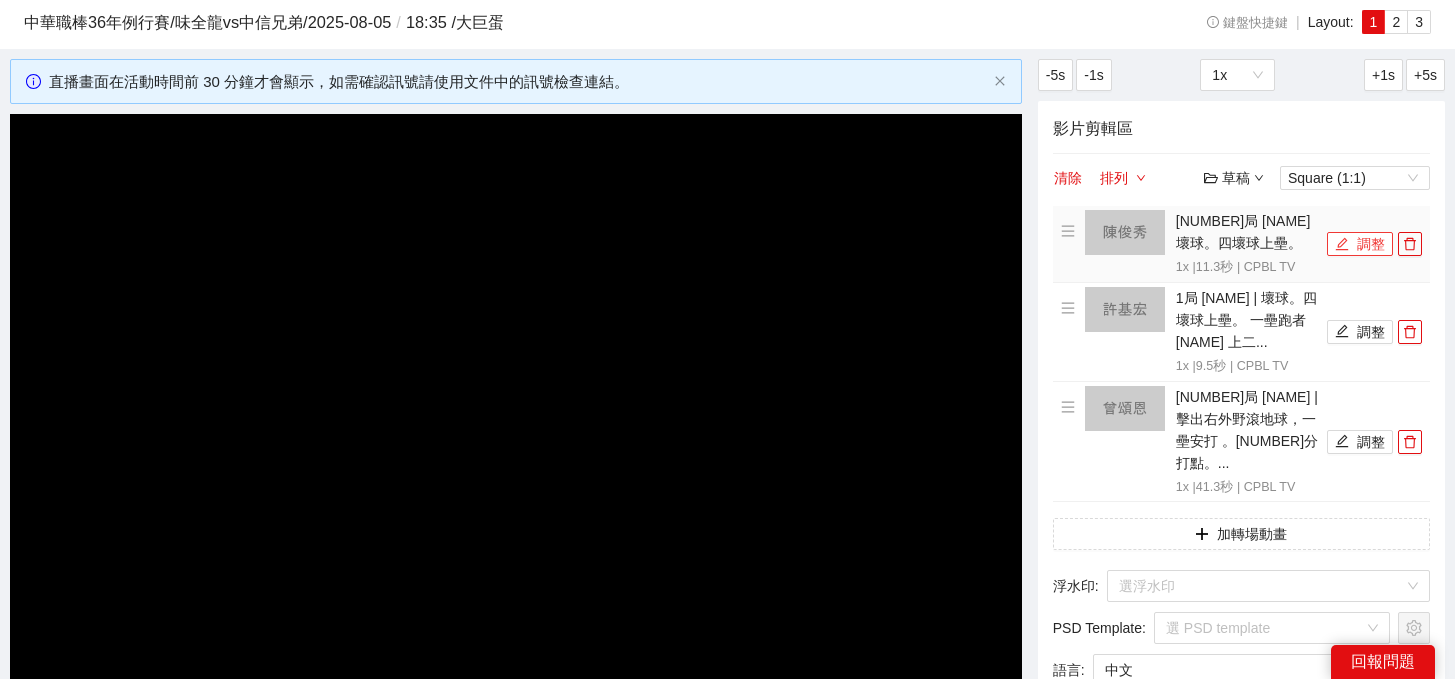 click 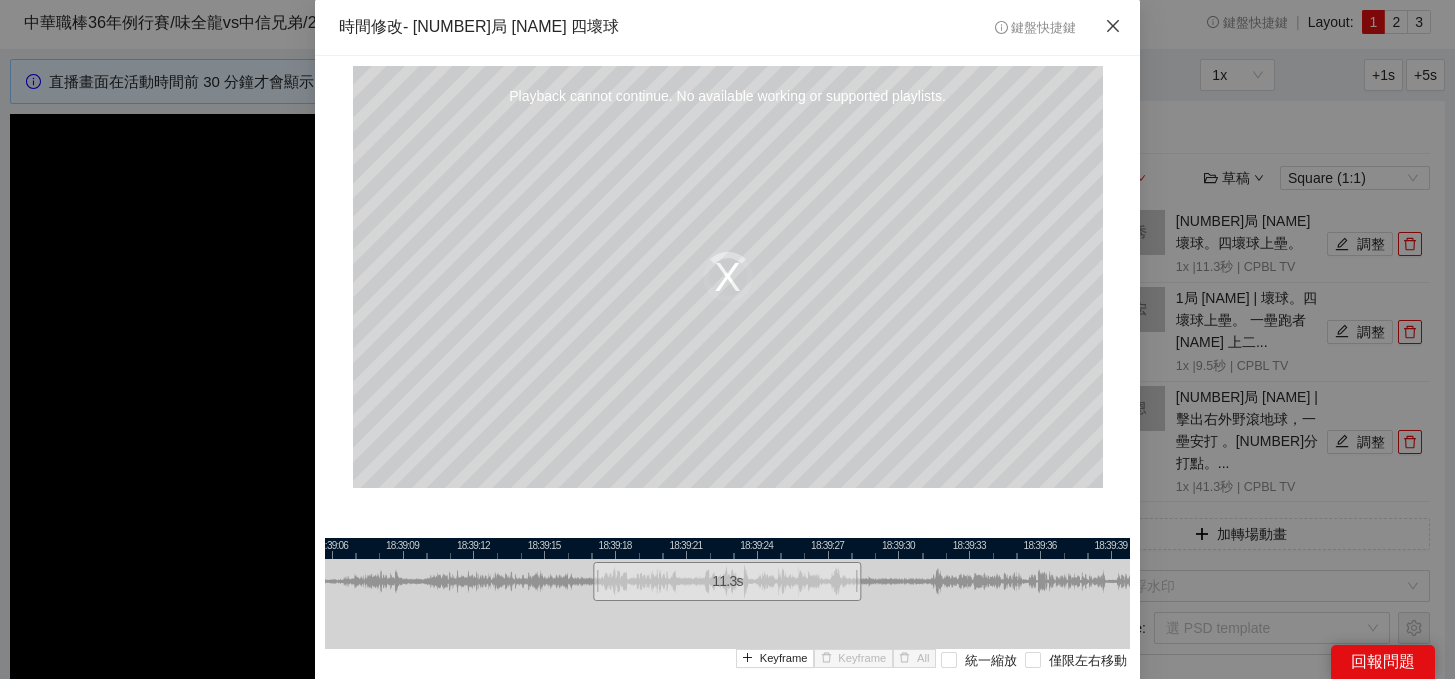 click 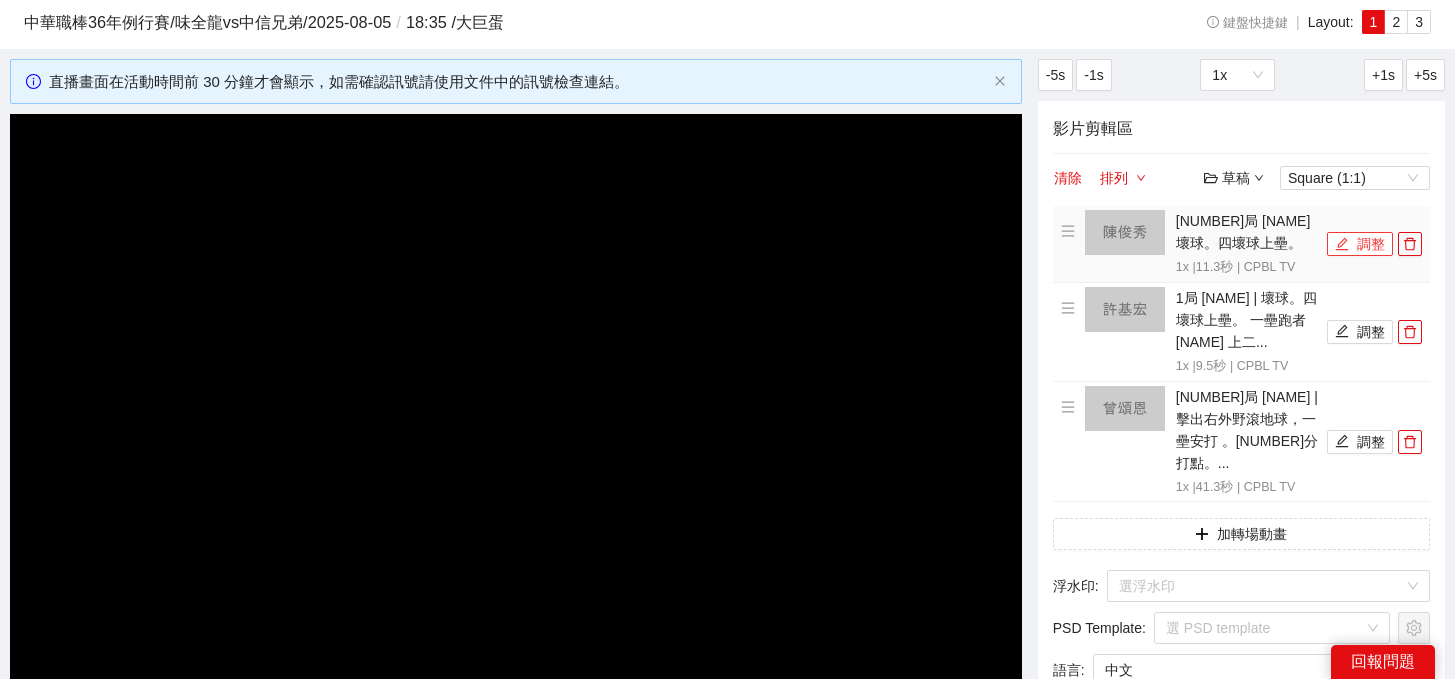click on "調整" at bounding box center (1360, 244) 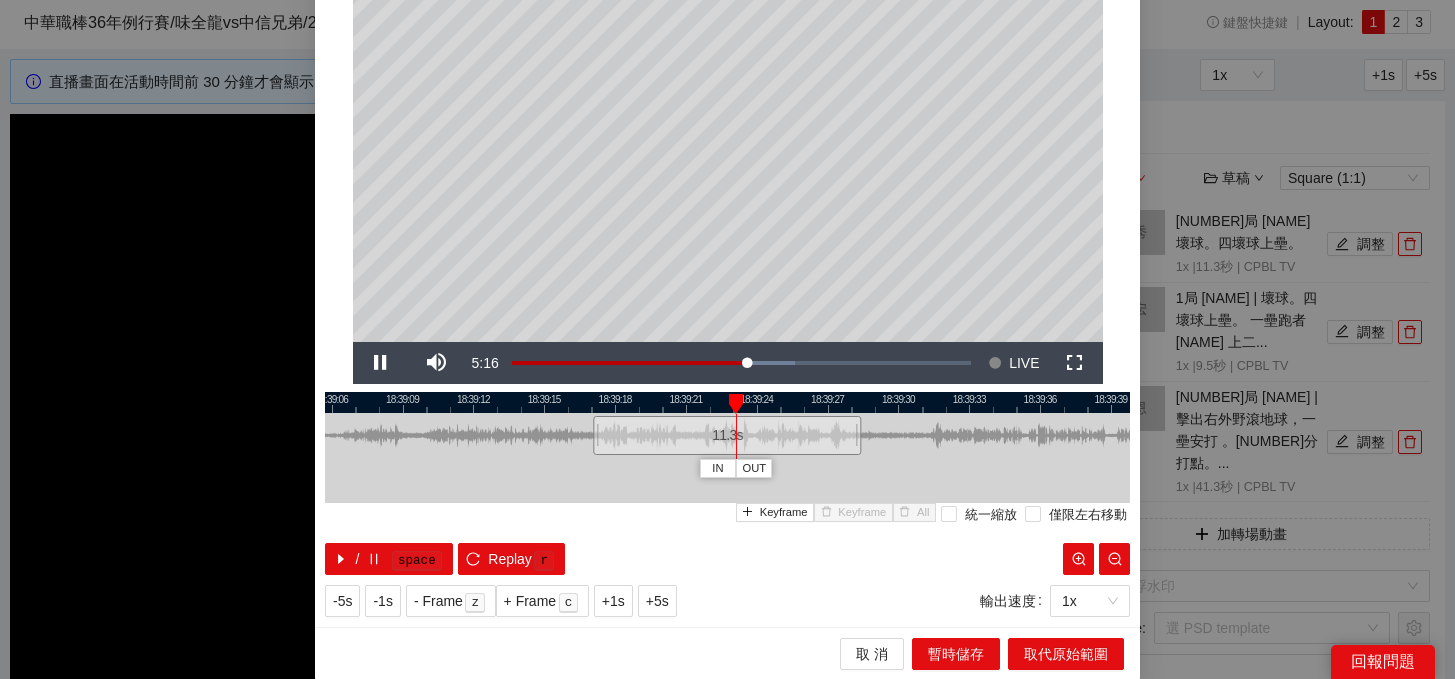 scroll, scrollTop: 145, scrollLeft: 0, axis: vertical 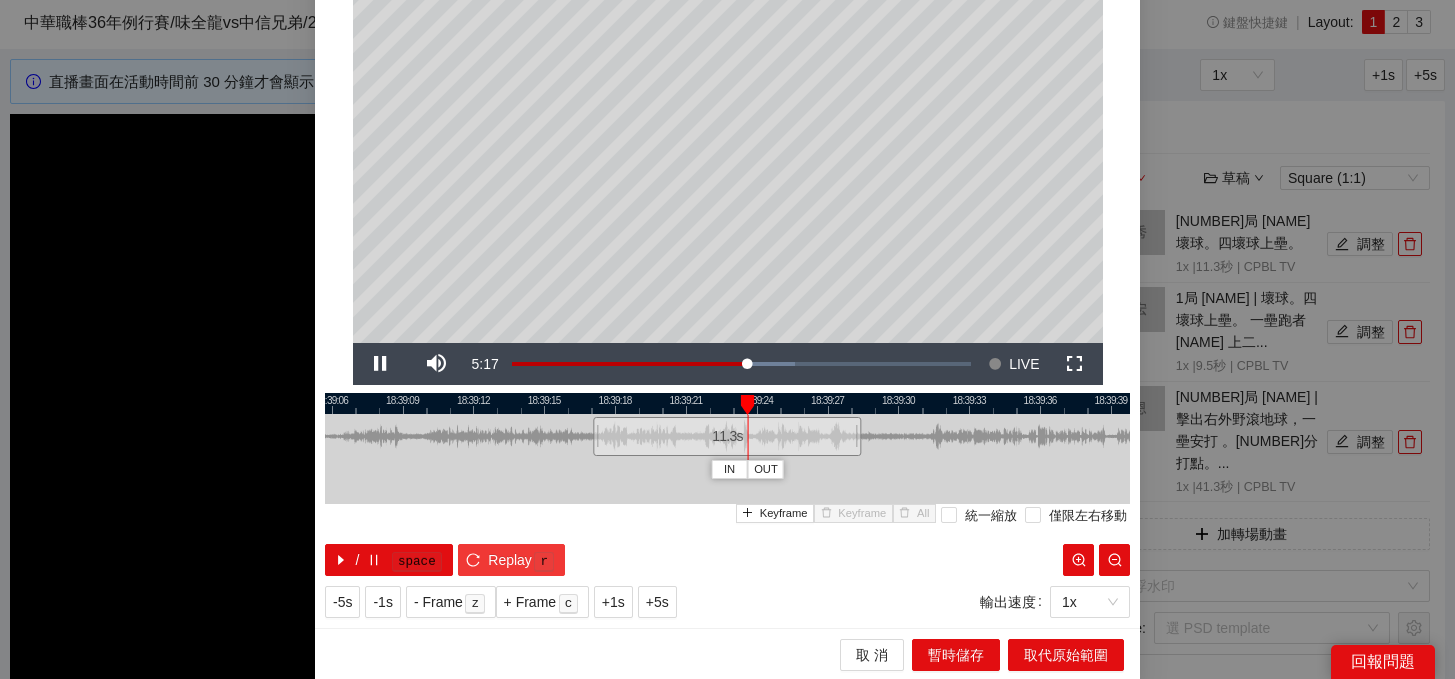 click on "r" at bounding box center [544, 562] 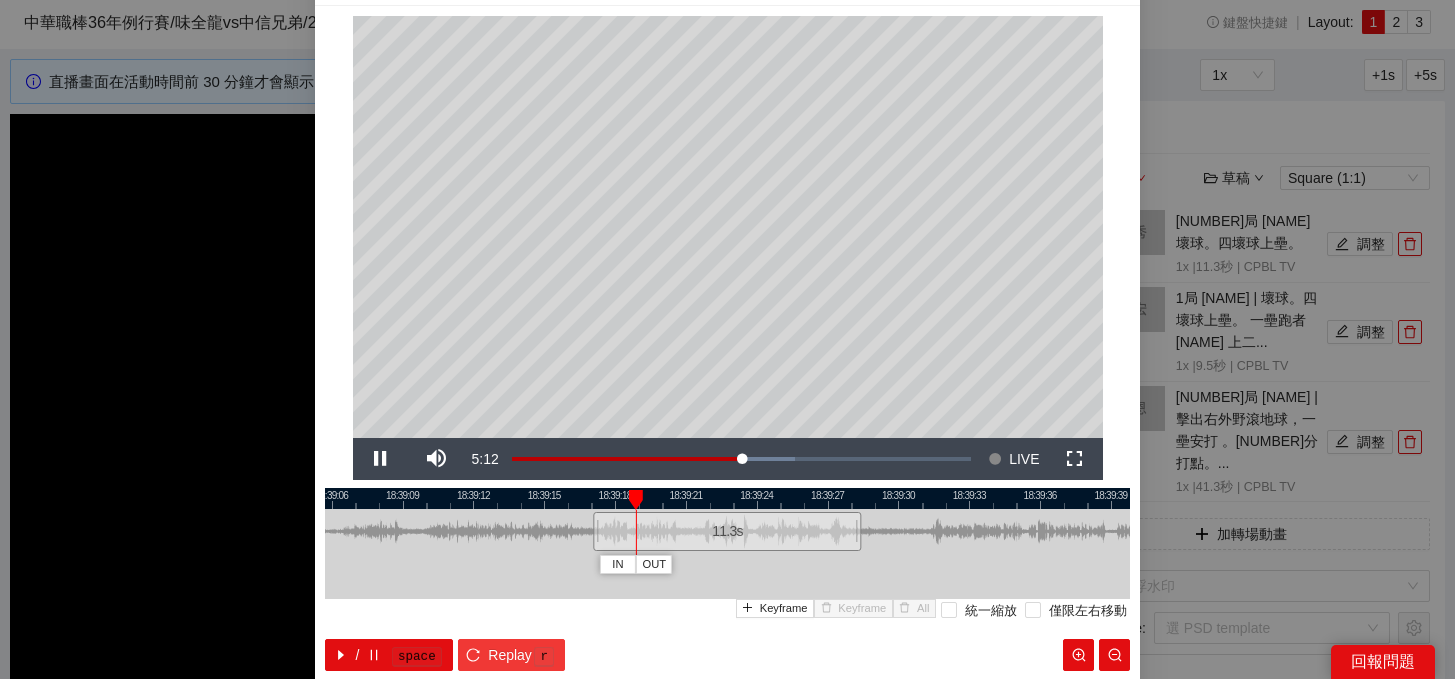 scroll, scrollTop: 0, scrollLeft: 0, axis: both 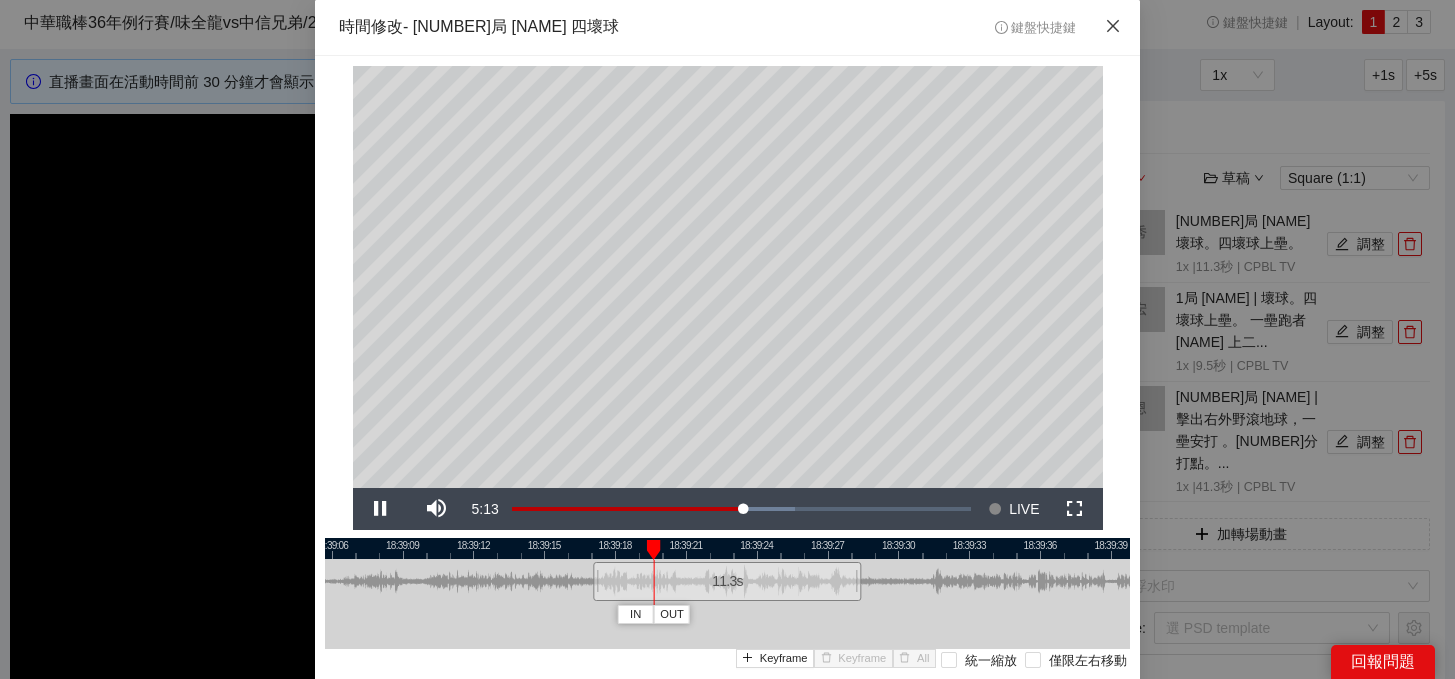 click at bounding box center (1113, 27) 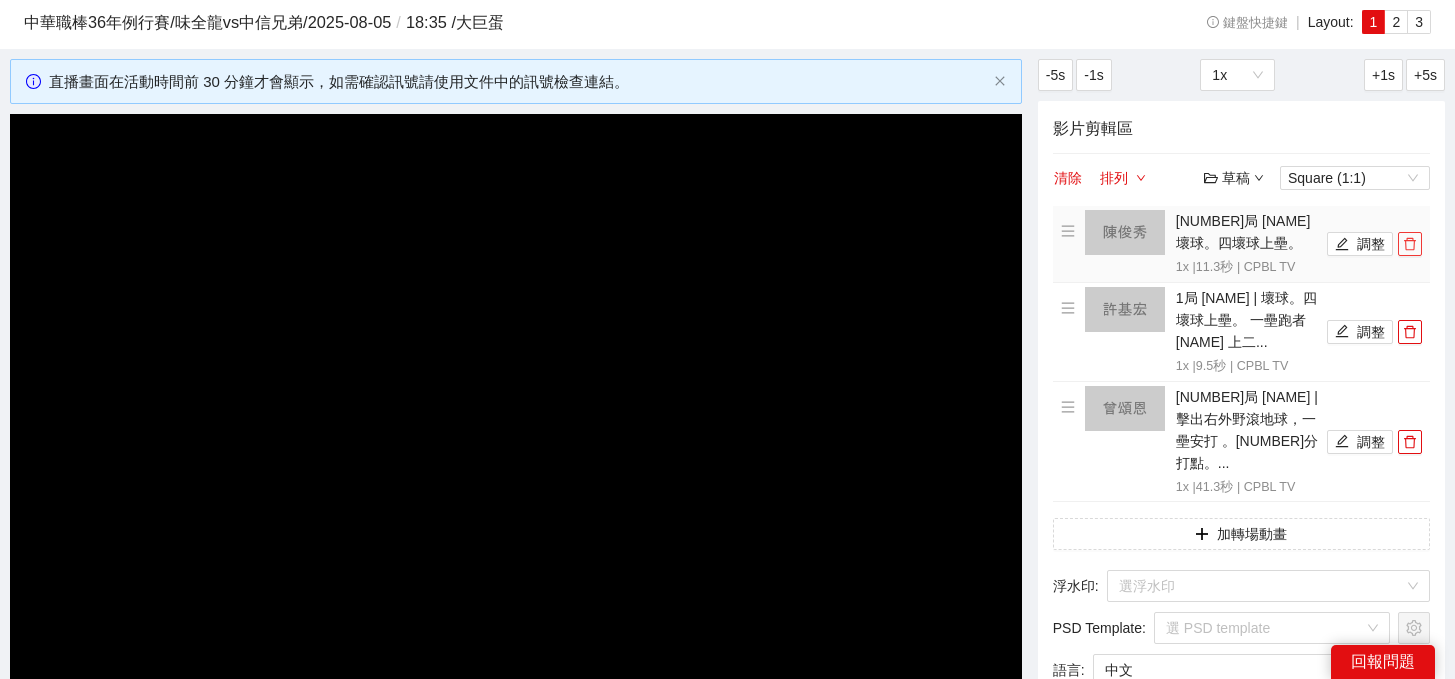 click 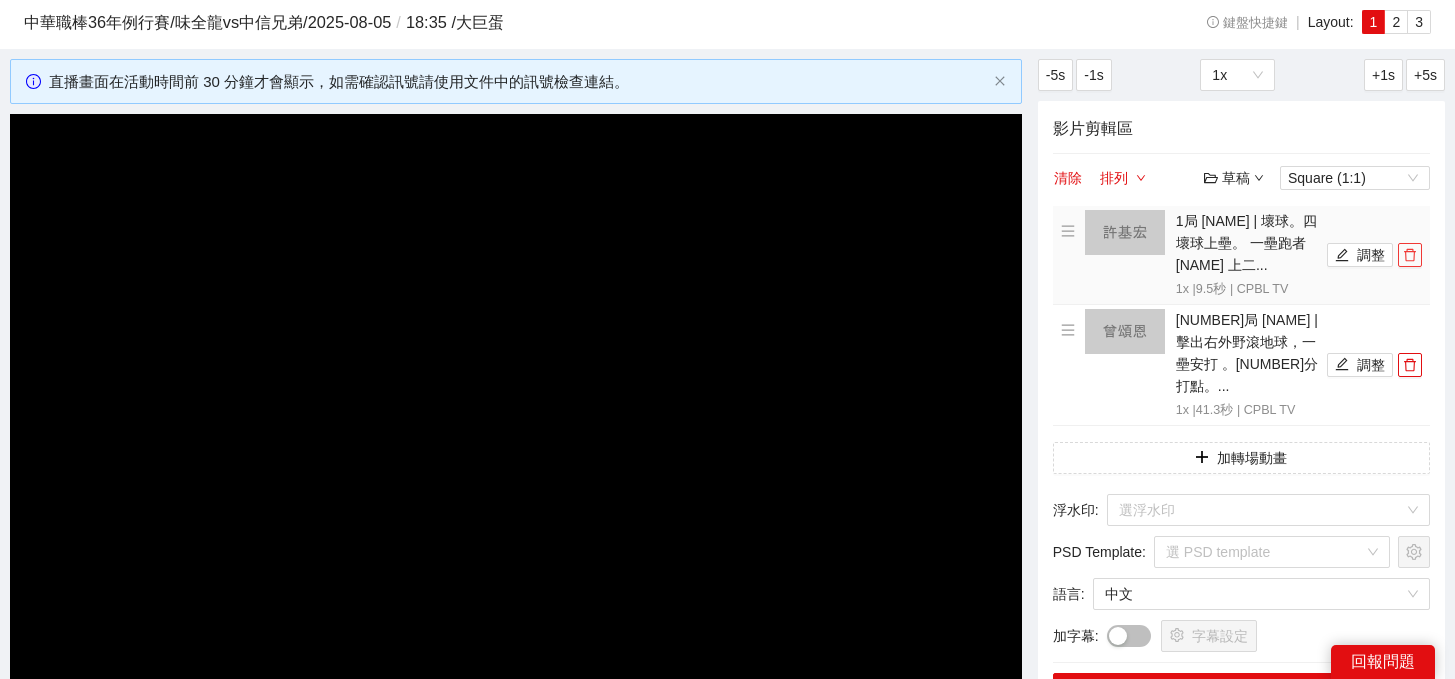 click 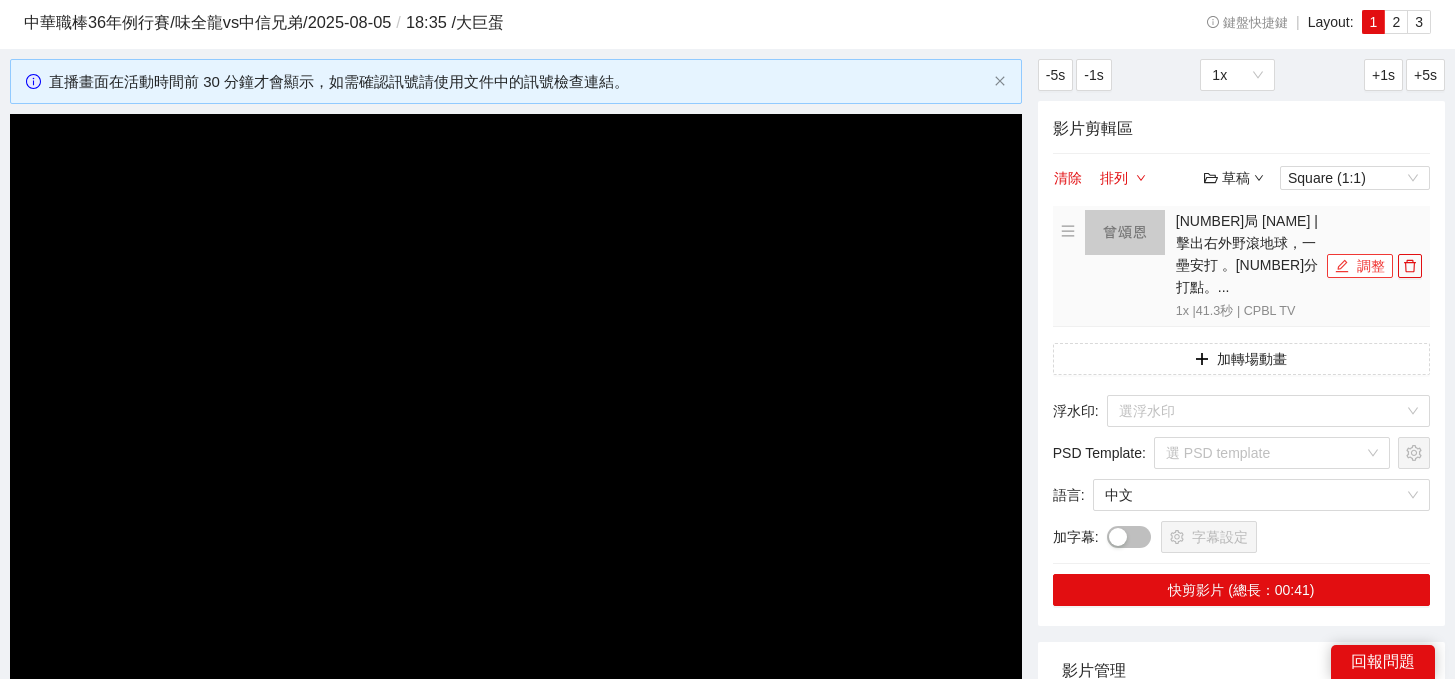 click on "調整" at bounding box center (1360, 266) 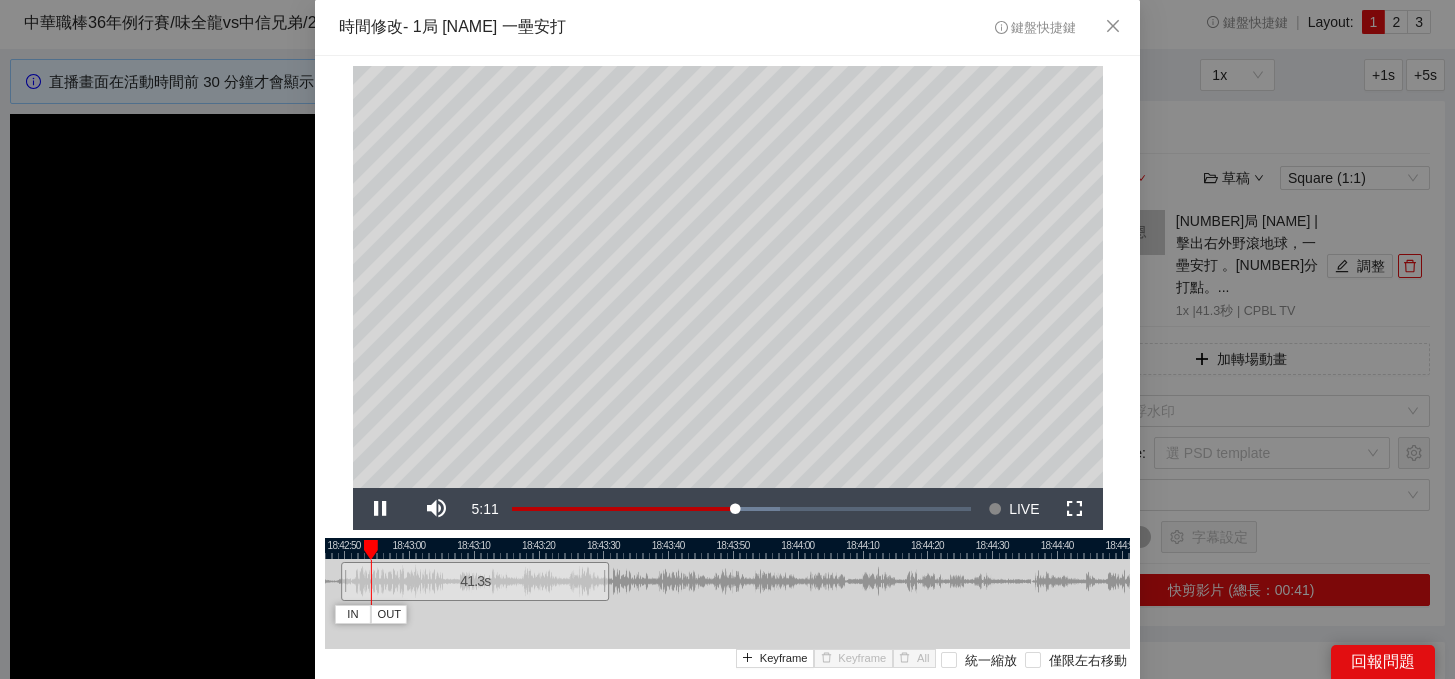 drag, startPoint x: 882, startPoint y: 541, endPoint x: 630, endPoint y: 555, distance: 252.3886 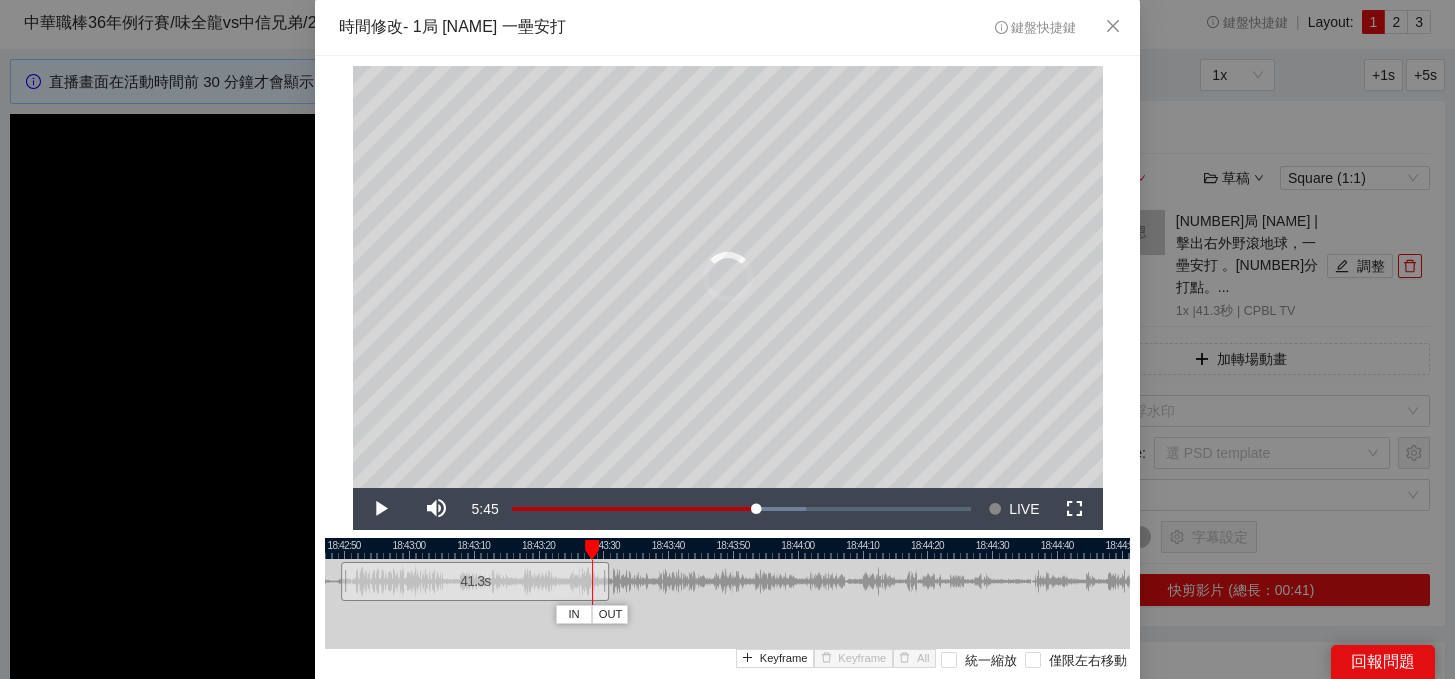 drag, startPoint x: 398, startPoint y: 543, endPoint x: 597, endPoint y: 560, distance: 199.72481 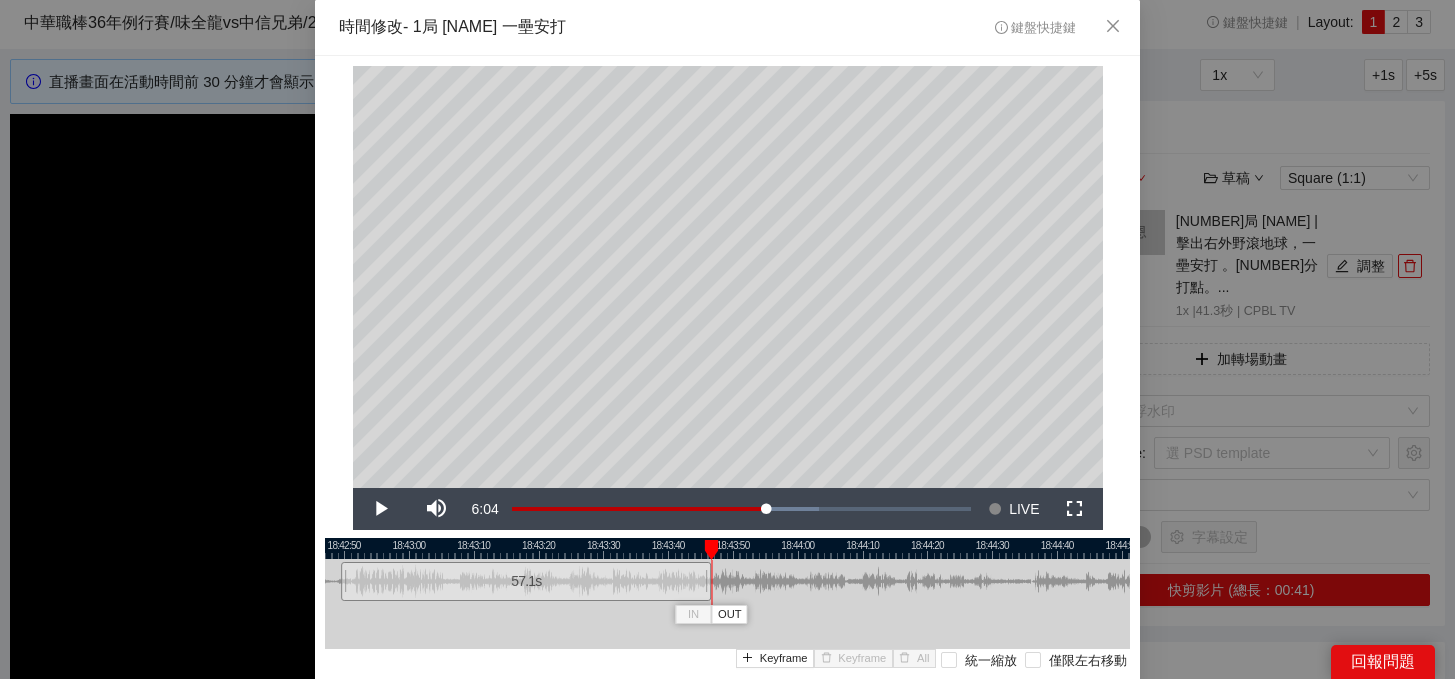 drag, startPoint x: 607, startPoint y: 586, endPoint x: 709, endPoint y: 593, distance: 102.239914 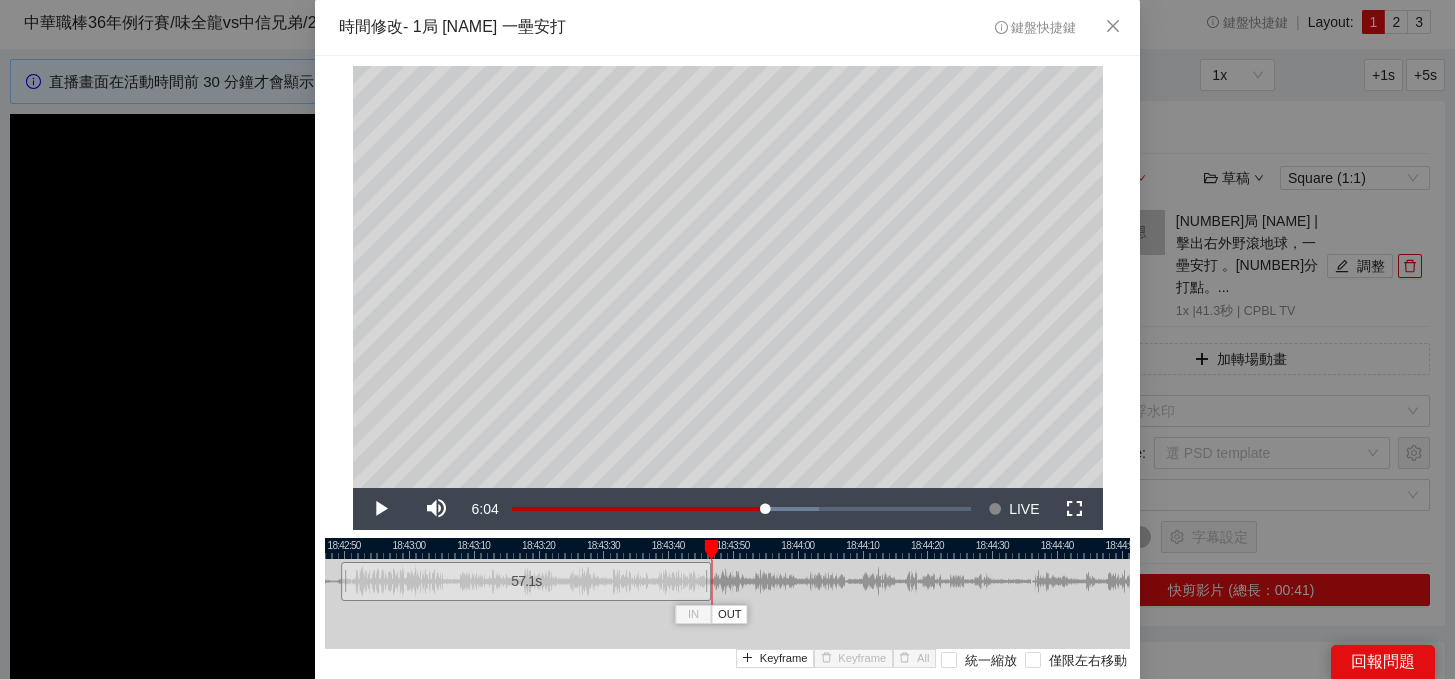 drag, startPoint x: 712, startPoint y: 550, endPoint x: 660, endPoint y: 550, distance: 52 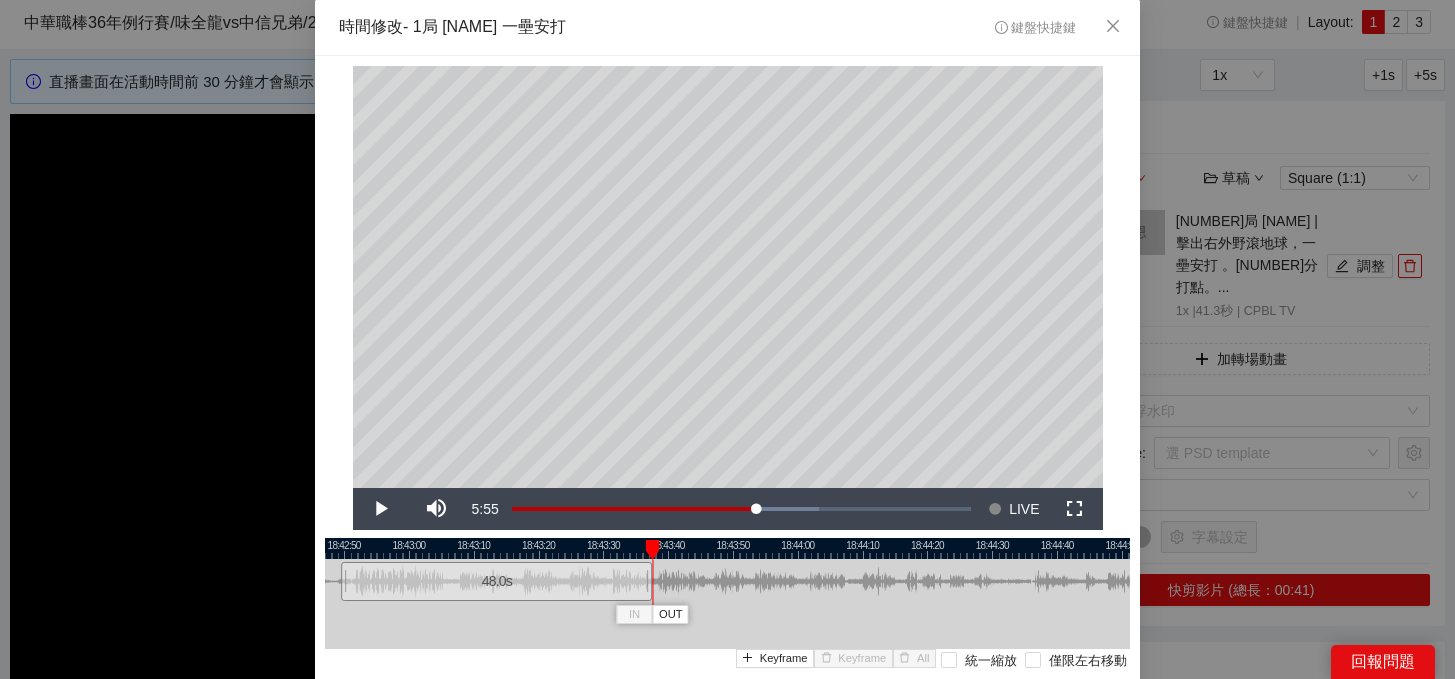 drag, startPoint x: 708, startPoint y: 590, endPoint x: 649, endPoint y: 591, distance: 59.008472 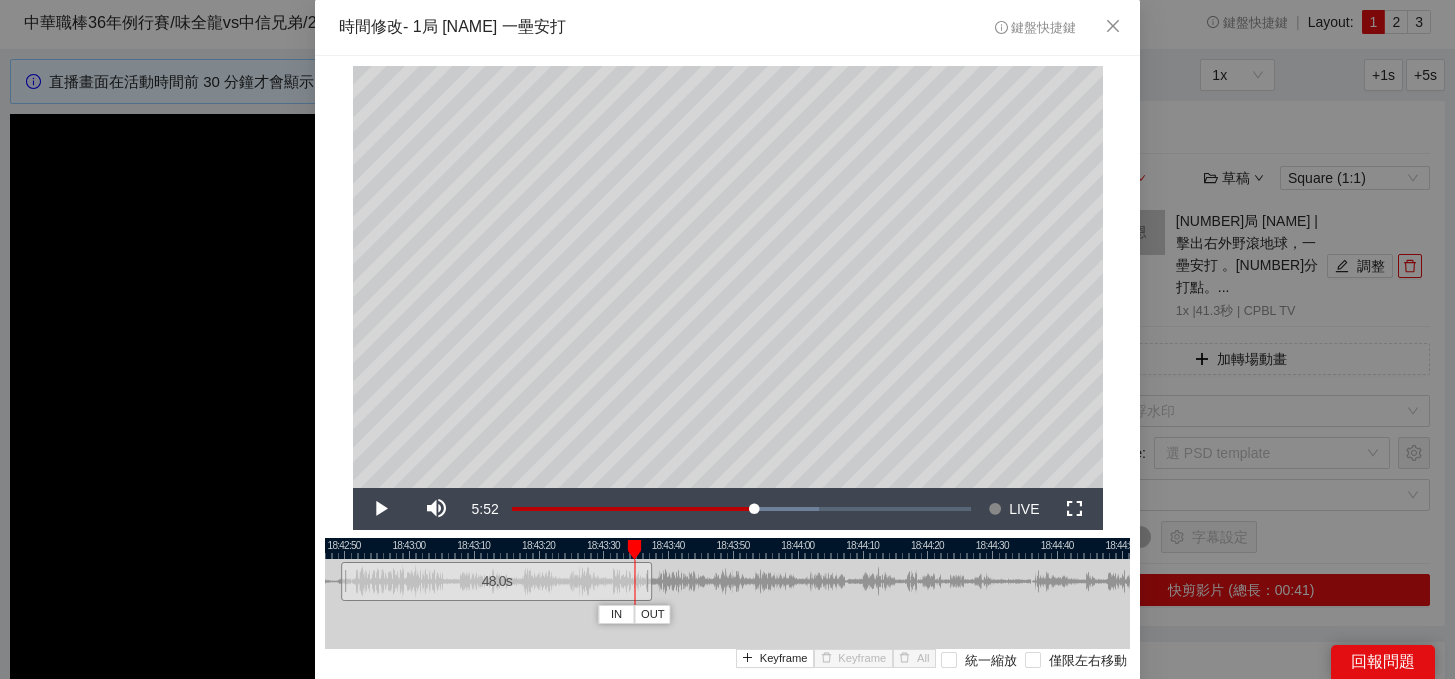 drag, startPoint x: 651, startPoint y: 542, endPoint x: 633, endPoint y: 542, distance: 18 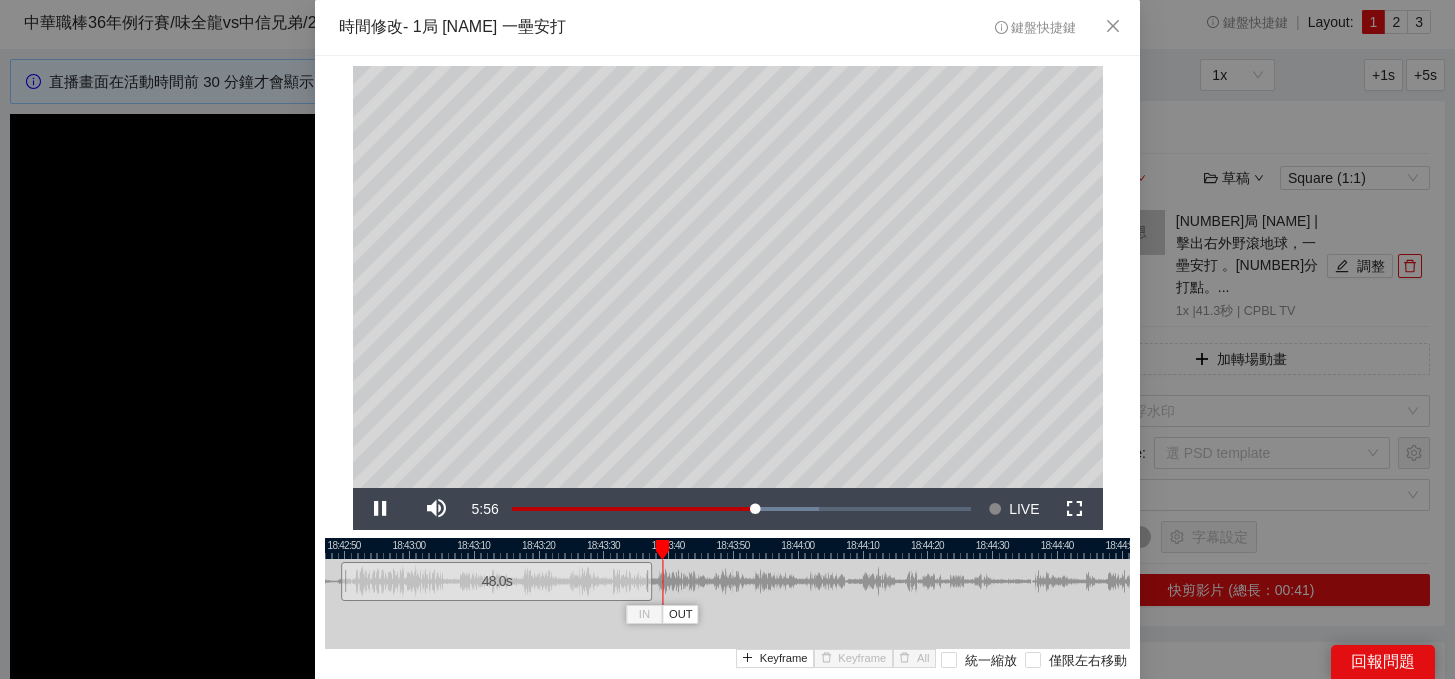 scroll, scrollTop: 146, scrollLeft: 0, axis: vertical 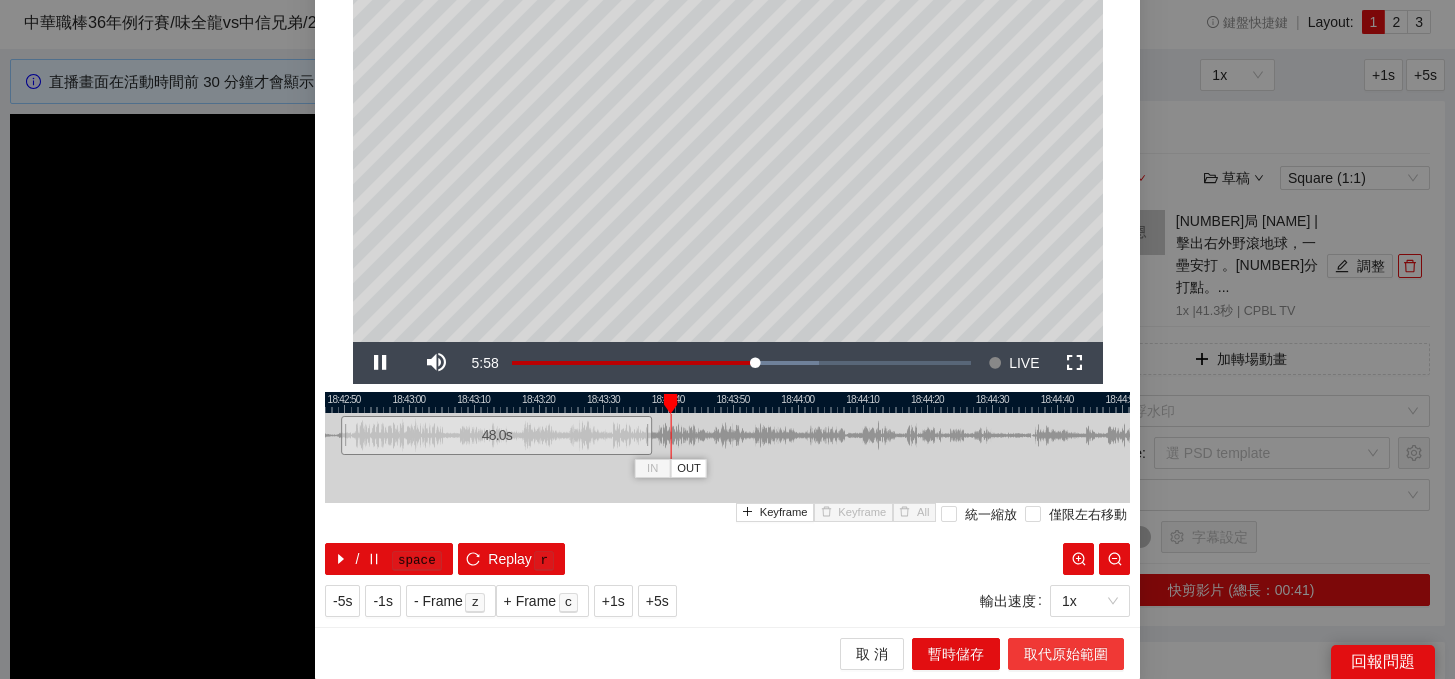 click on "取代原始範圍" at bounding box center [1066, 654] 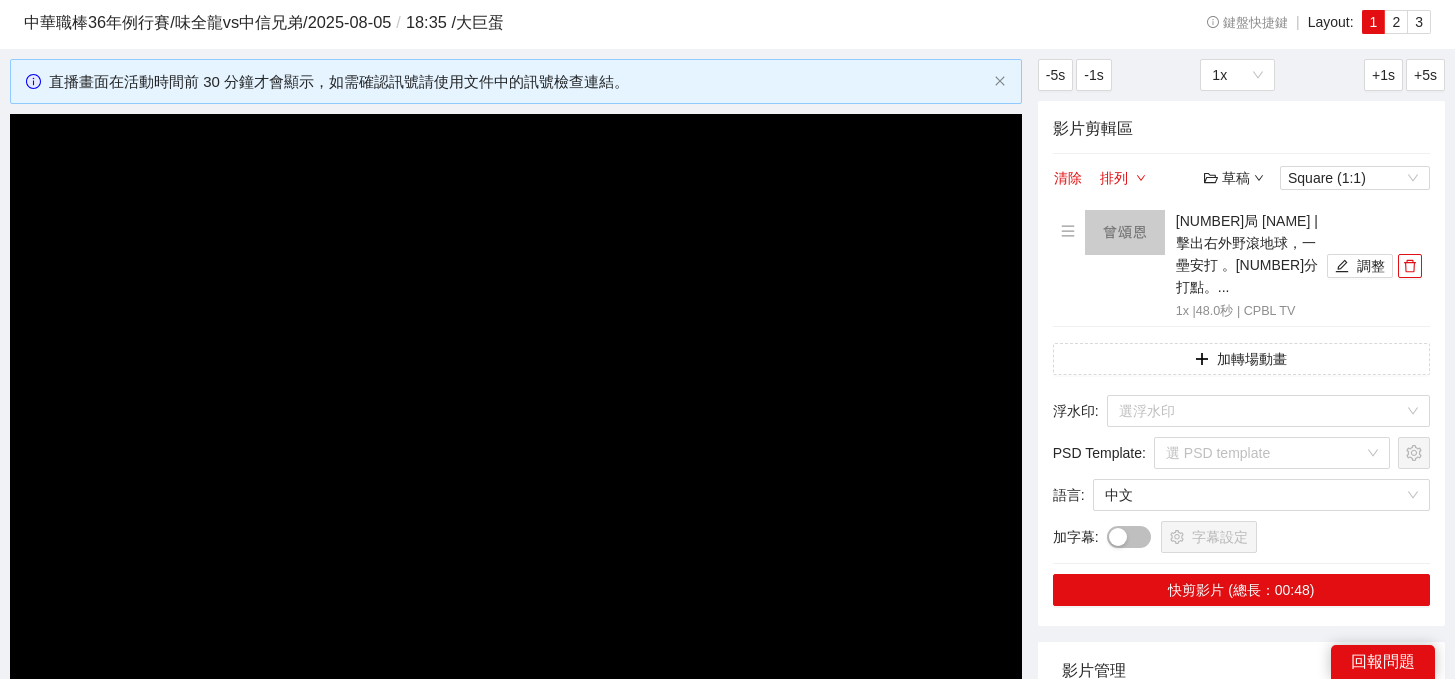 scroll, scrollTop: 0, scrollLeft: 0, axis: both 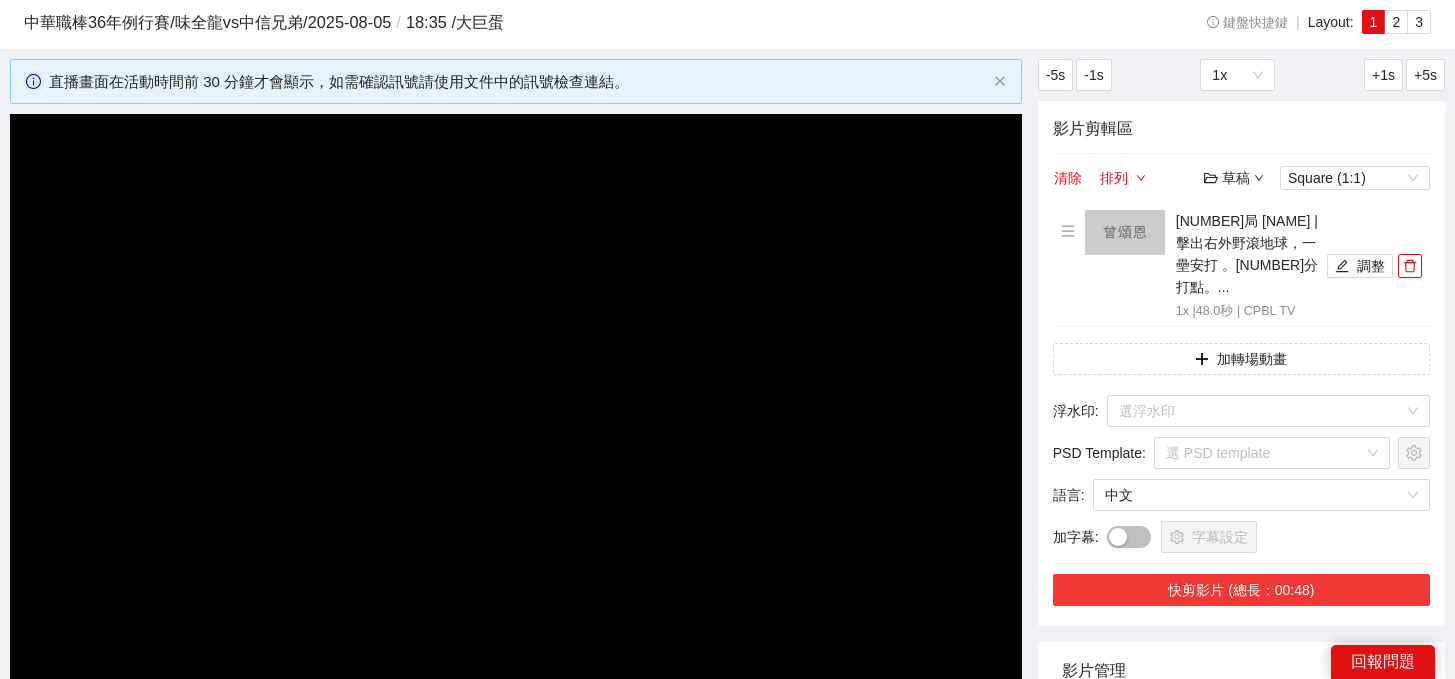 click on "快剪影片 (總長：00:48)" at bounding box center (1241, 590) 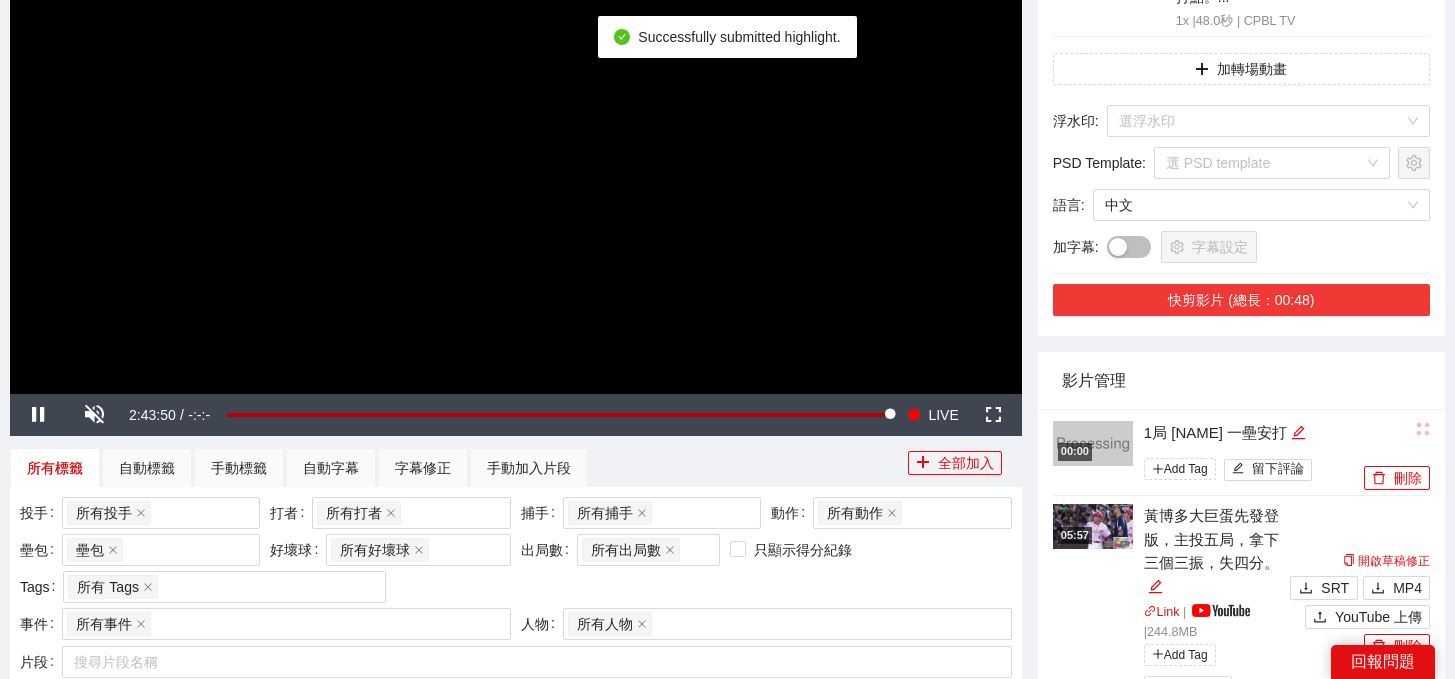 scroll, scrollTop: 344, scrollLeft: 0, axis: vertical 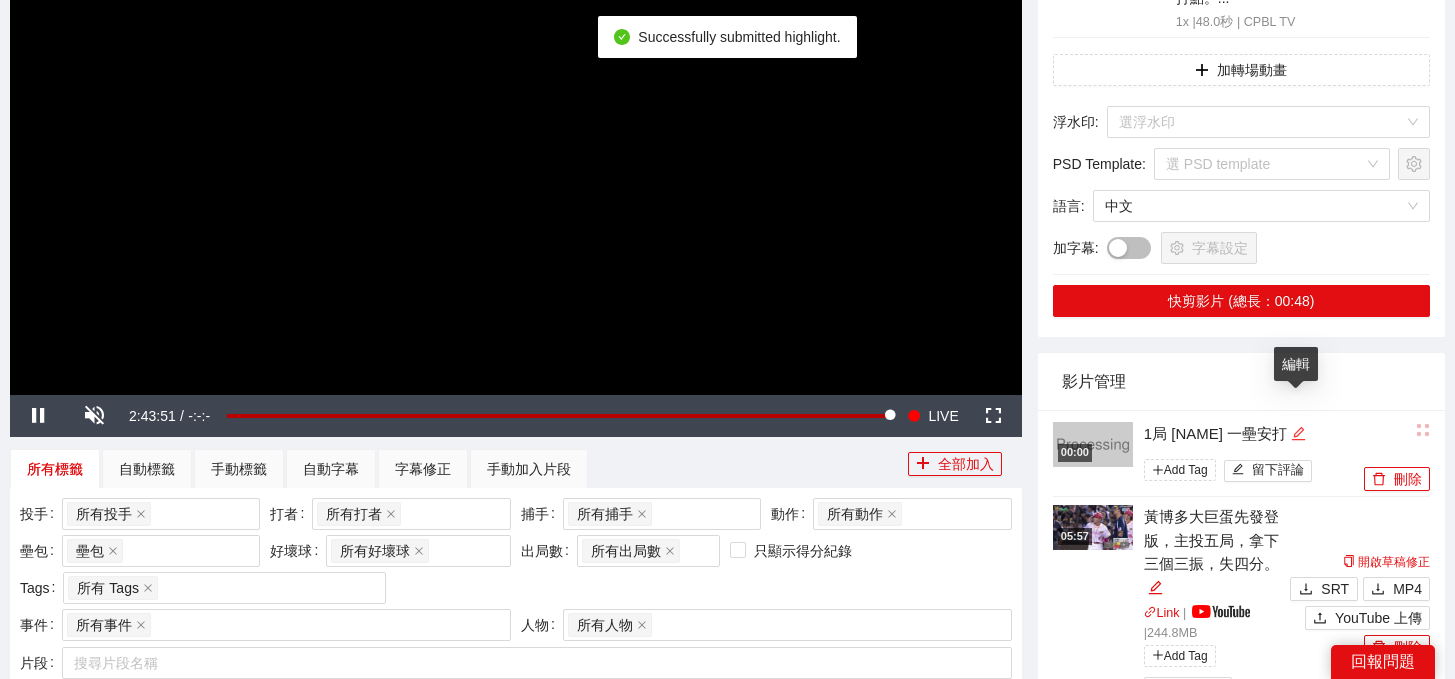 click 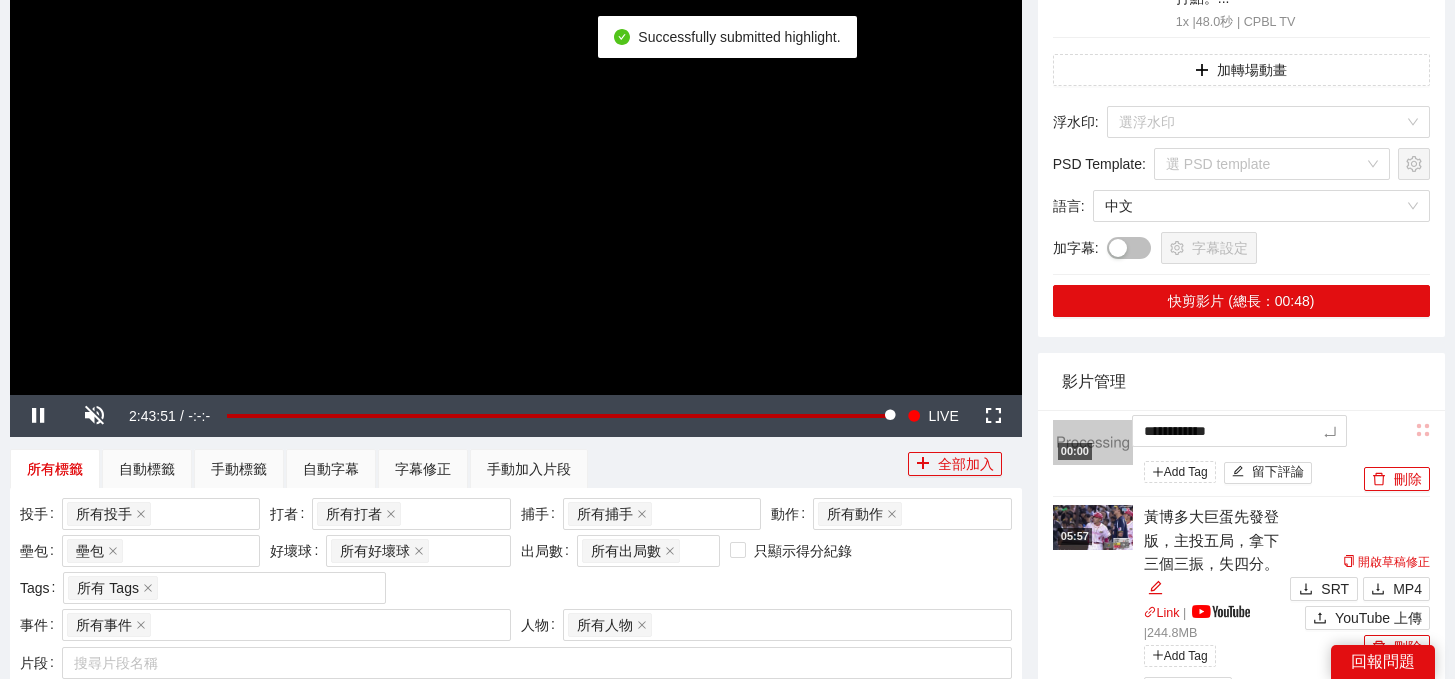 drag, startPoint x: 1296, startPoint y: 411, endPoint x: 952, endPoint y: 401, distance: 344.14532 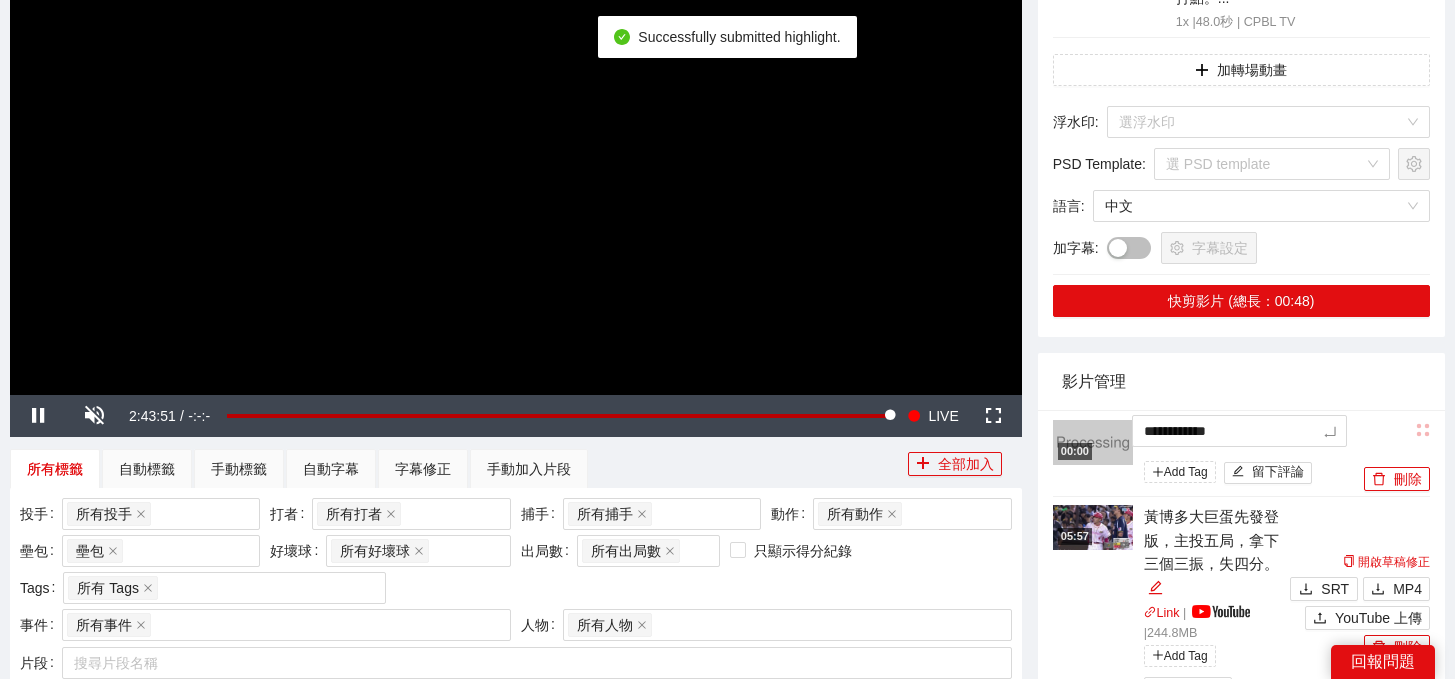 click on "**********" at bounding box center (727, 1101) 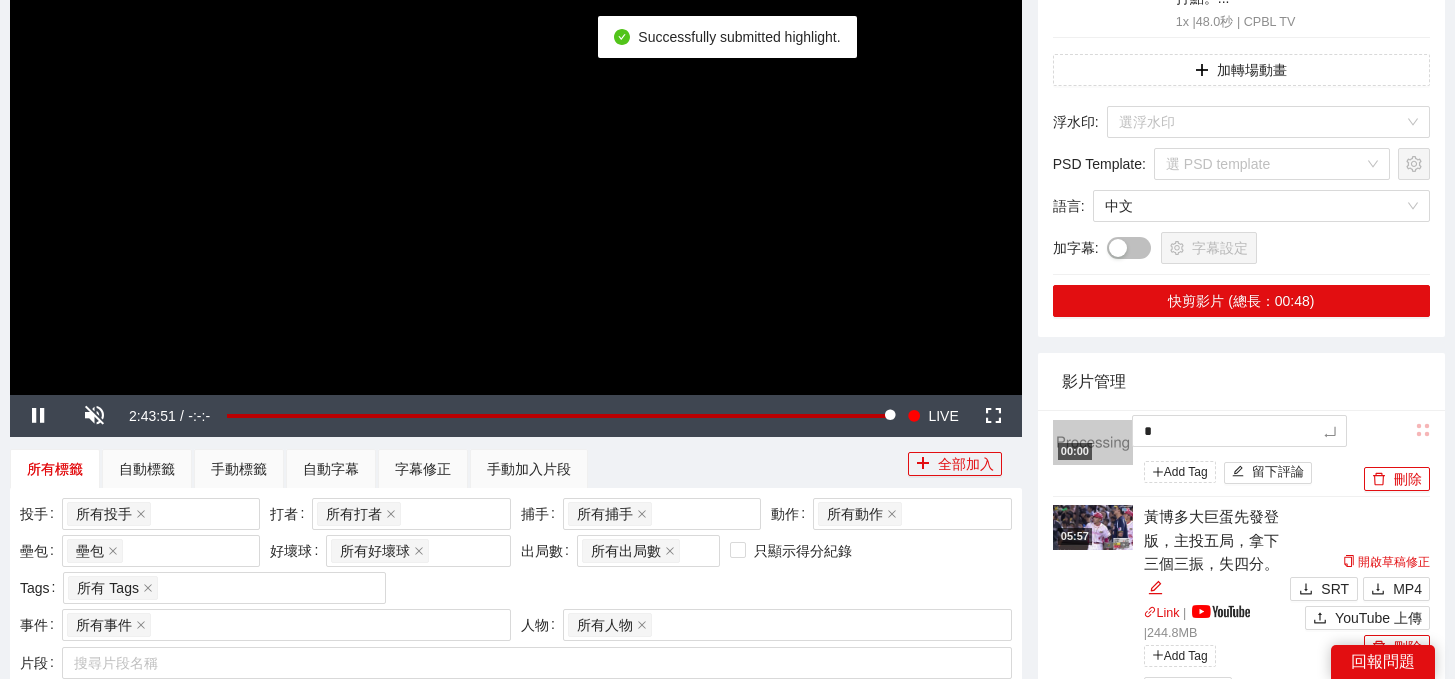 type 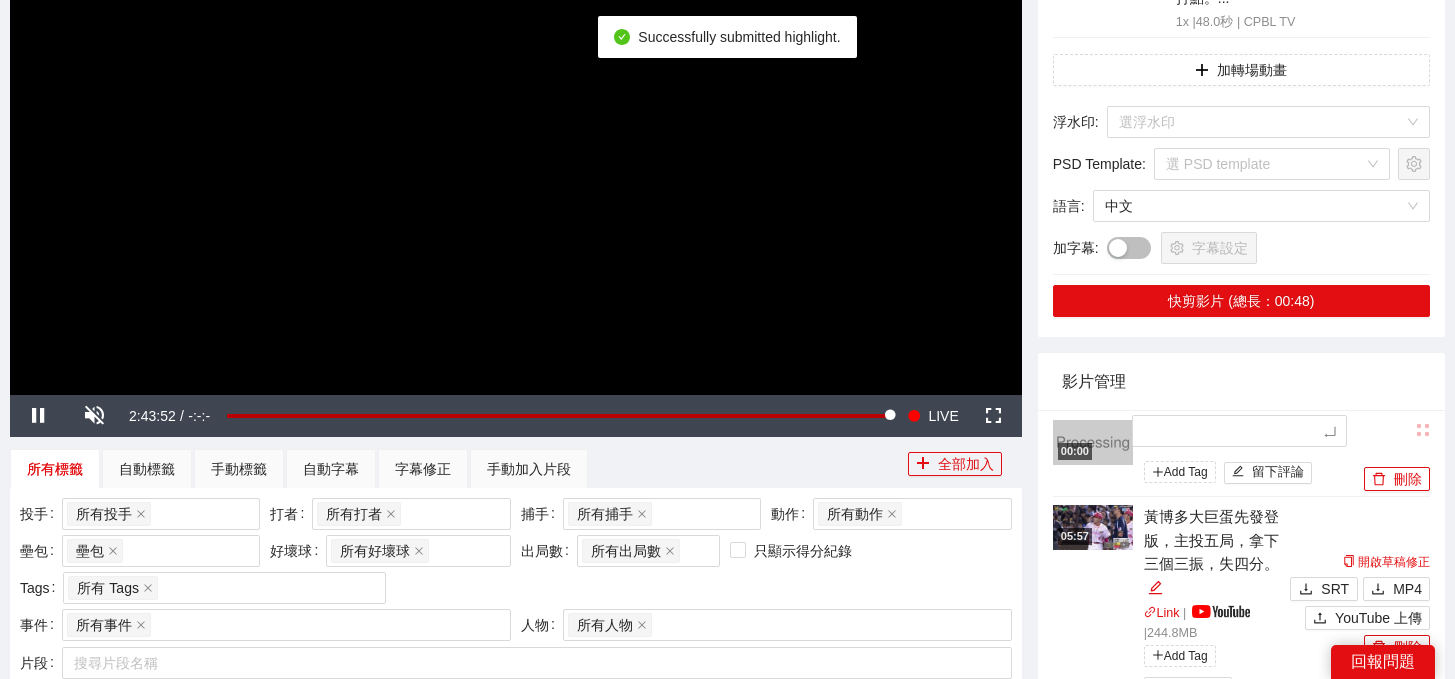 type on "*" 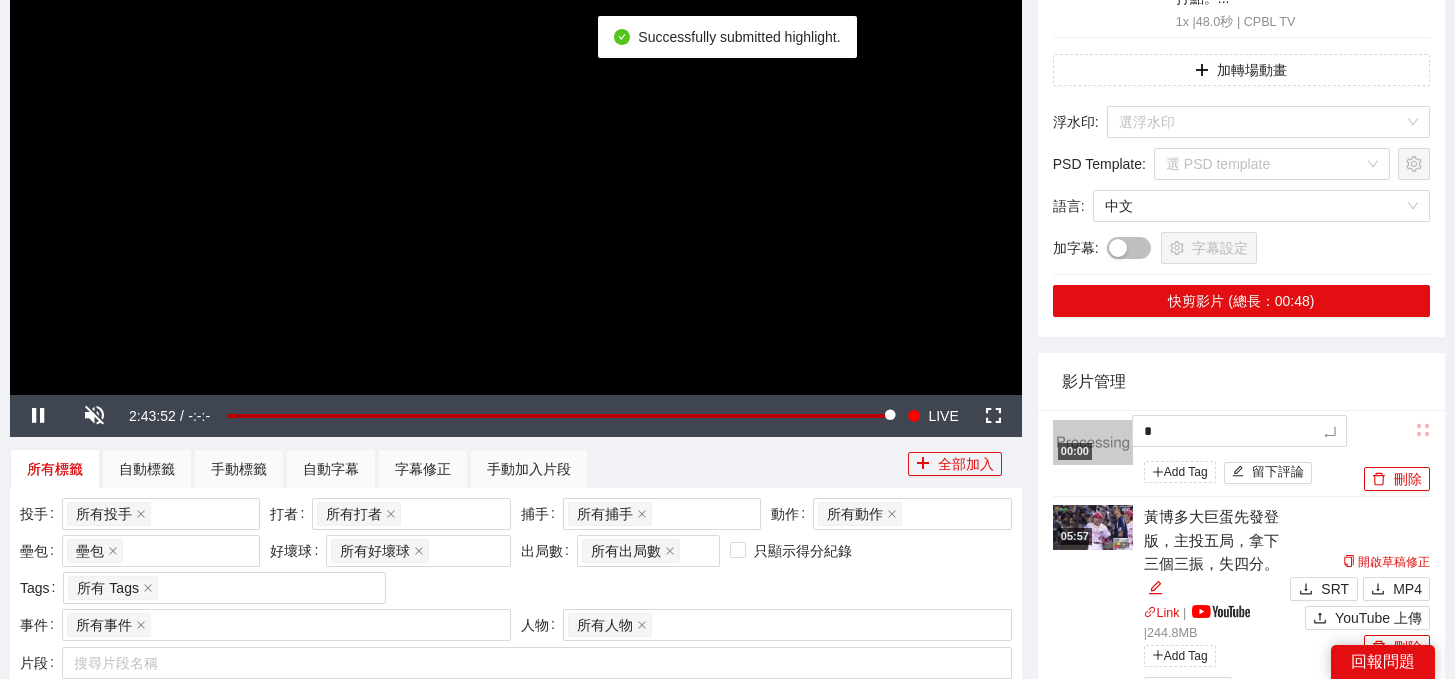 type on "**" 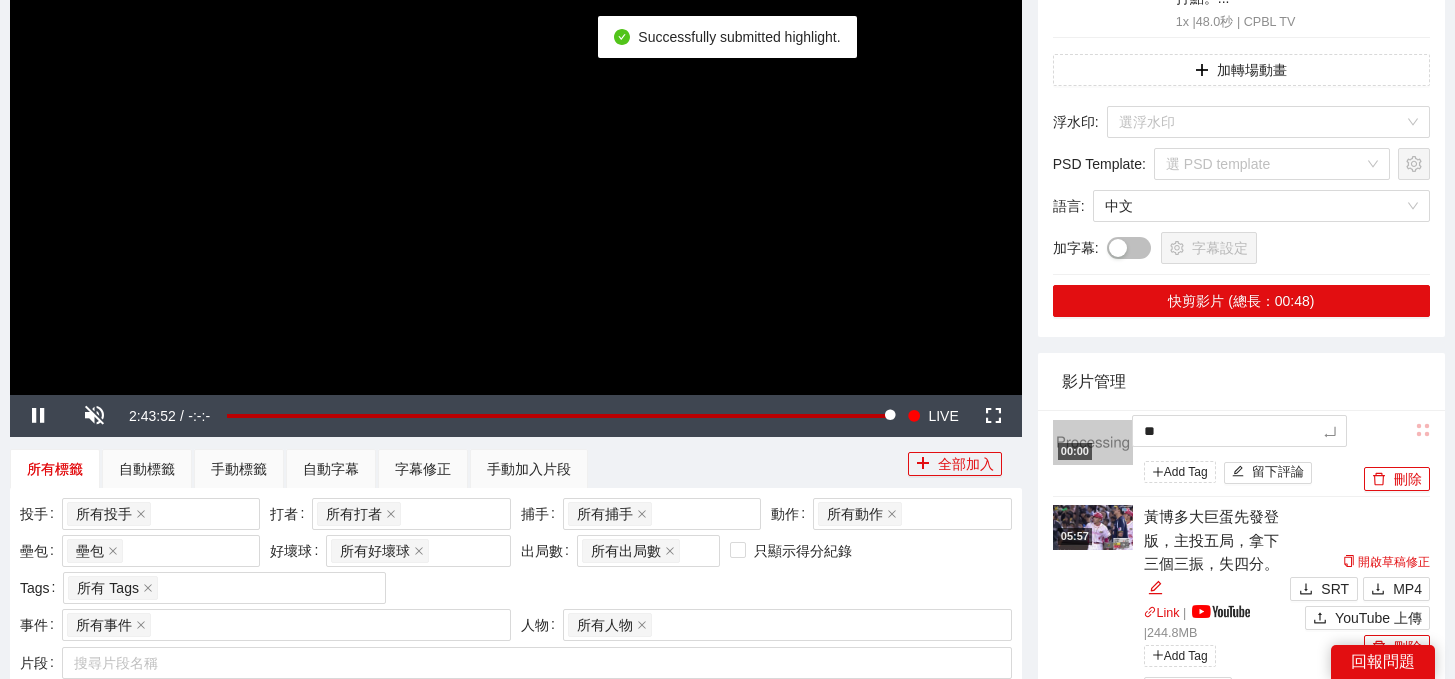 type on "*" 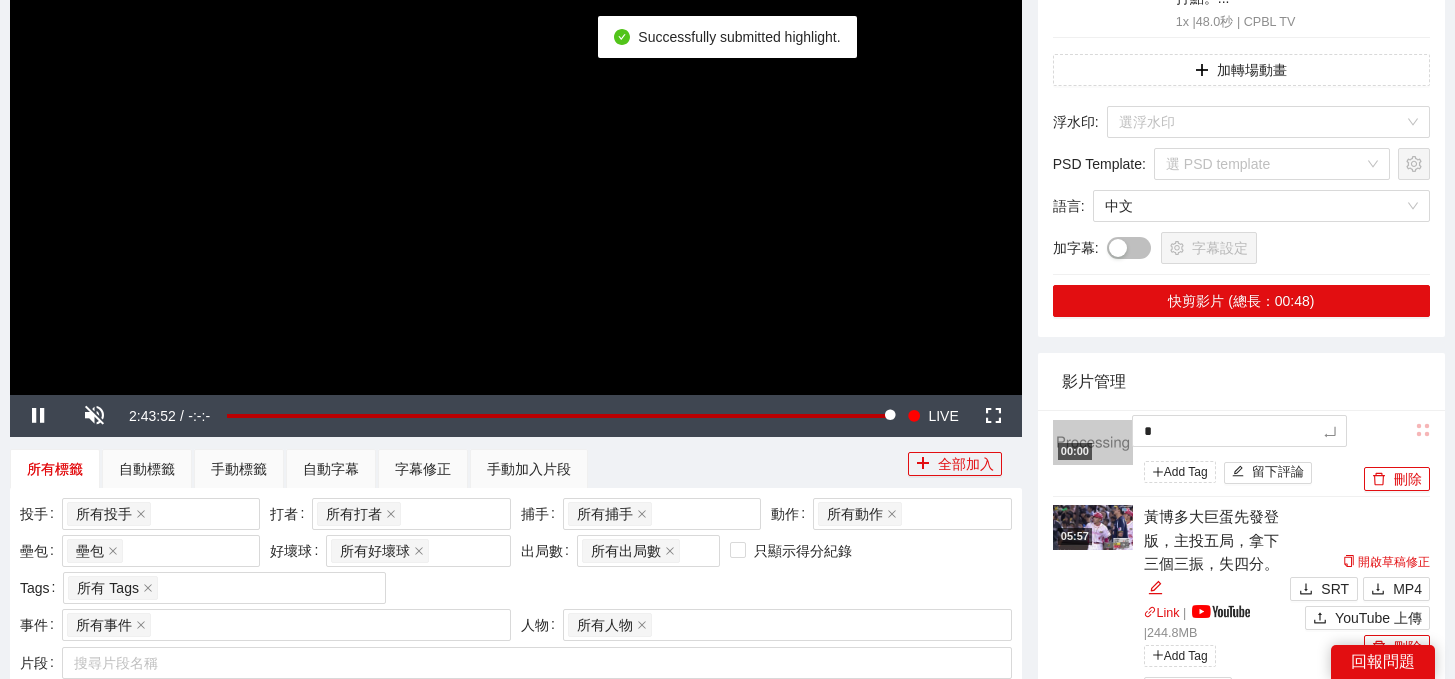 type on "**" 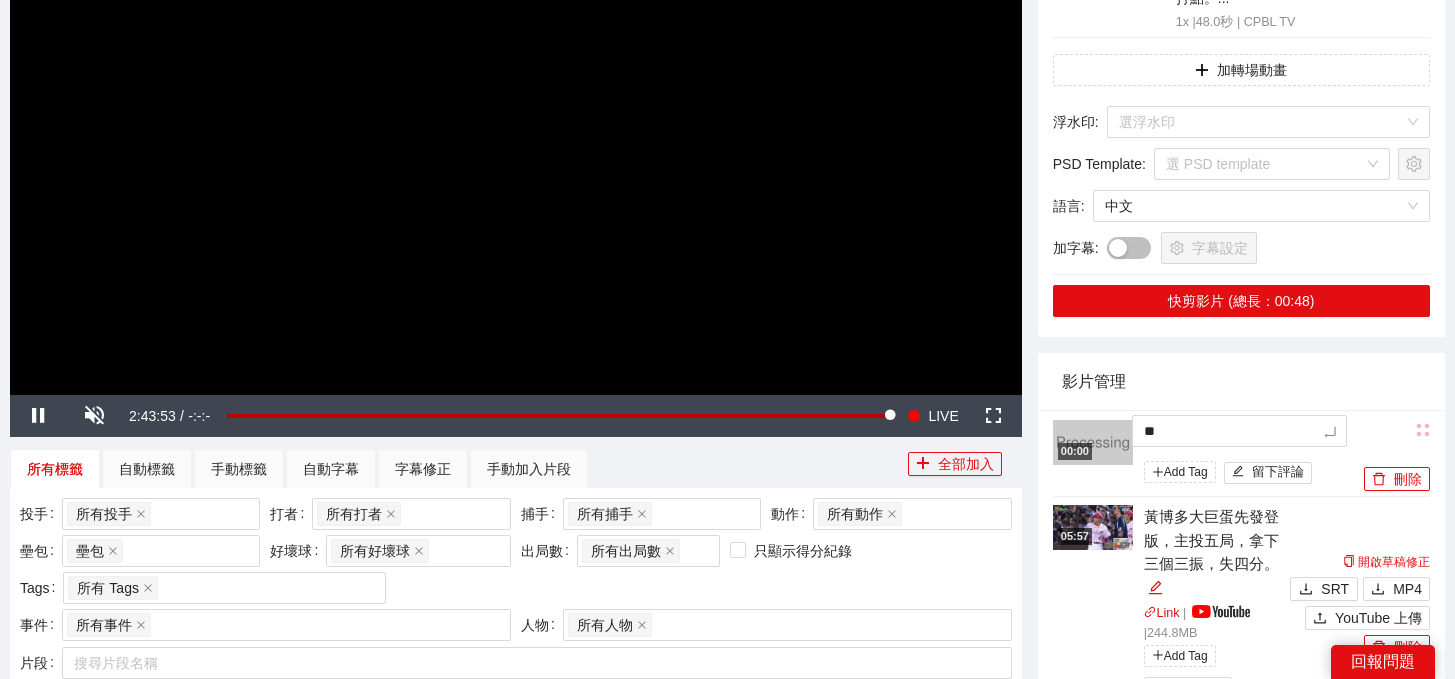 type on "***" 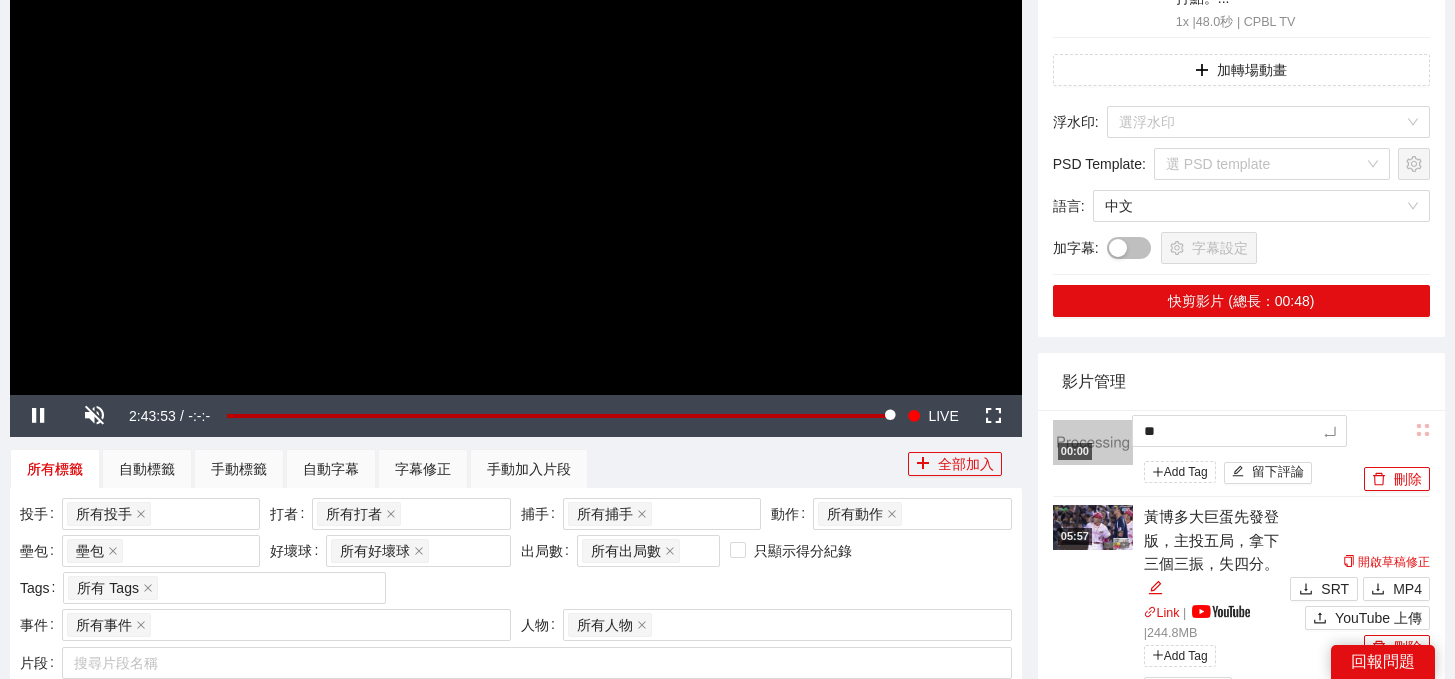 type on "***" 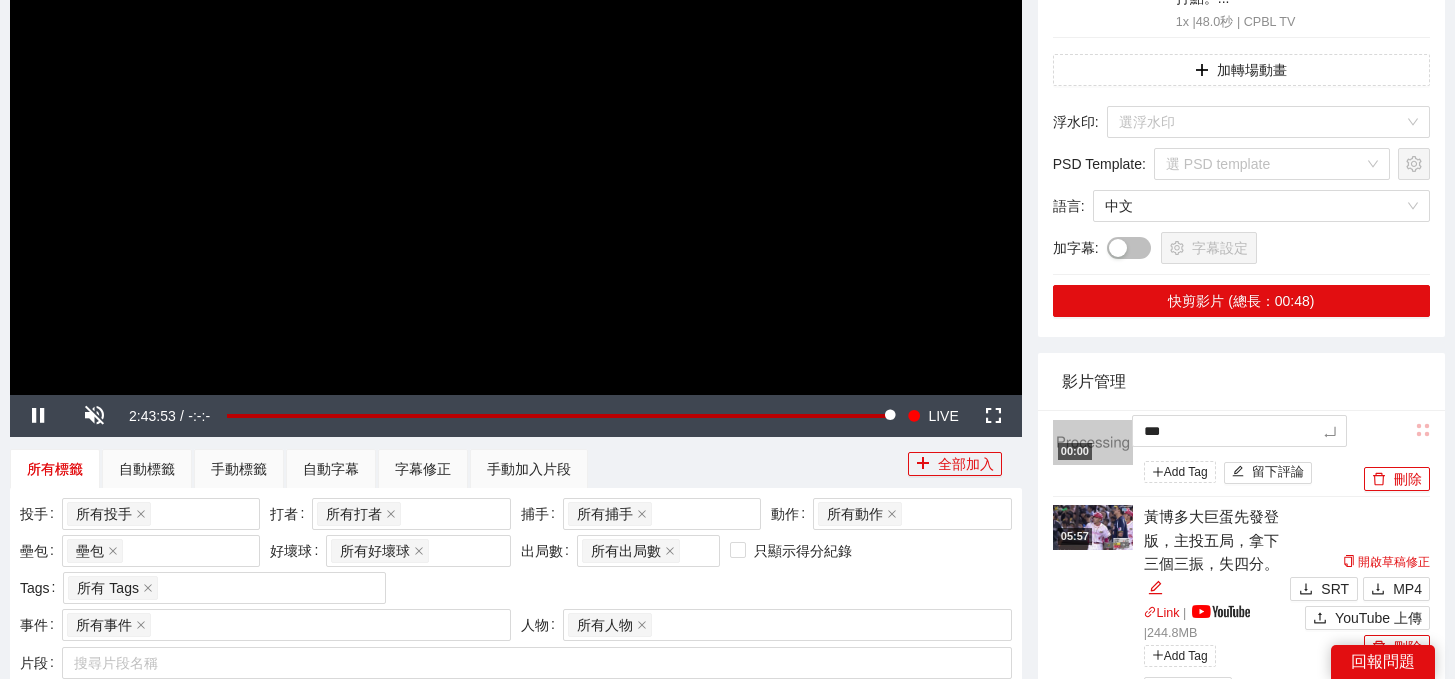 type on "**" 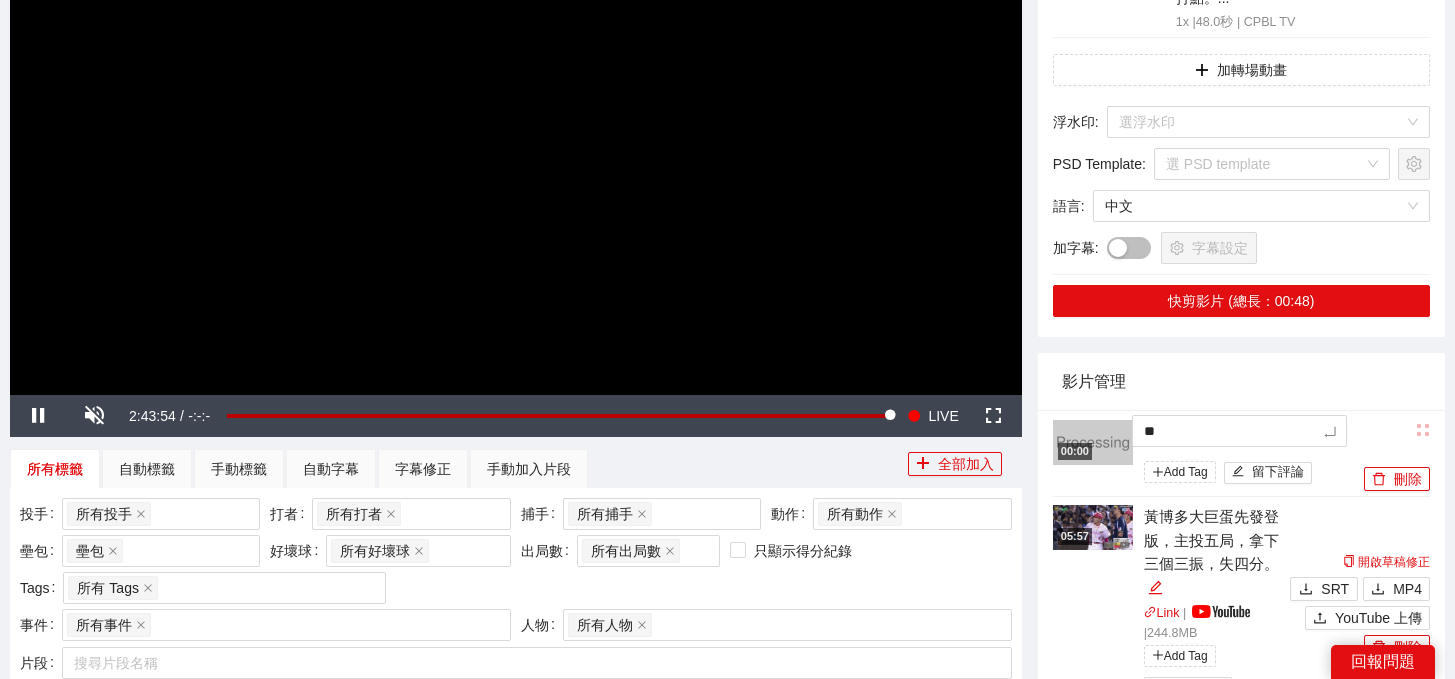 type on "**" 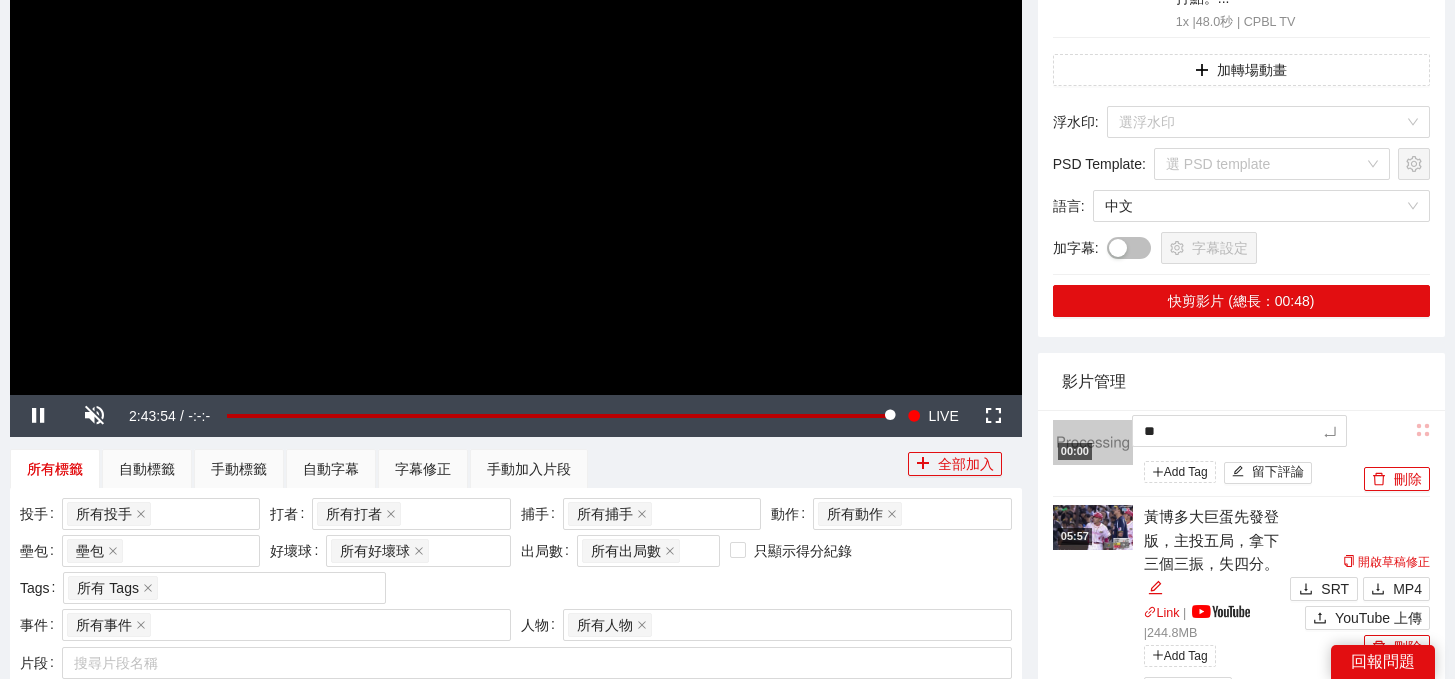type on "**" 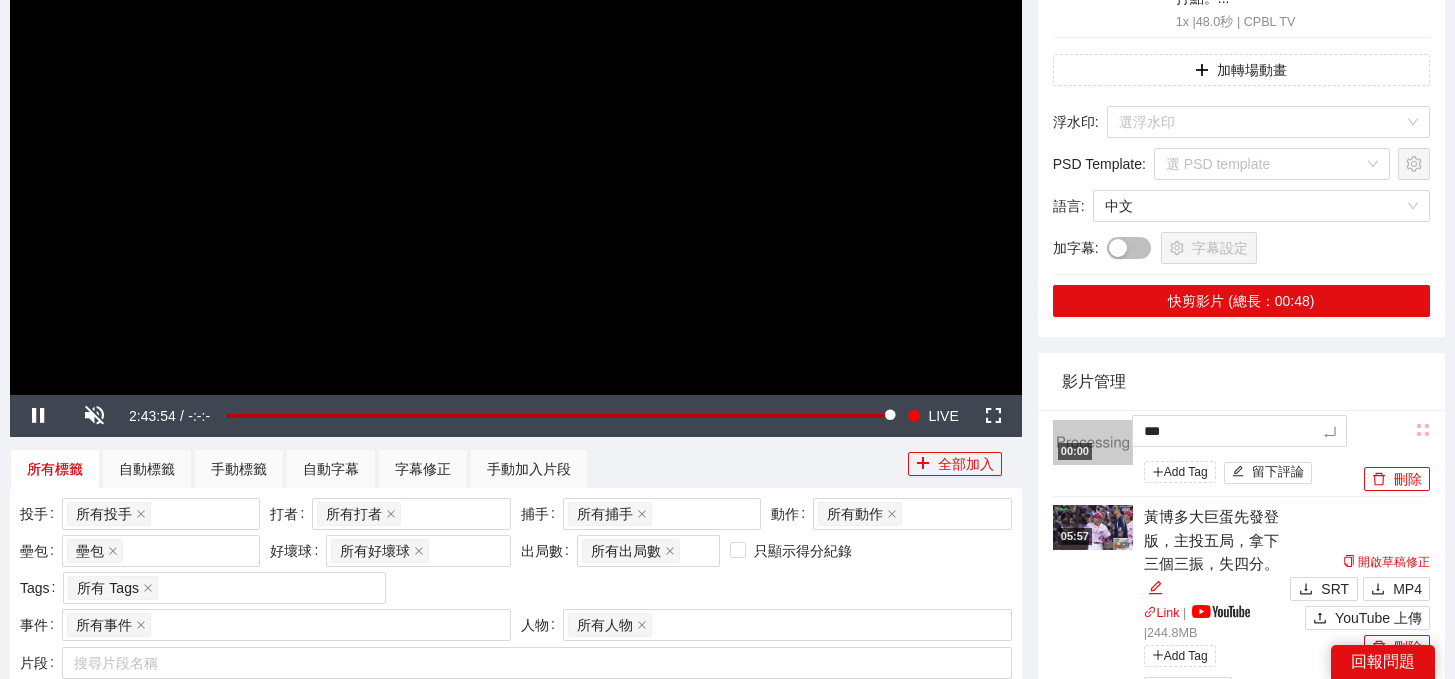 type on "****" 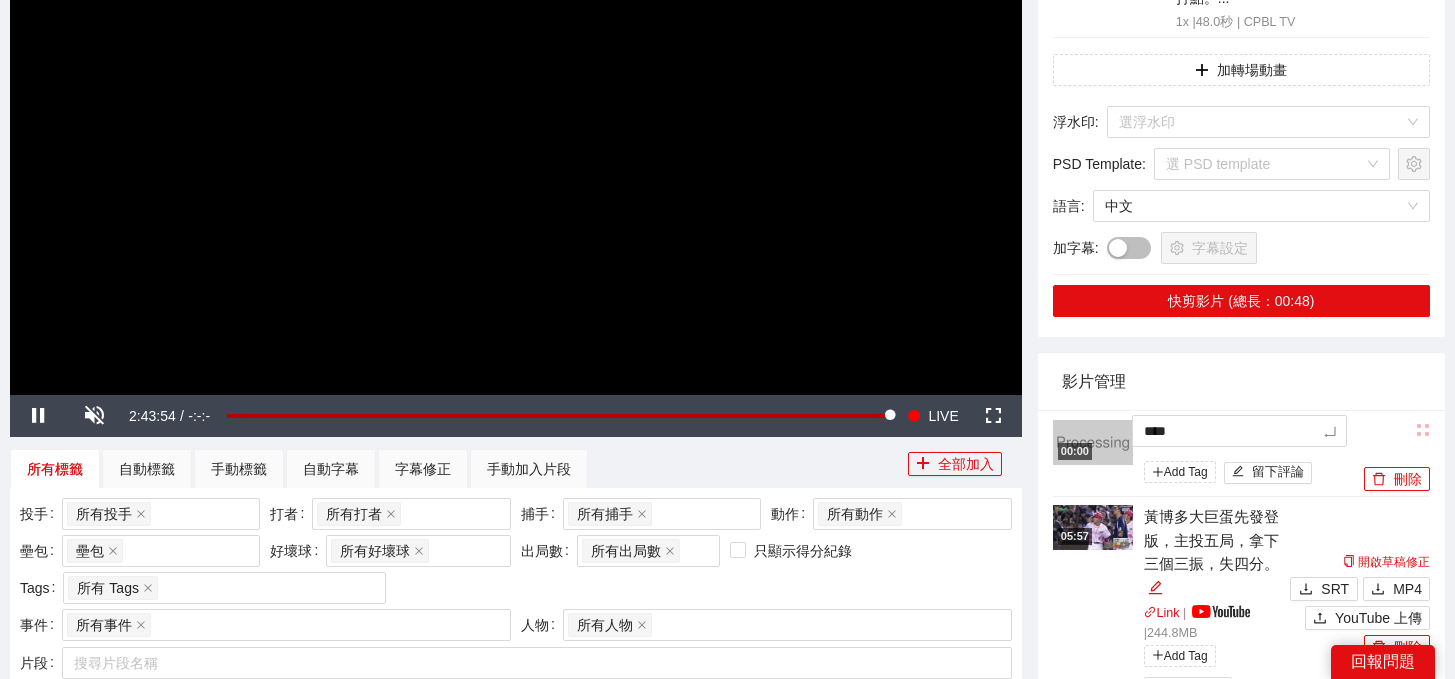 type on "*****" 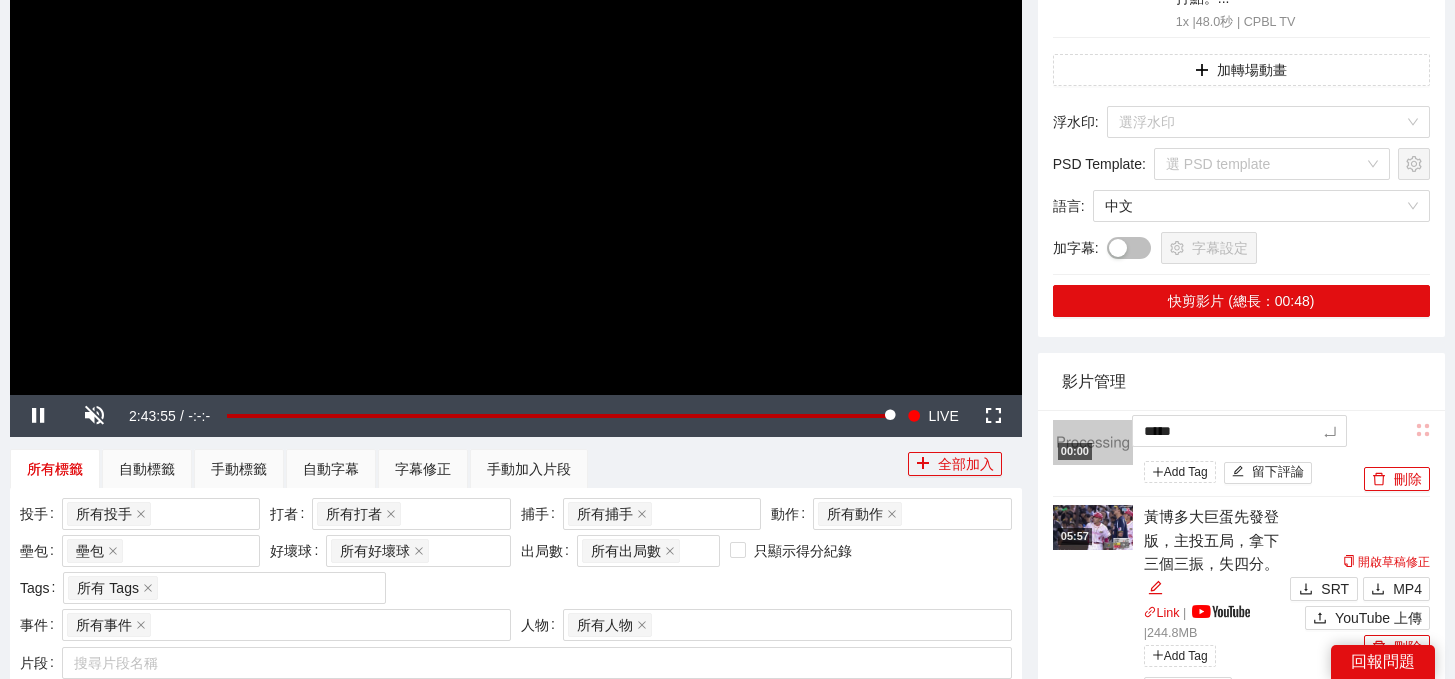 type on "*****" 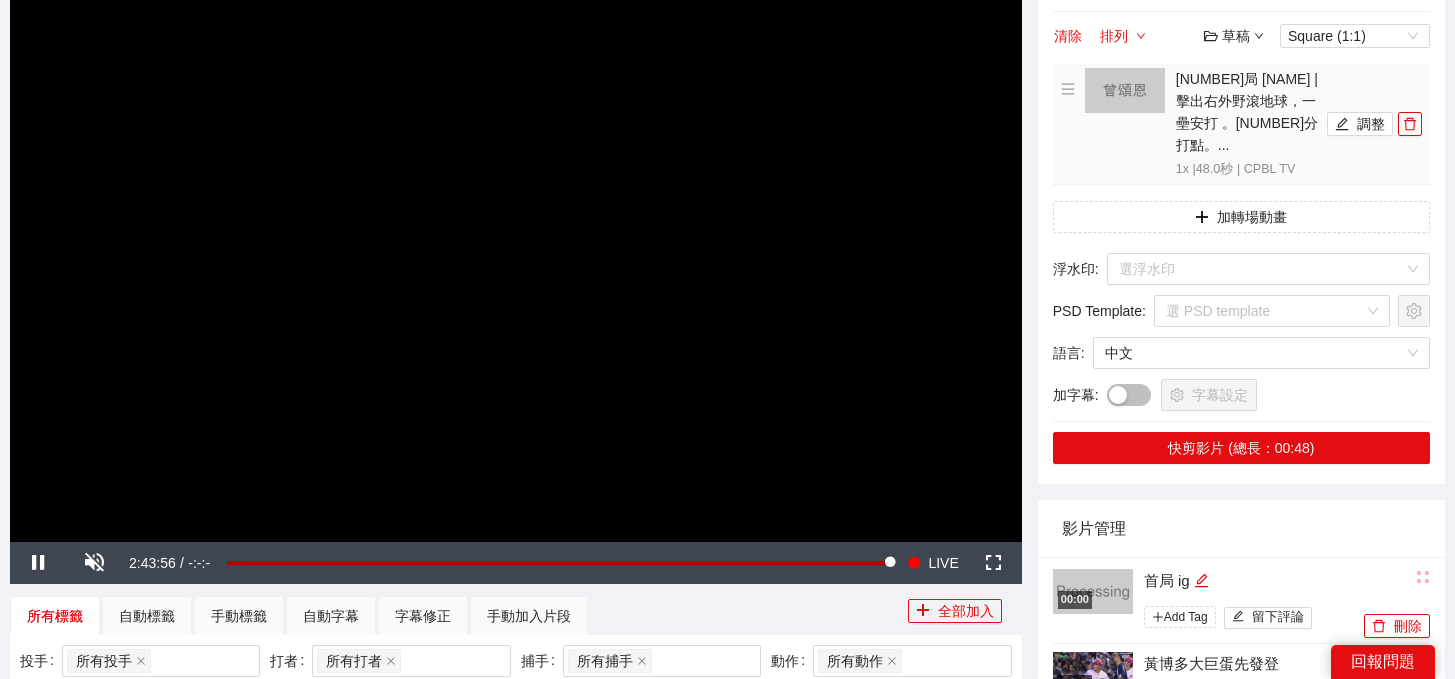 scroll, scrollTop: 0, scrollLeft: 0, axis: both 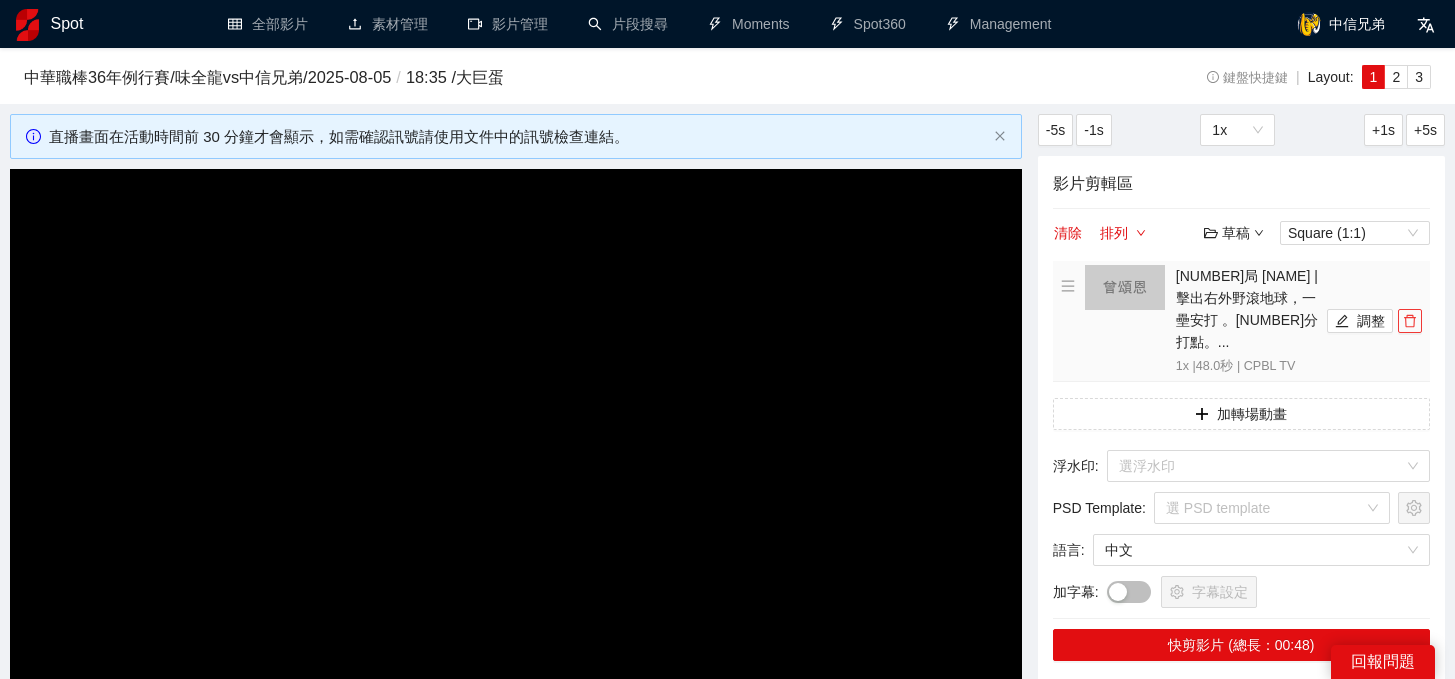 click 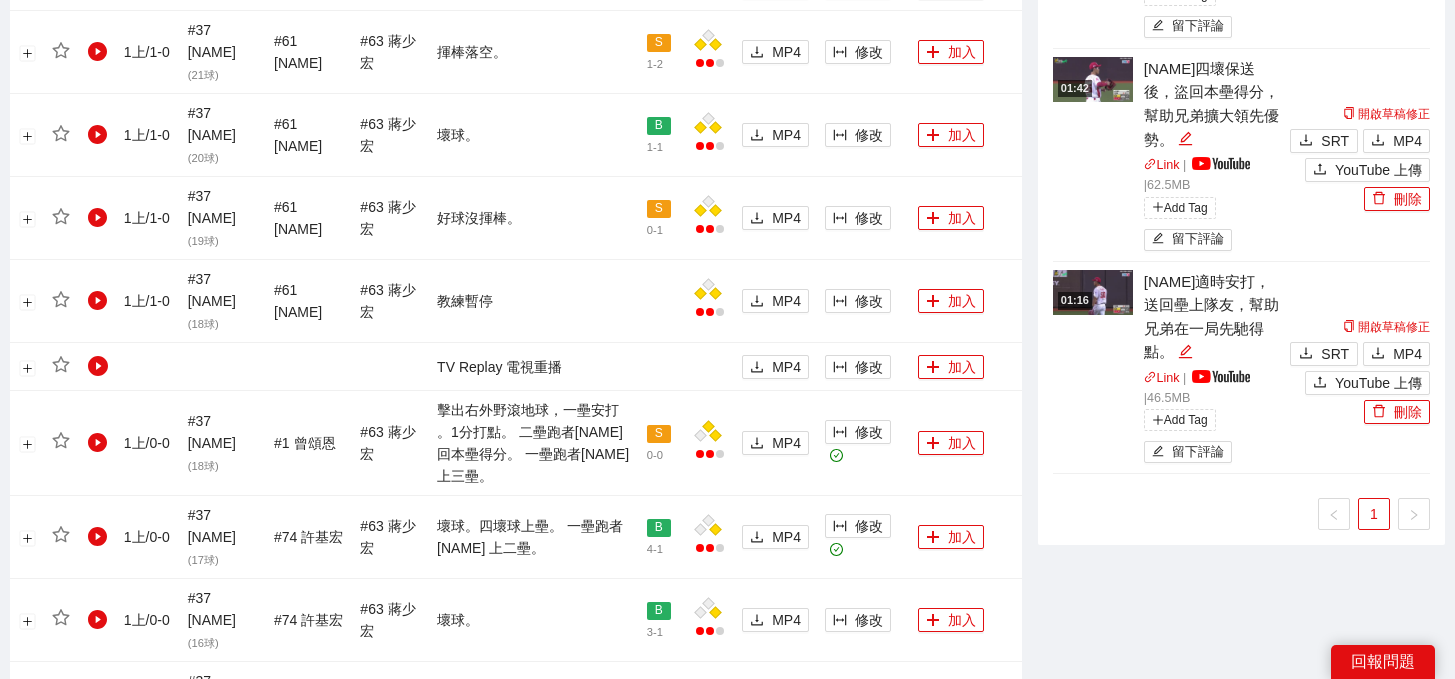 scroll, scrollTop: 1876, scrollLeft: 0, axis: vertical 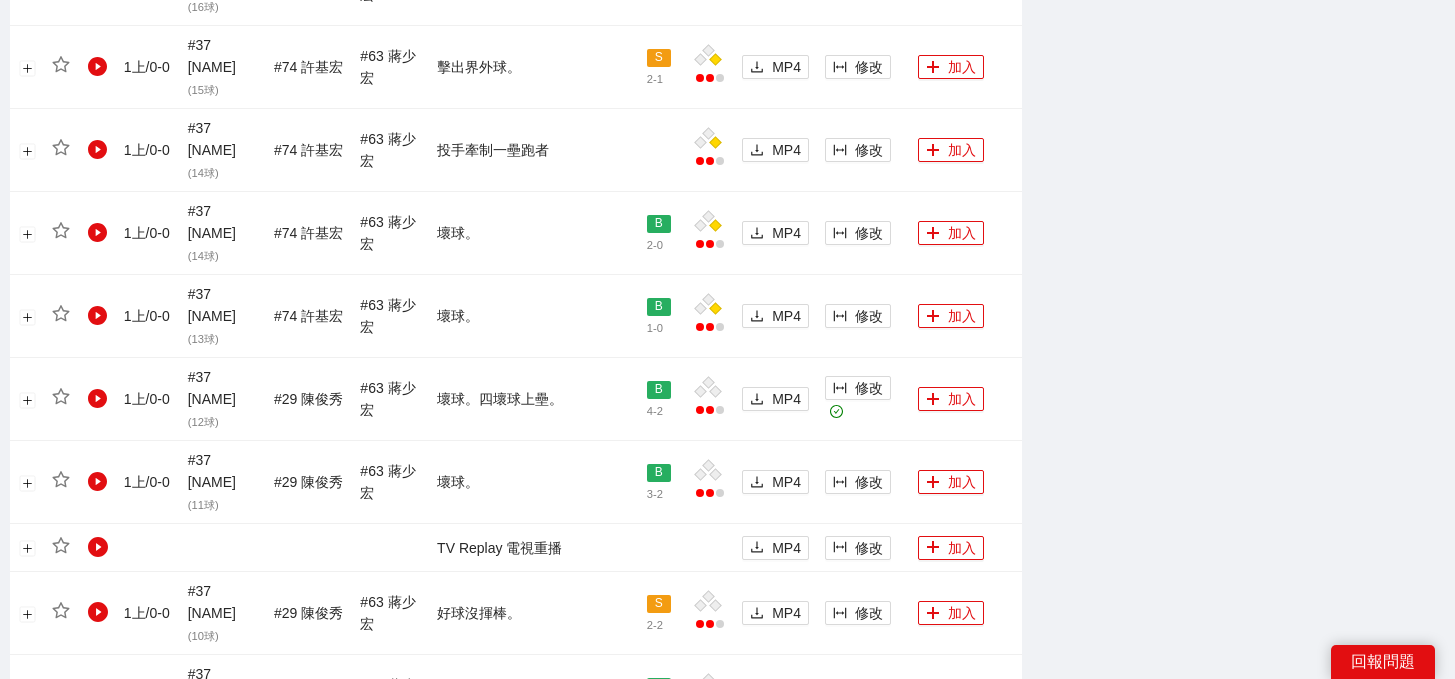 click on "12" at bounding box center (135, 849) 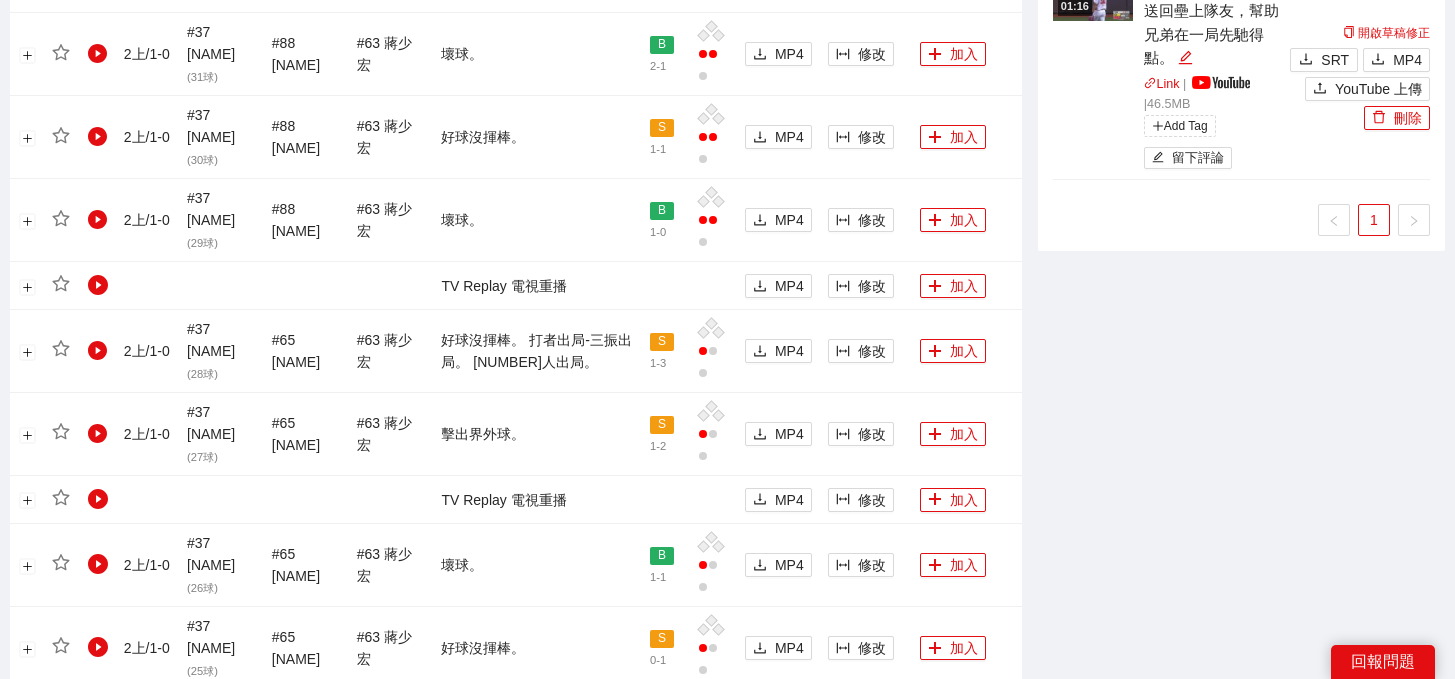 scroll, scrollTop: 1894, scrollLeft: 0, axis: vertical 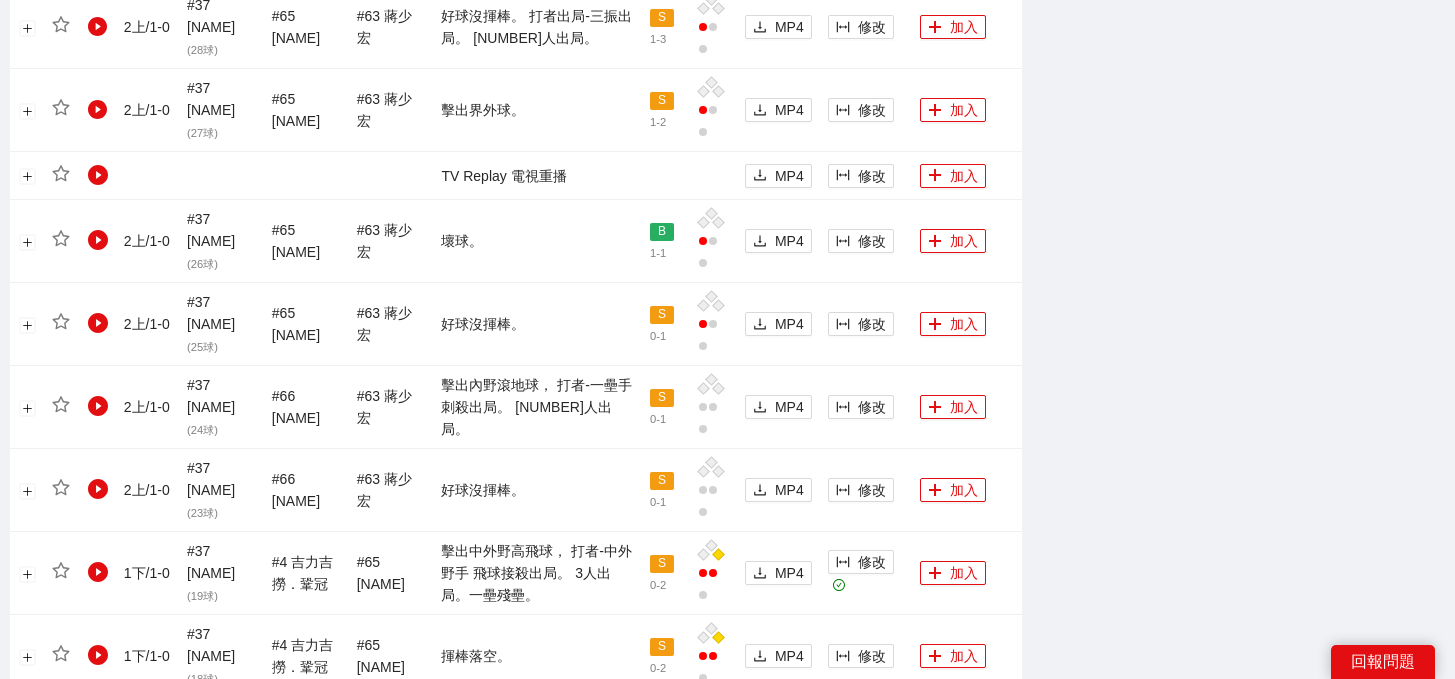 click on "11" at bounding box center [135, 809] 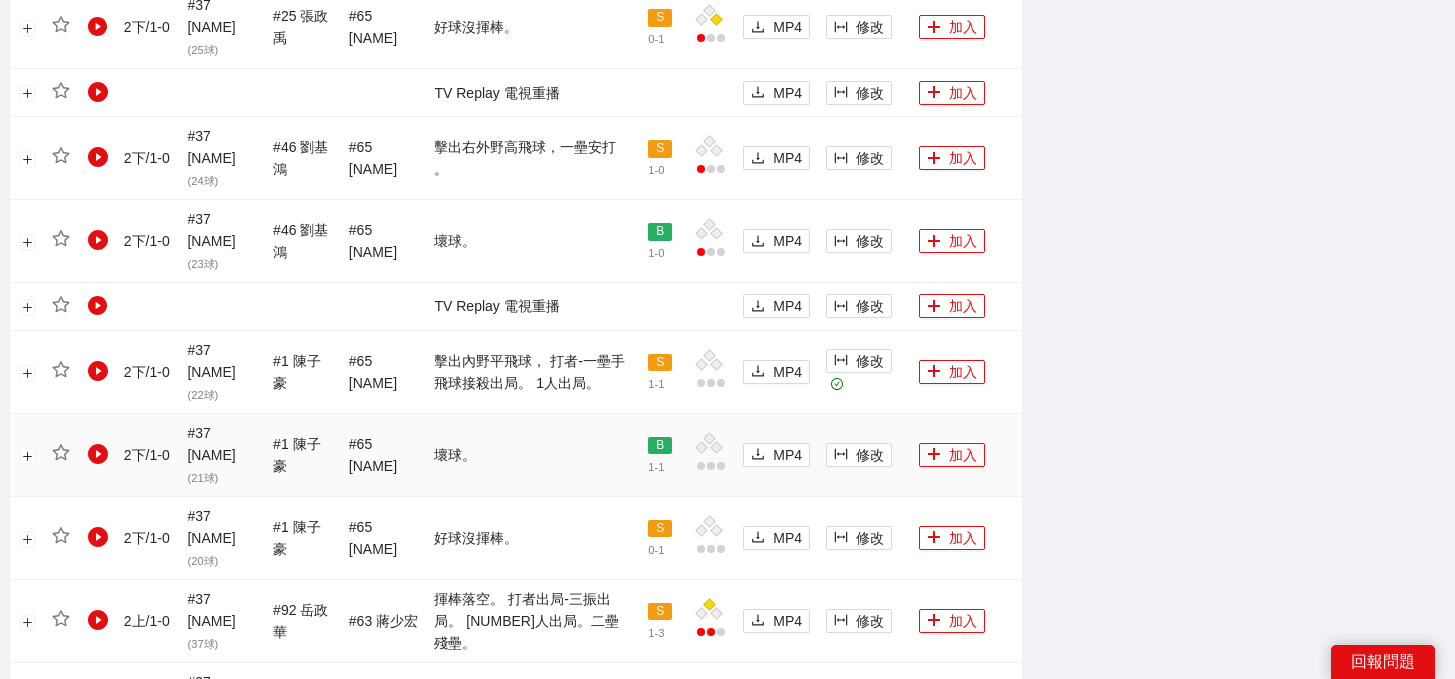 scroll, scrollTop: 2123, scrollLeft: 0, axis: vertical 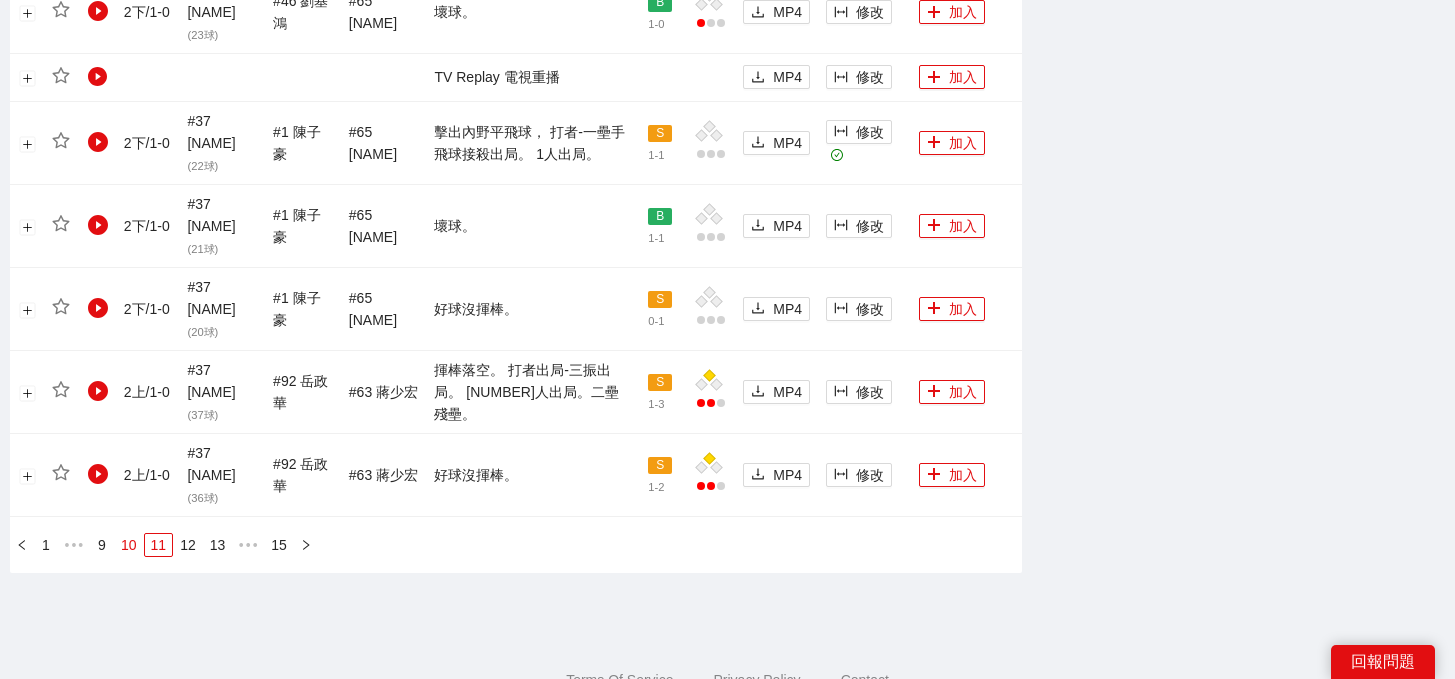 click on "10" at bounding box center (129, 545) 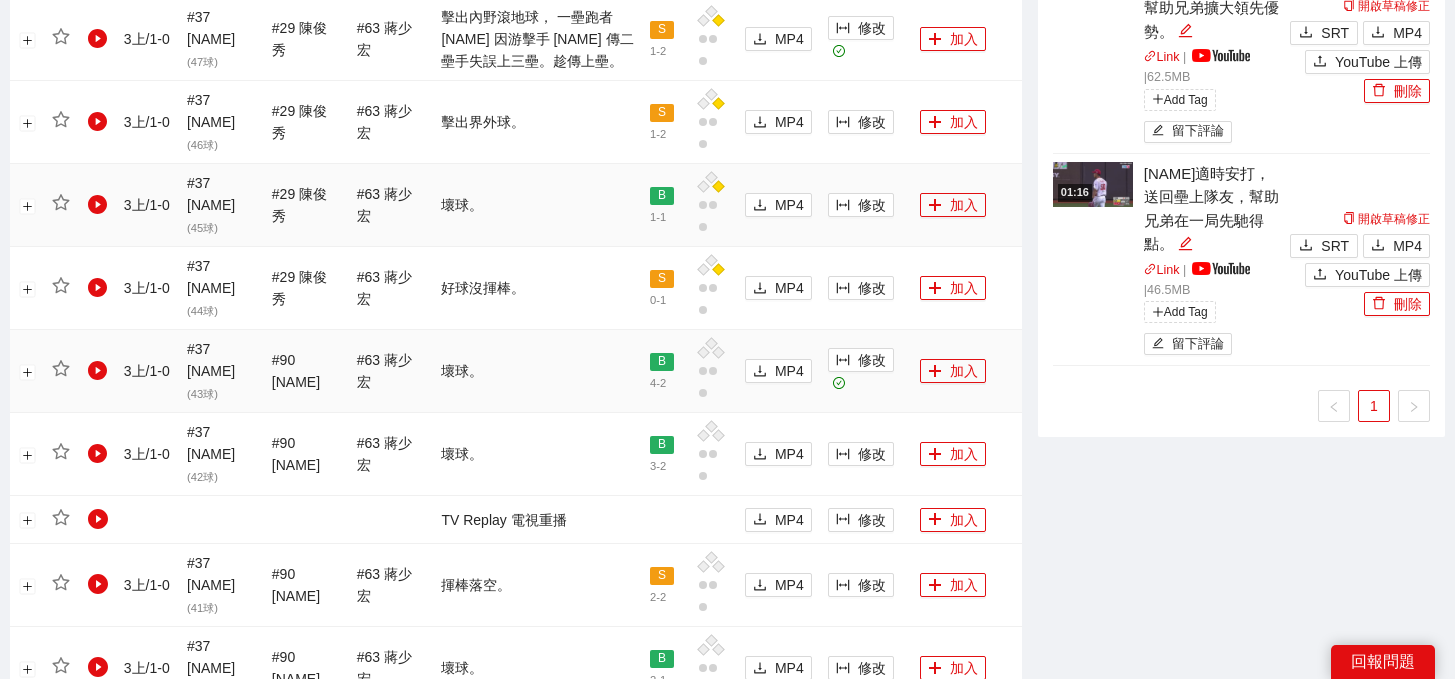 scroll, scrollTop: 1069, scrollLeft: 0, axis: vertical 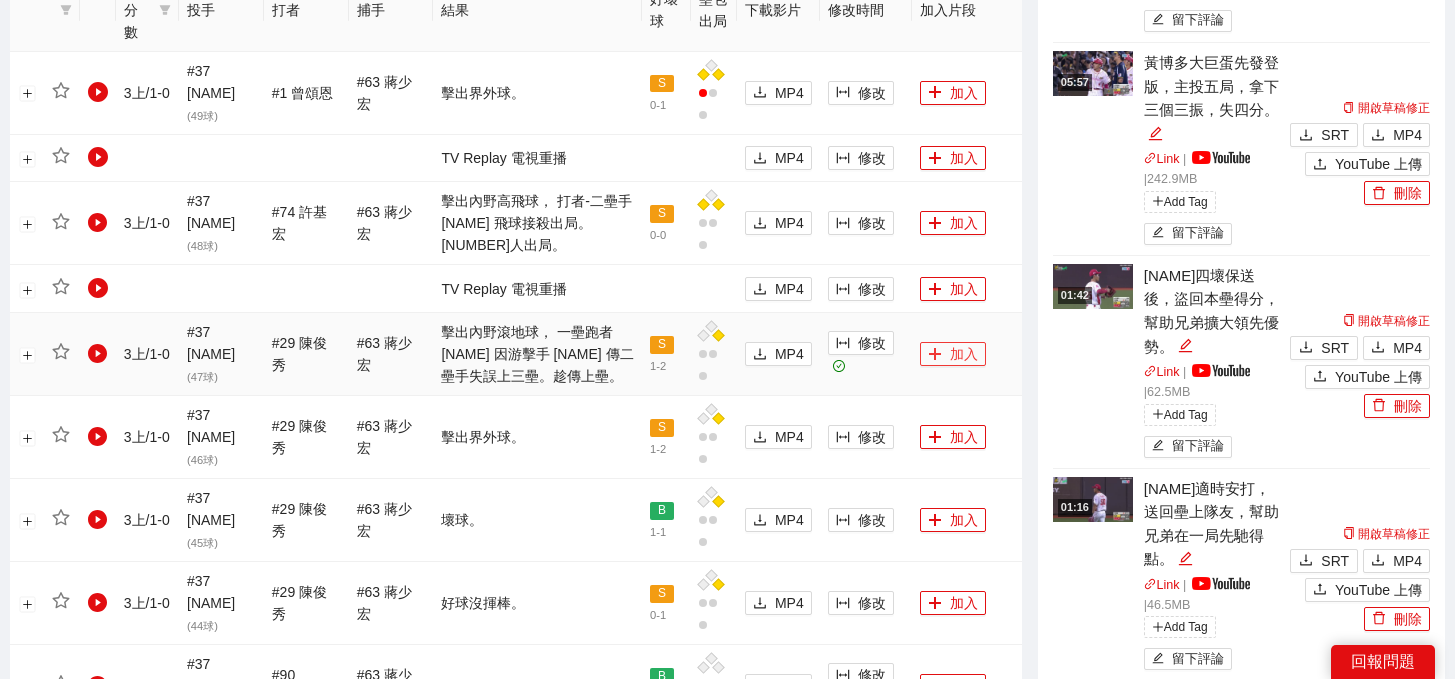 click at bounding box center (935, 355) 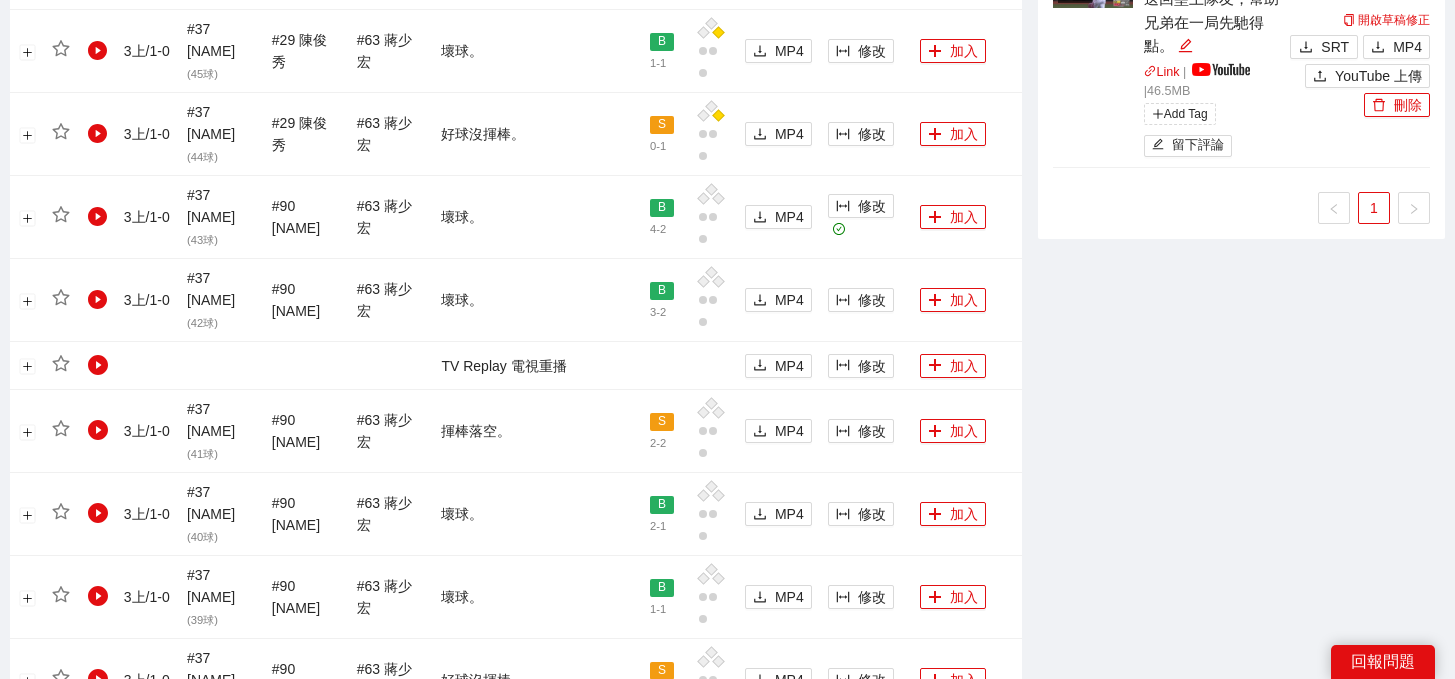 scroll, scrollTop: 1891, scrollLeft: 0, axis: vertical 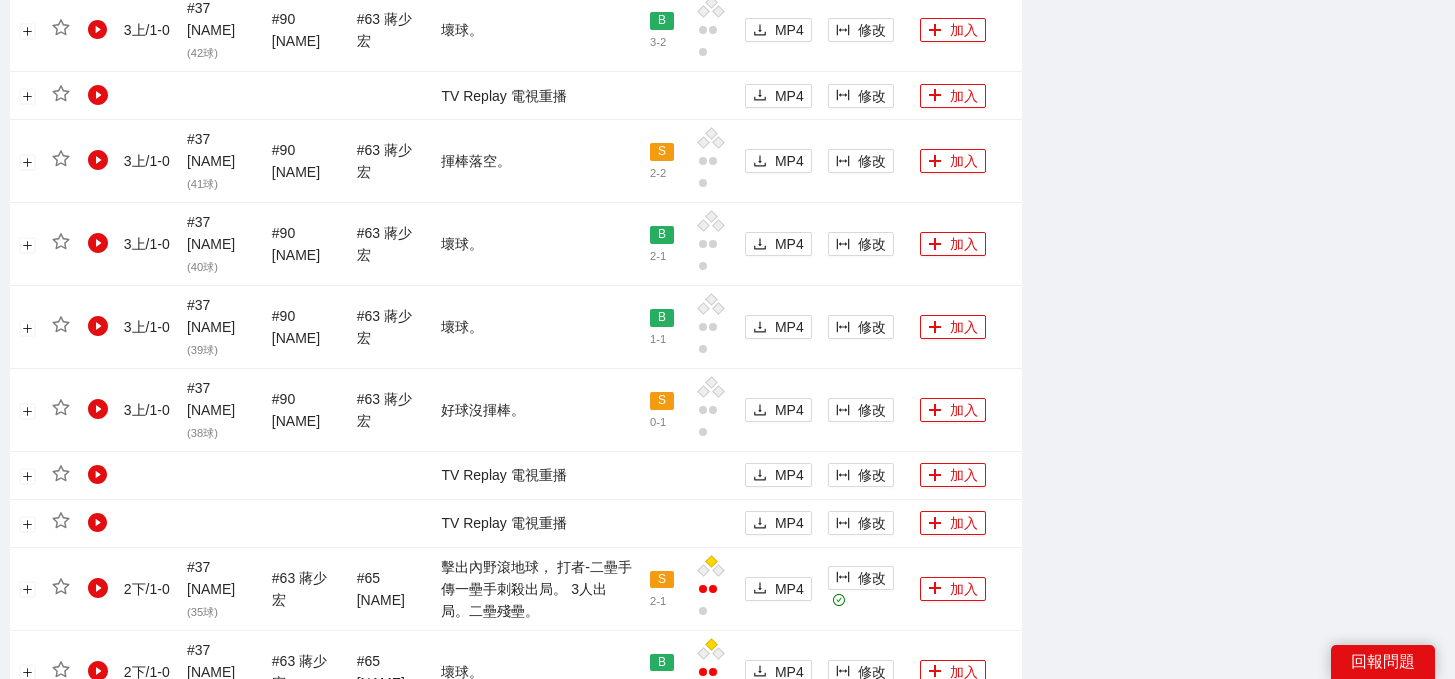 click on "9" at bounding box center (126, 742) 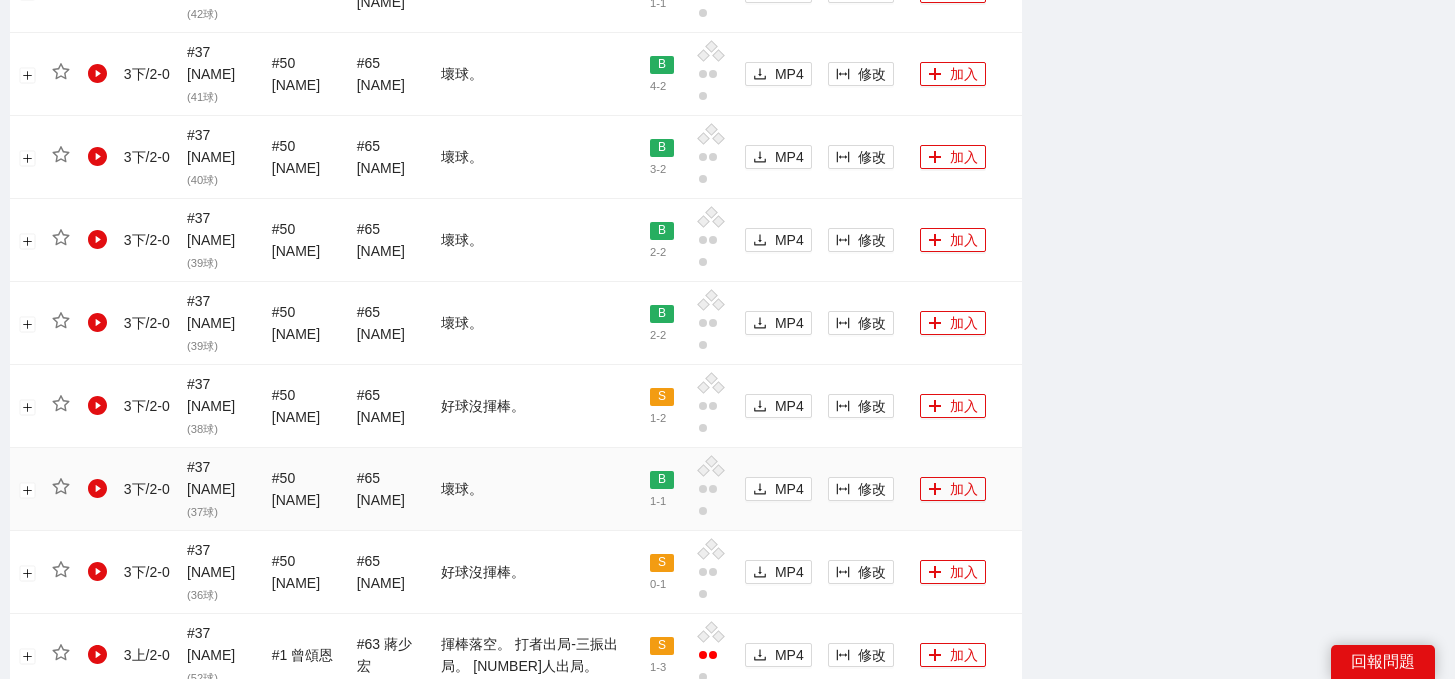 scroll, scrollTop: 2202, scrollLeft: 0, axis: vertical 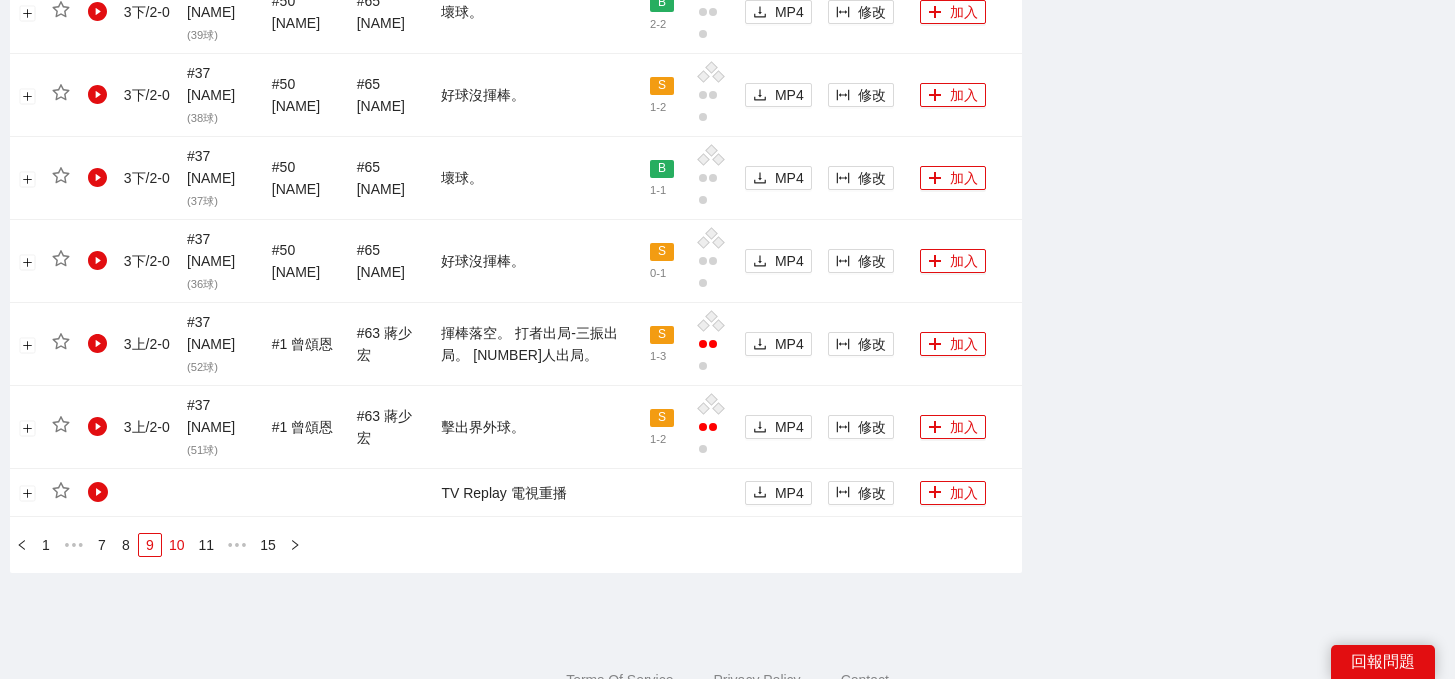 click on "10" at bounding box center [177, 545] 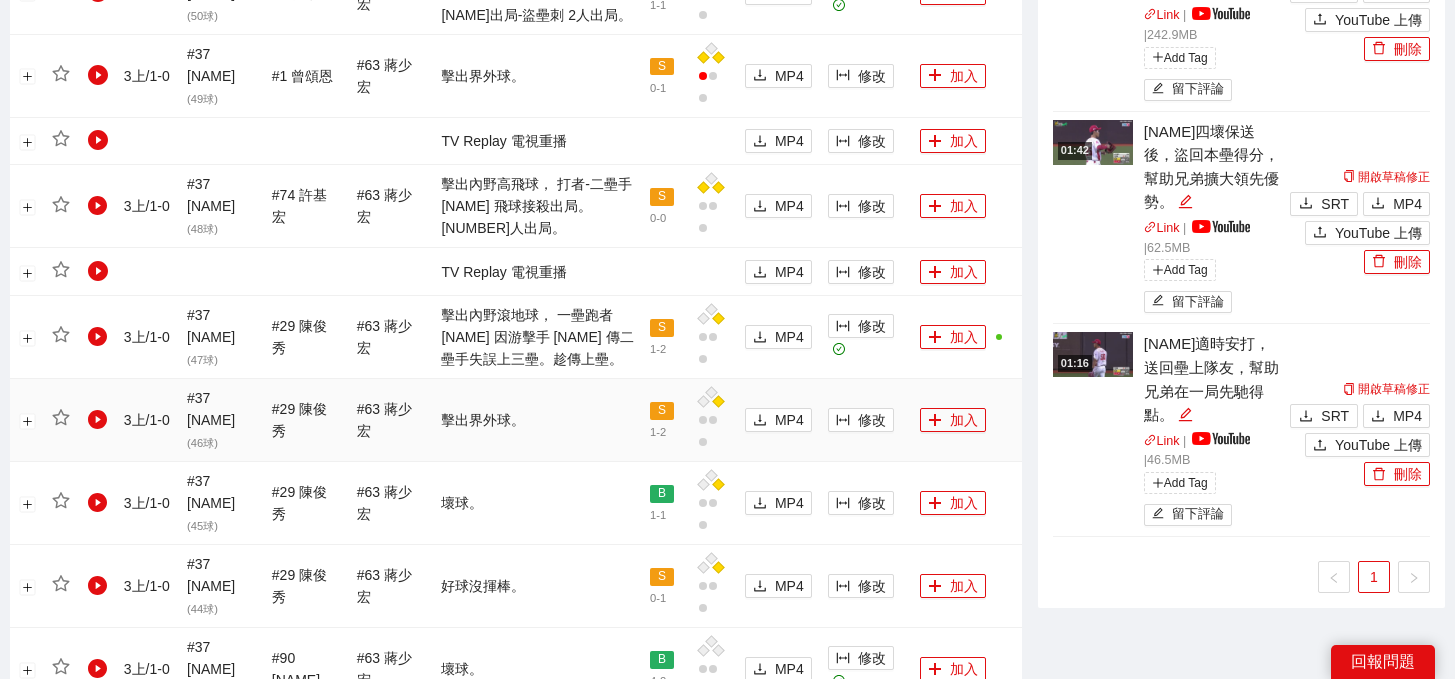 scroll, scrollTop: 1170, scrollLeft: 0, axis: vertical 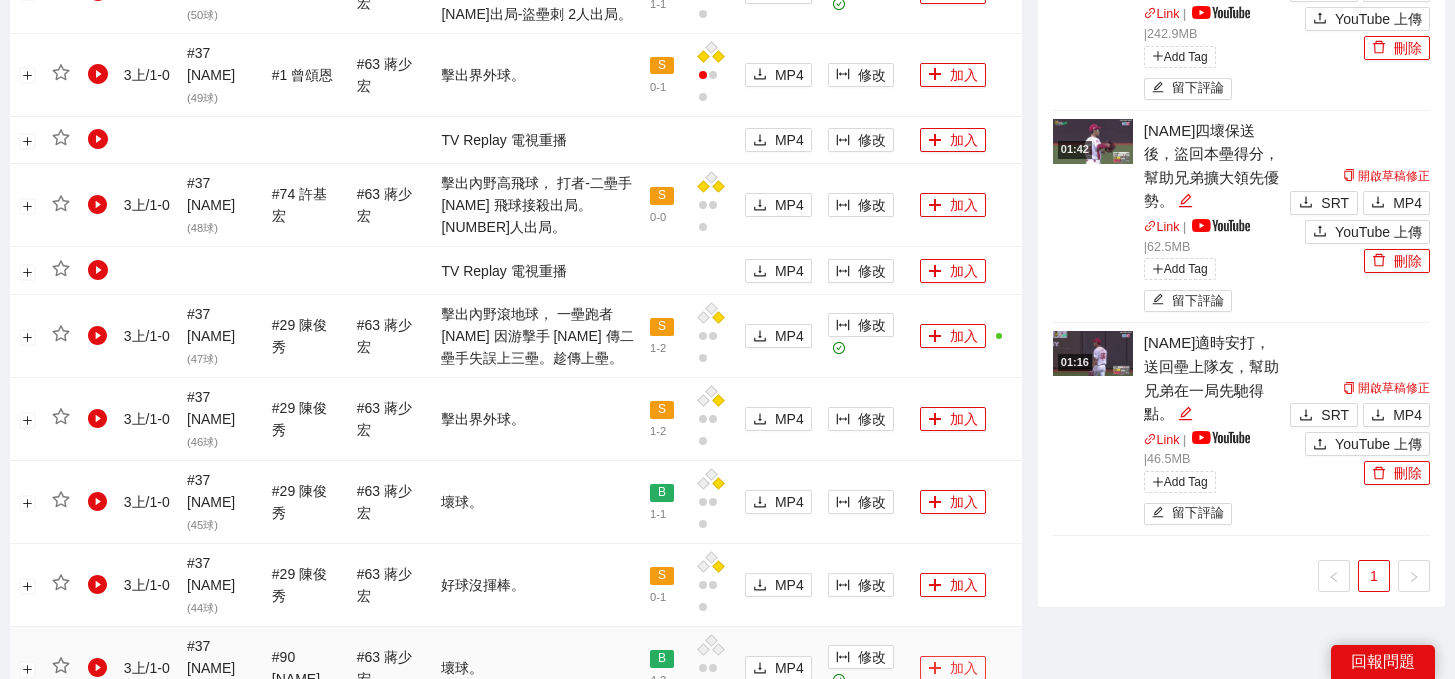 click 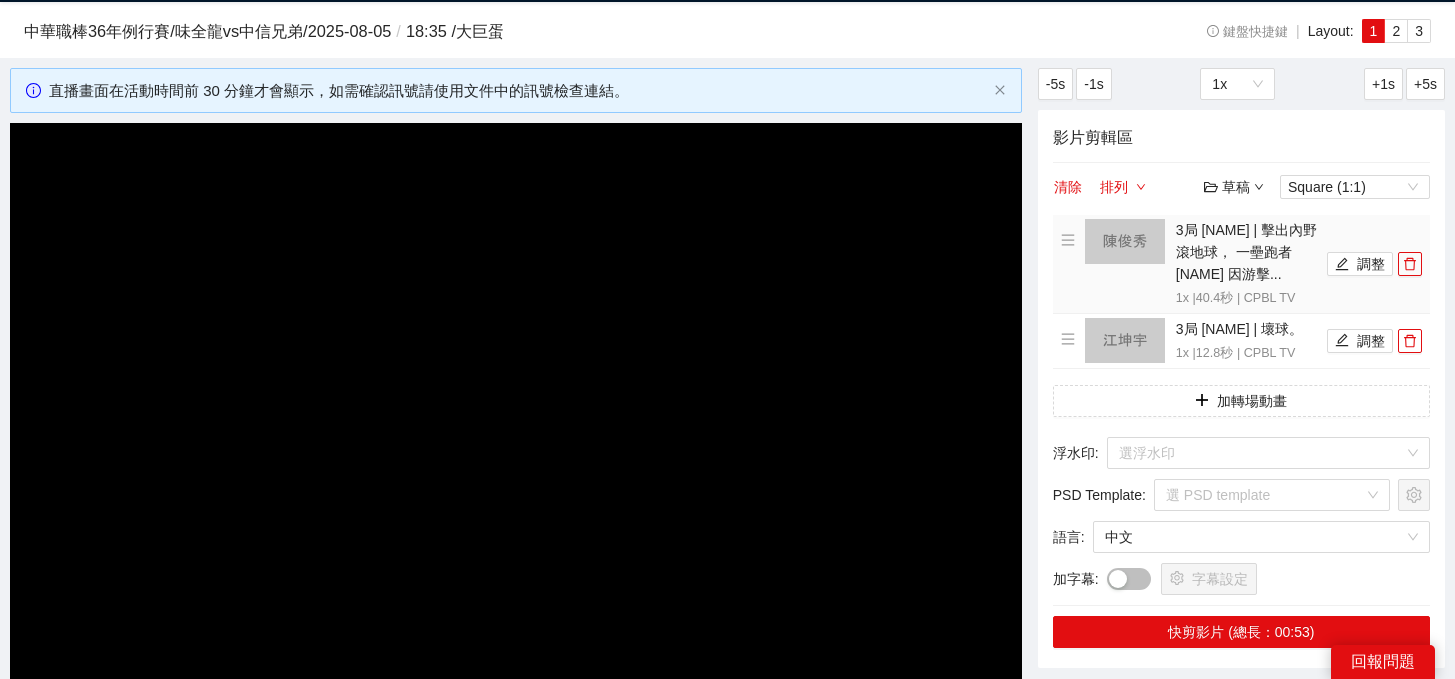 scroll, scrollTop: 3, scrollLeft: 0, axis: vertical 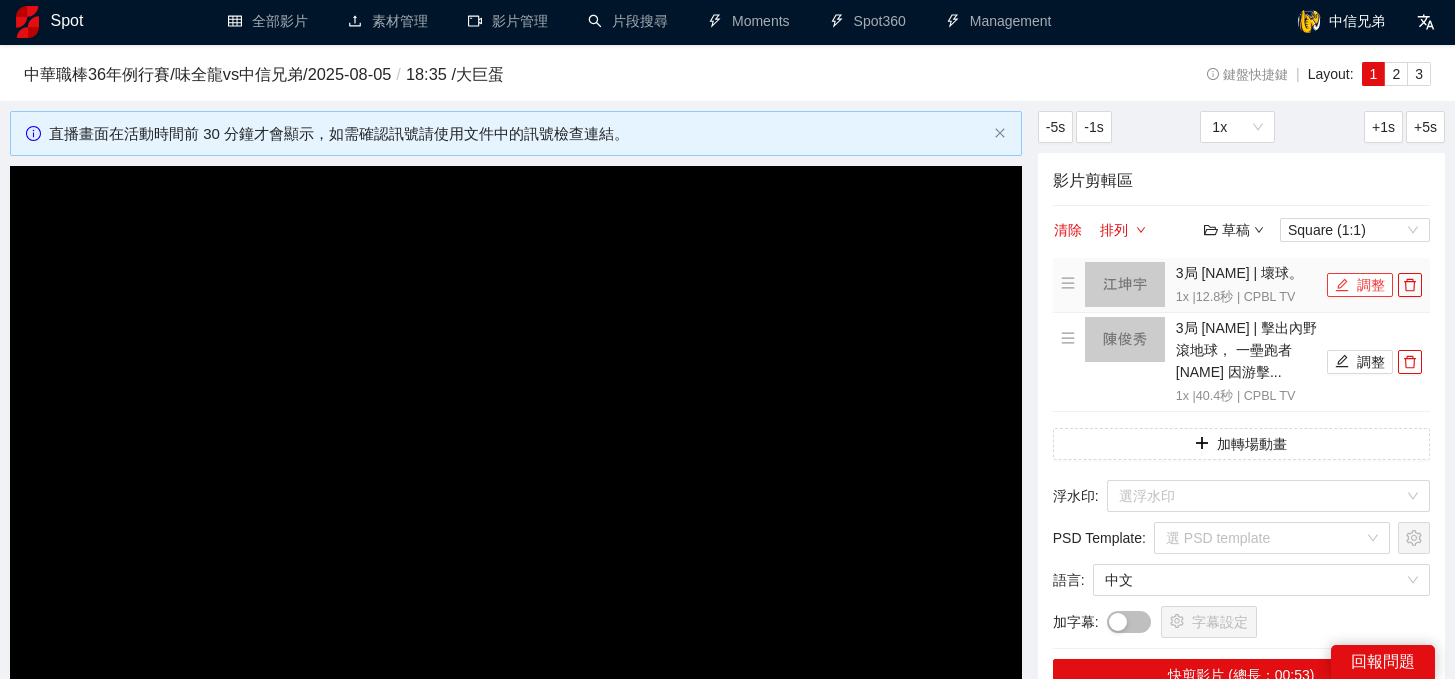 click 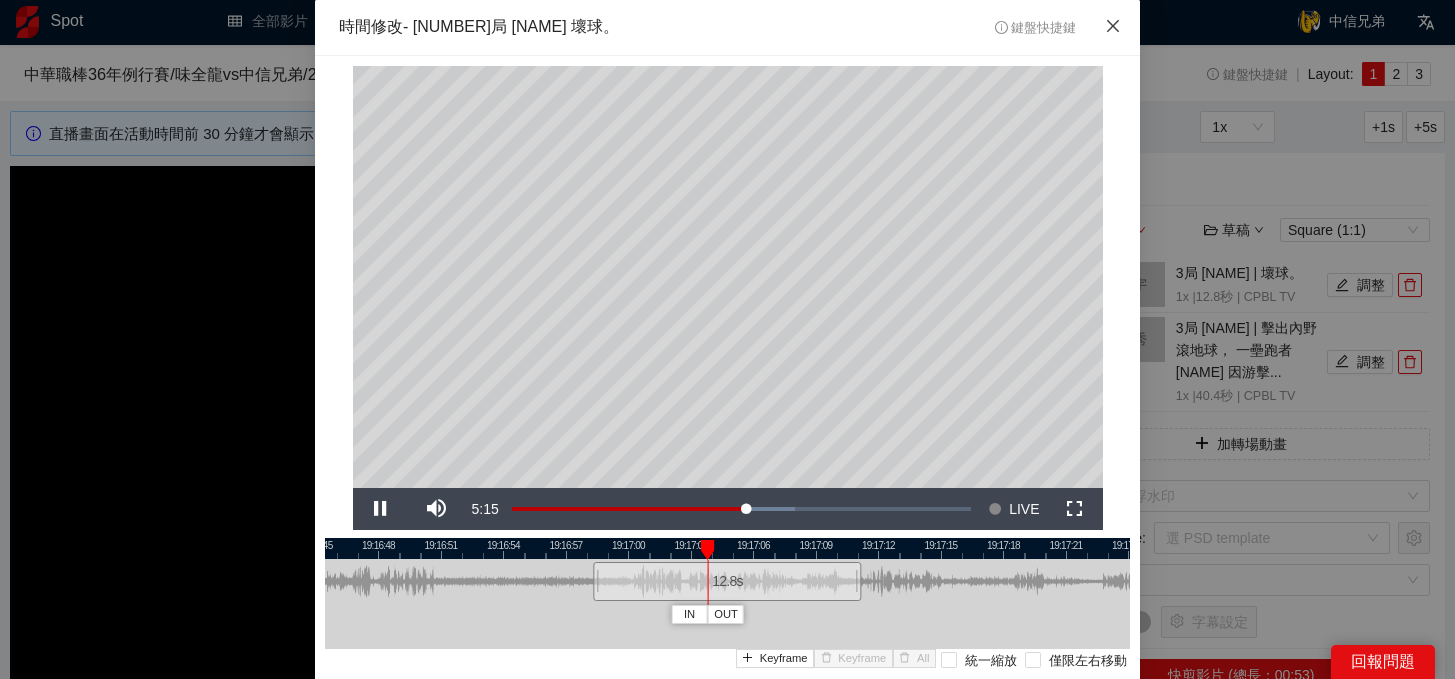 click 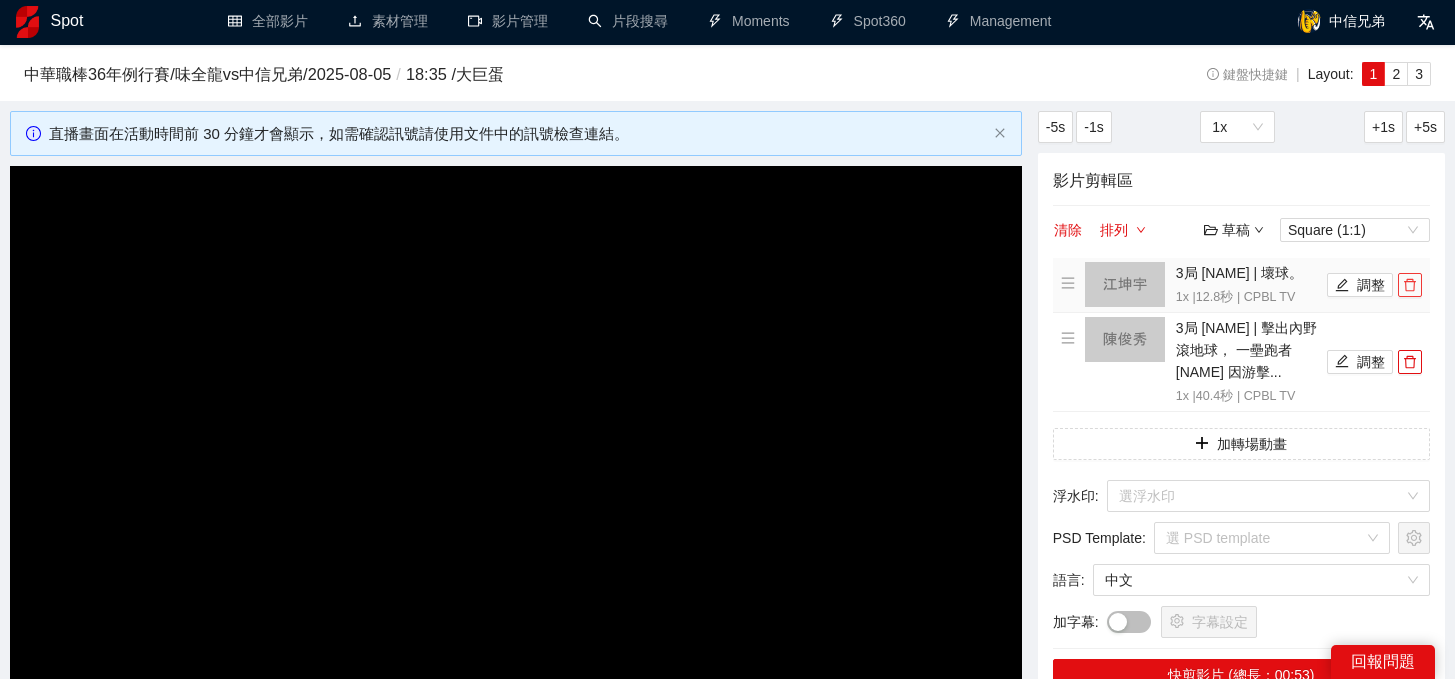 click 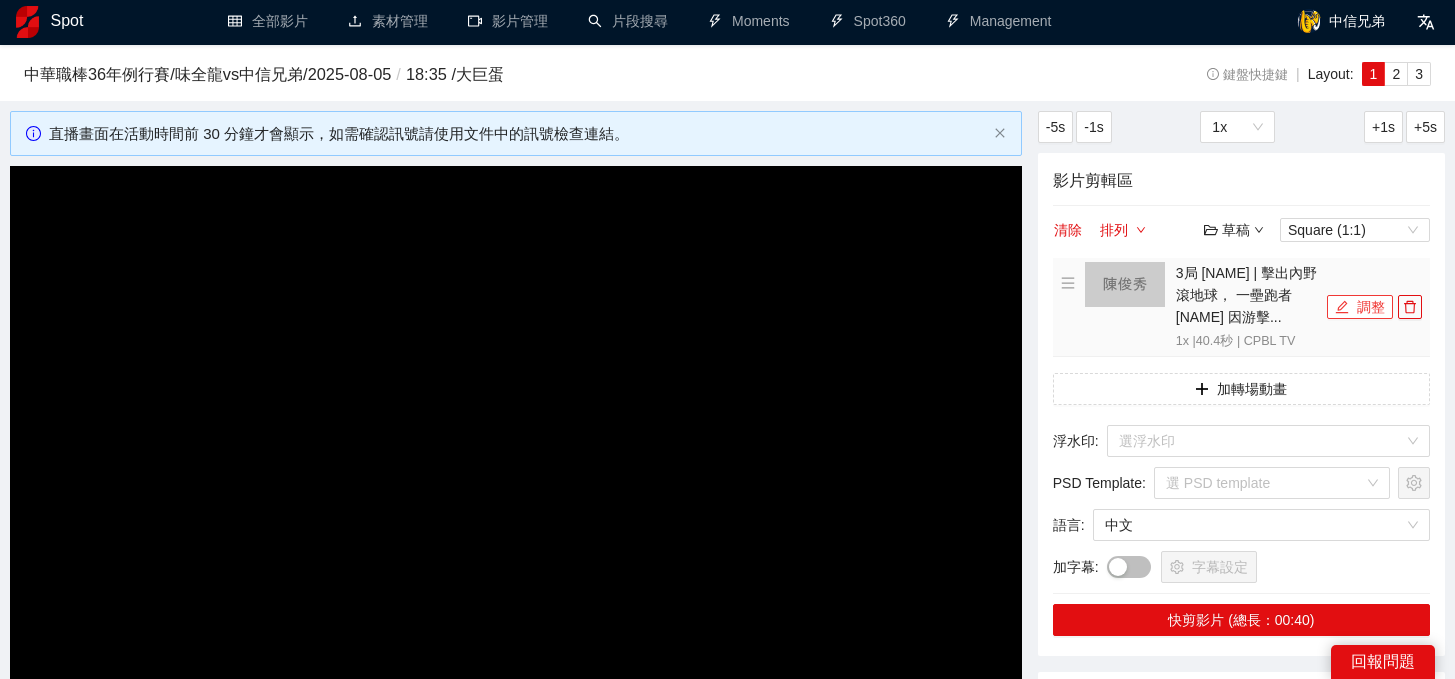 click on "調整" at bounding box center (1360, 307) 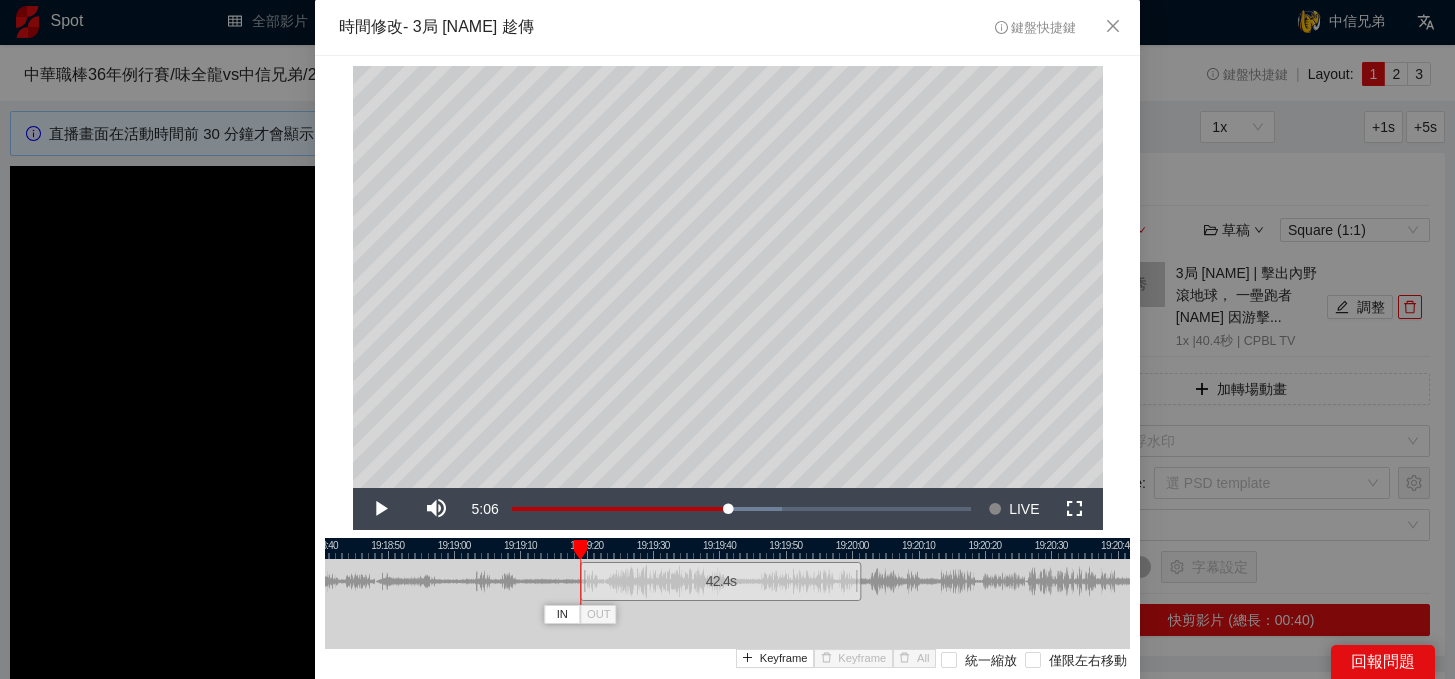 drag, startPoint x: 596, startPoint y: 588, endPoint x: 583, endPoint y: 588, distance: 13 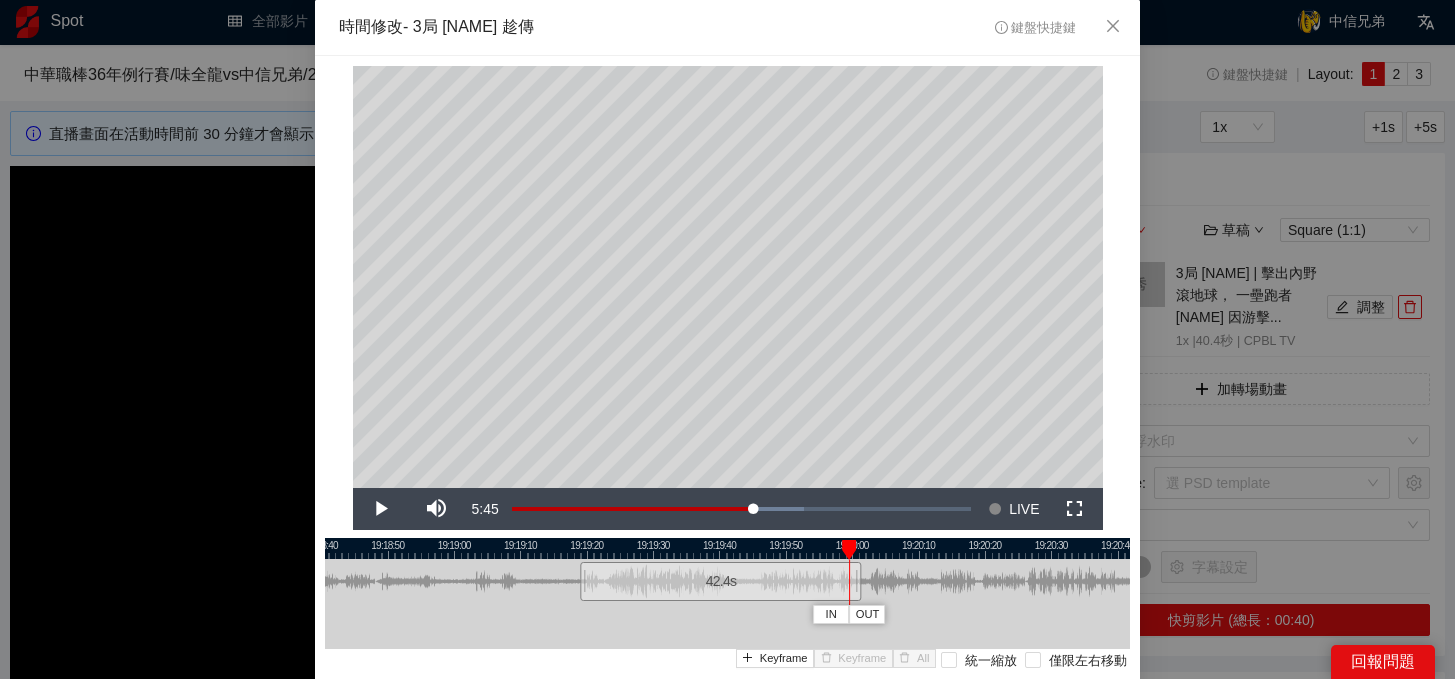 drag, startPoint x: 590, startPoint y: 548, endPoint x: 847, endPoint y: 568, distance: 257.77704 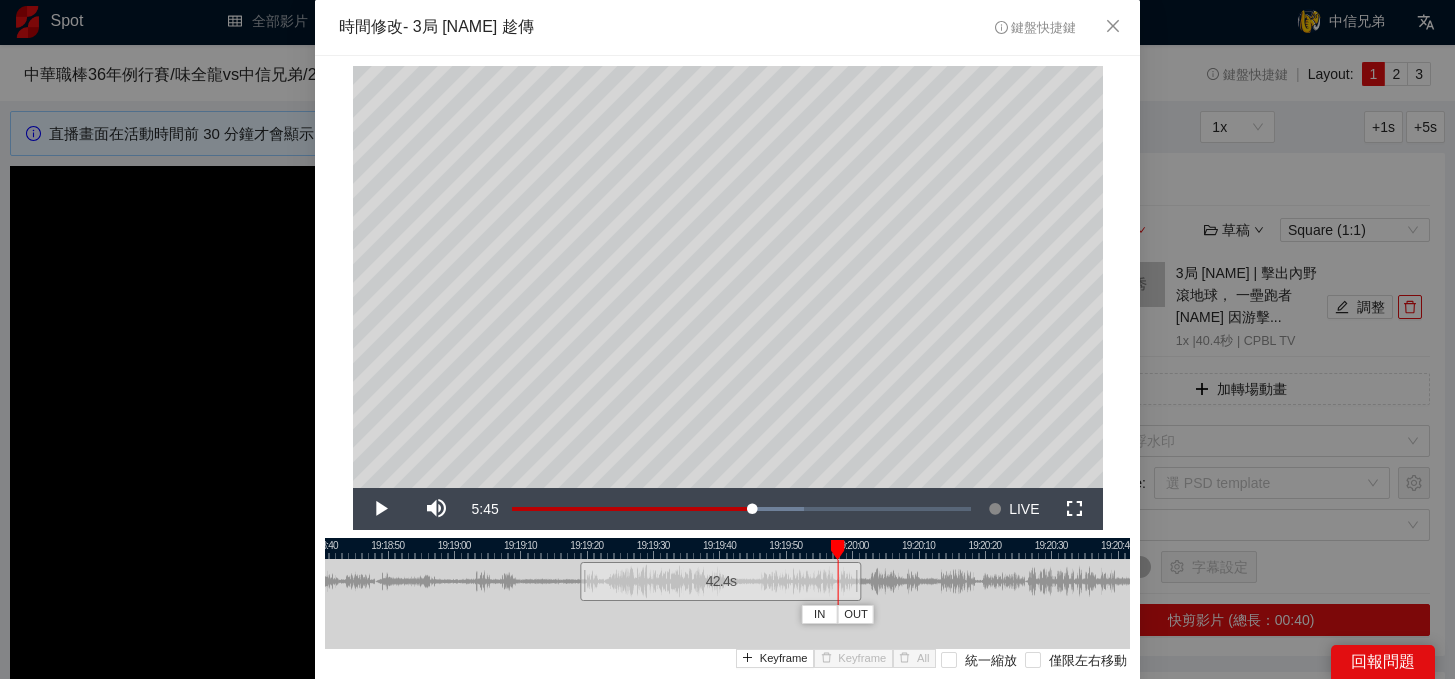 scroll, scrollTop: 146, scrollLeft: 0, axis: vertical 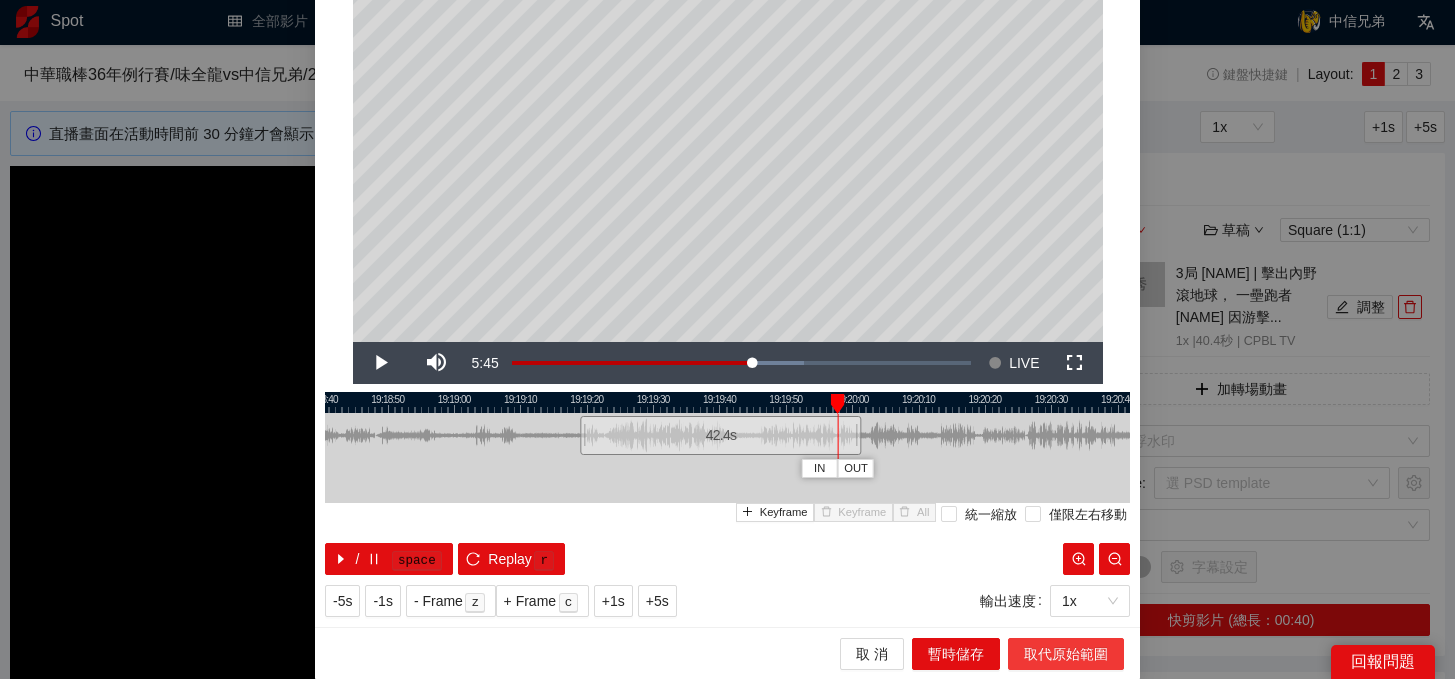 click on "取代原始範圍" at bounding box center (1066, 654) 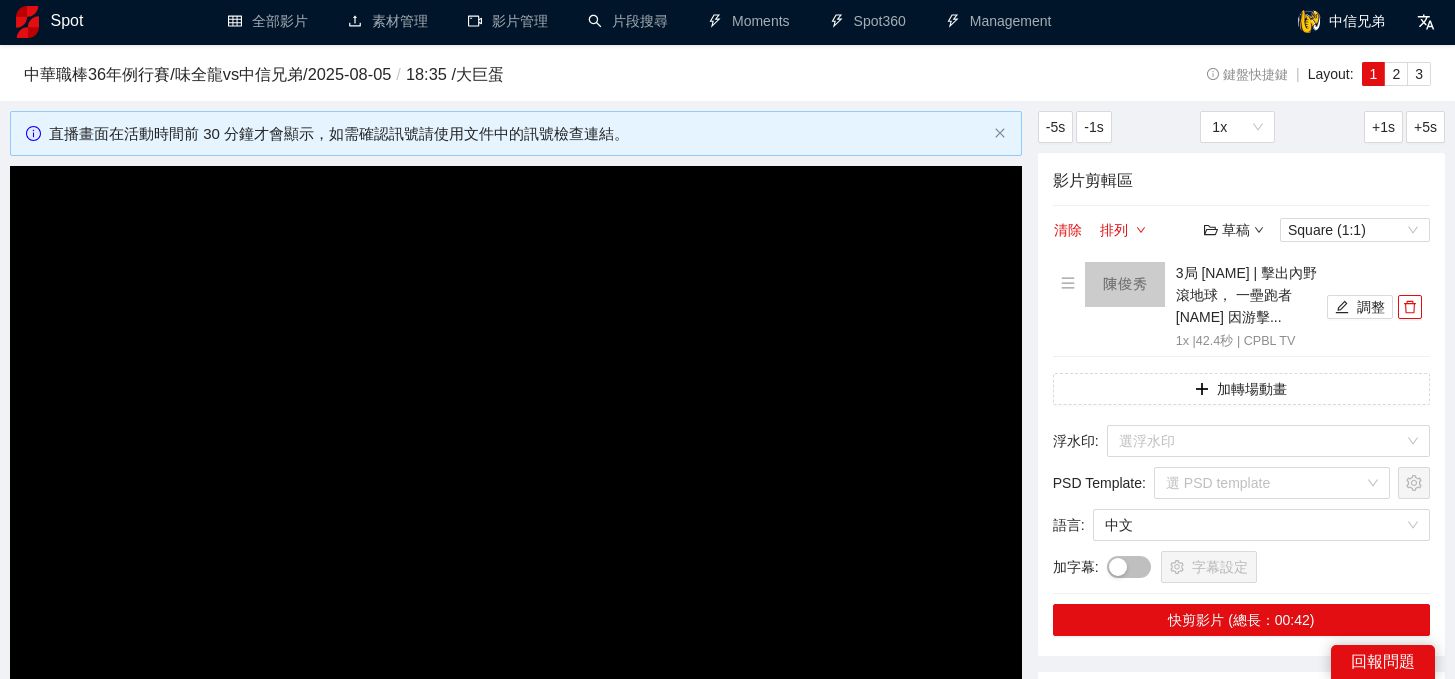 scroll, scrollTop: 0, scrollLeft: 0, axis: both 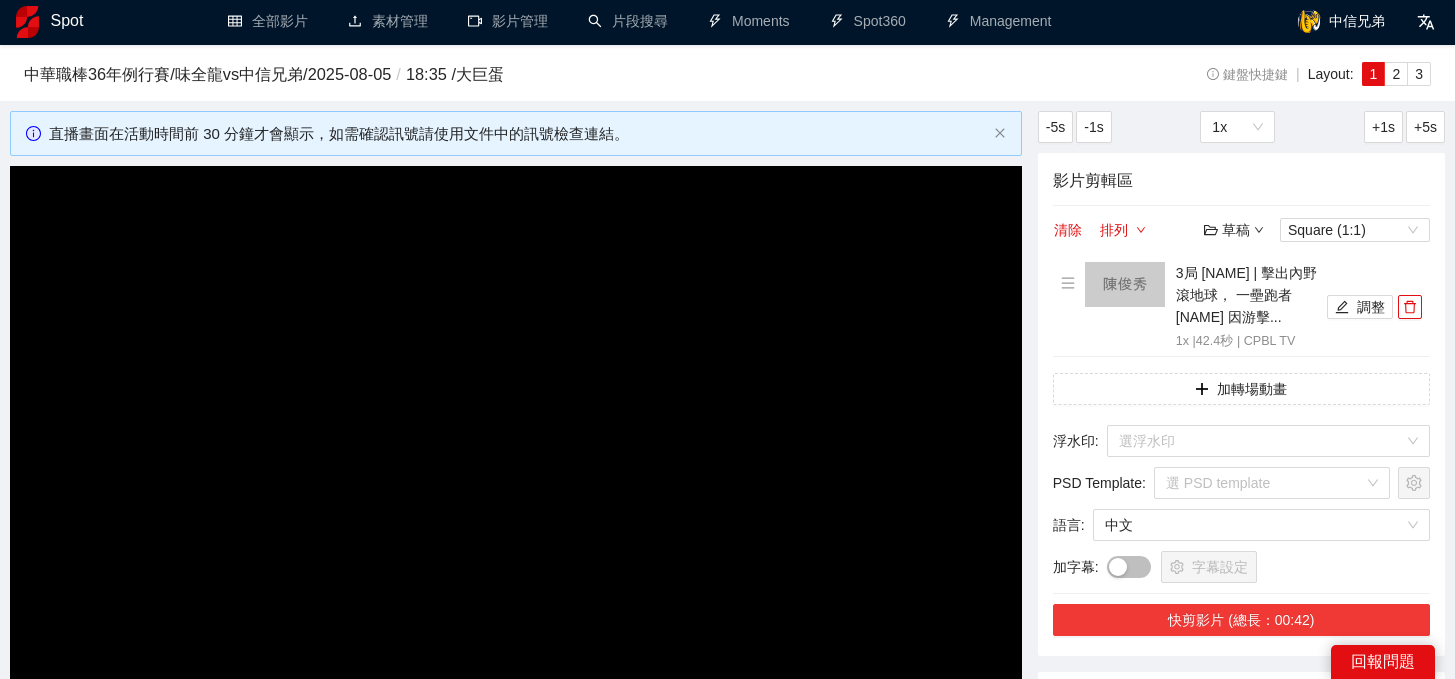 click on "快剪影片 (總長：00:42)" at bounding box center (1241, 620) 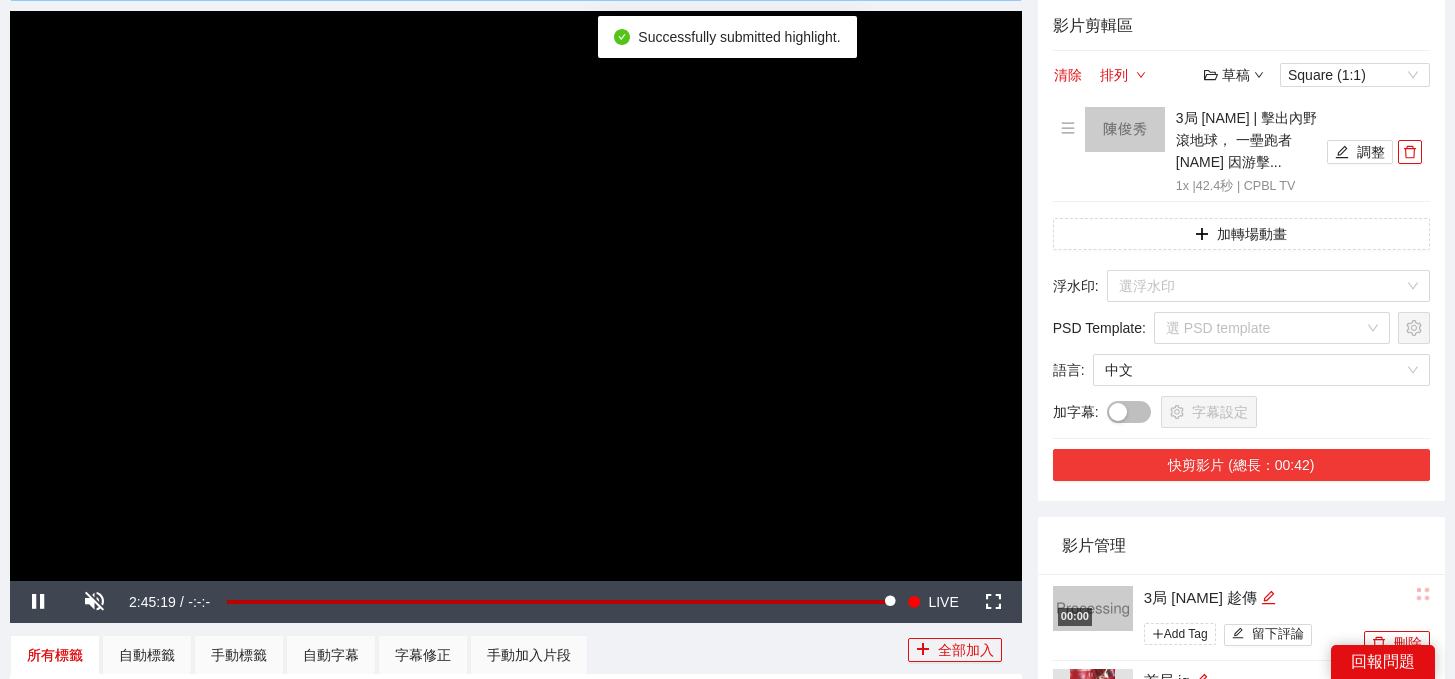 scroll, scrollTop: 259, scrollLeft: 0, axis: vertical 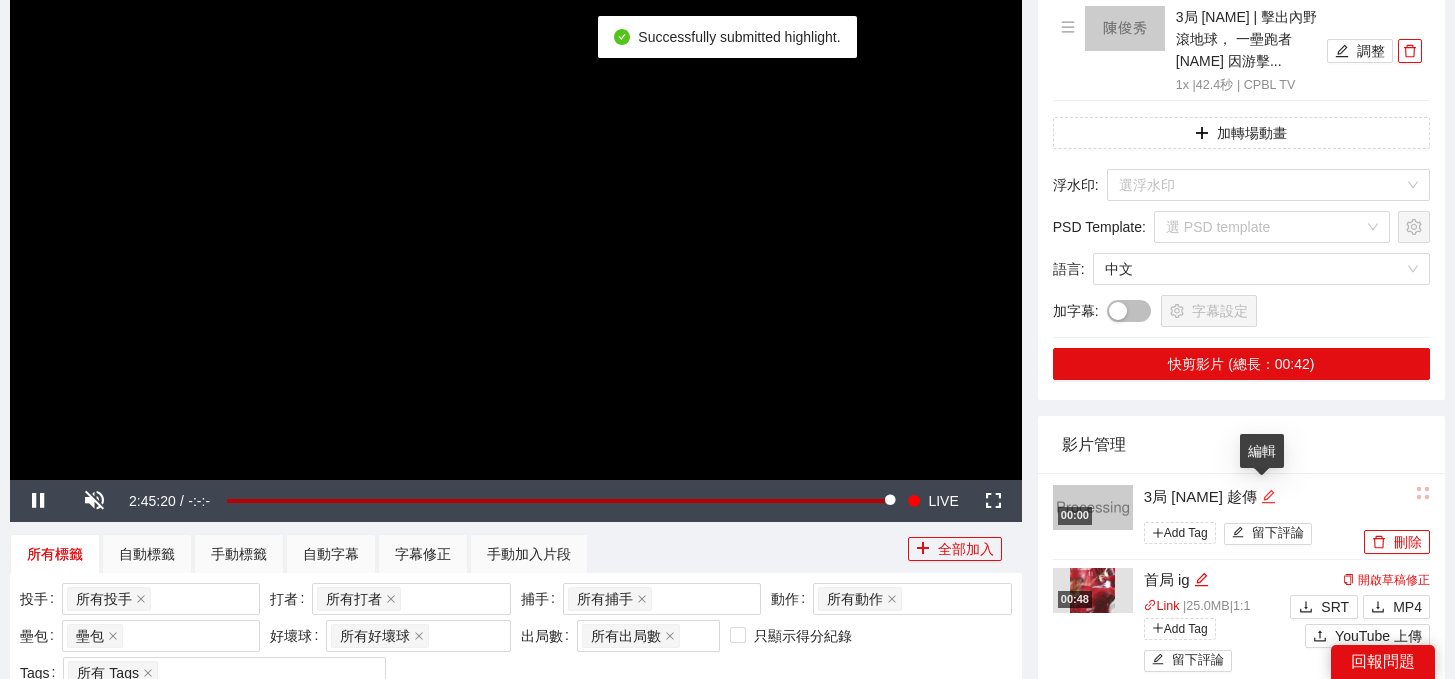 click 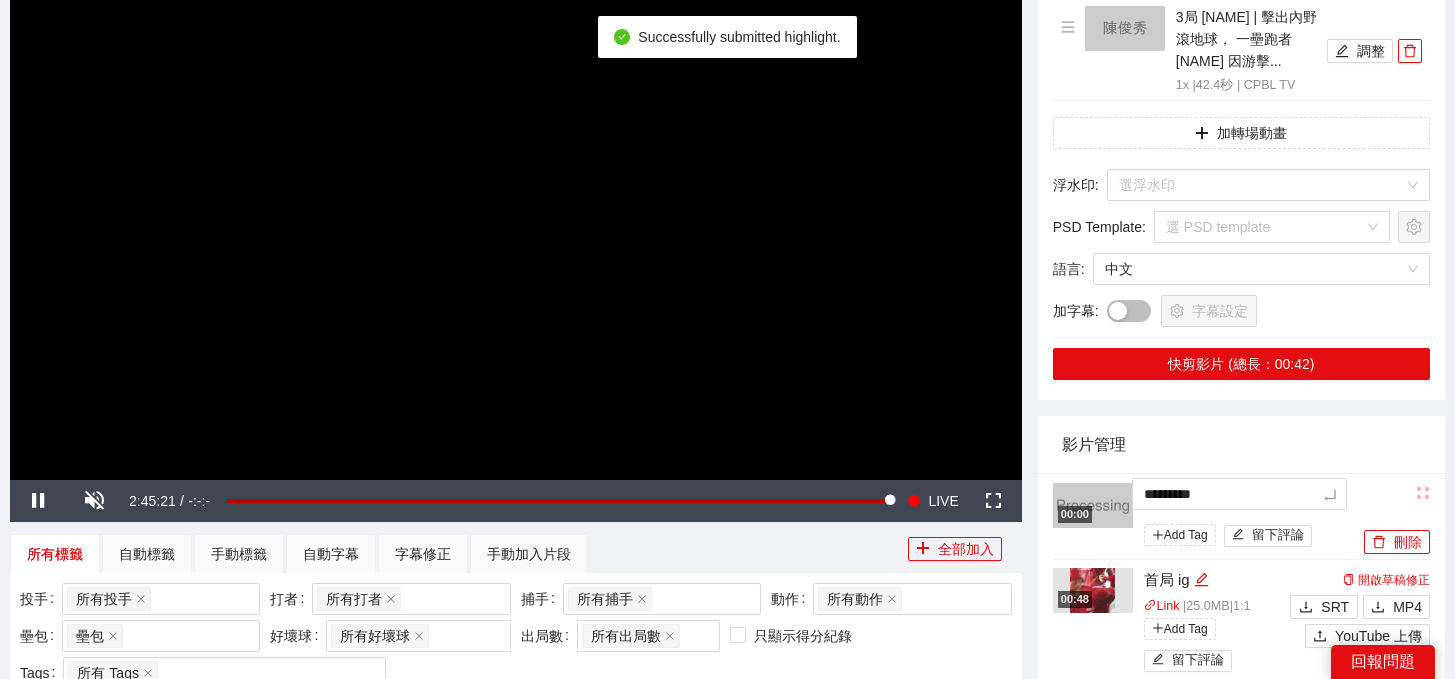 drag, startPoint x: 1273, startPoint y: 491, endPoint x: 910, endPoint y: 479, distance: 363.1983 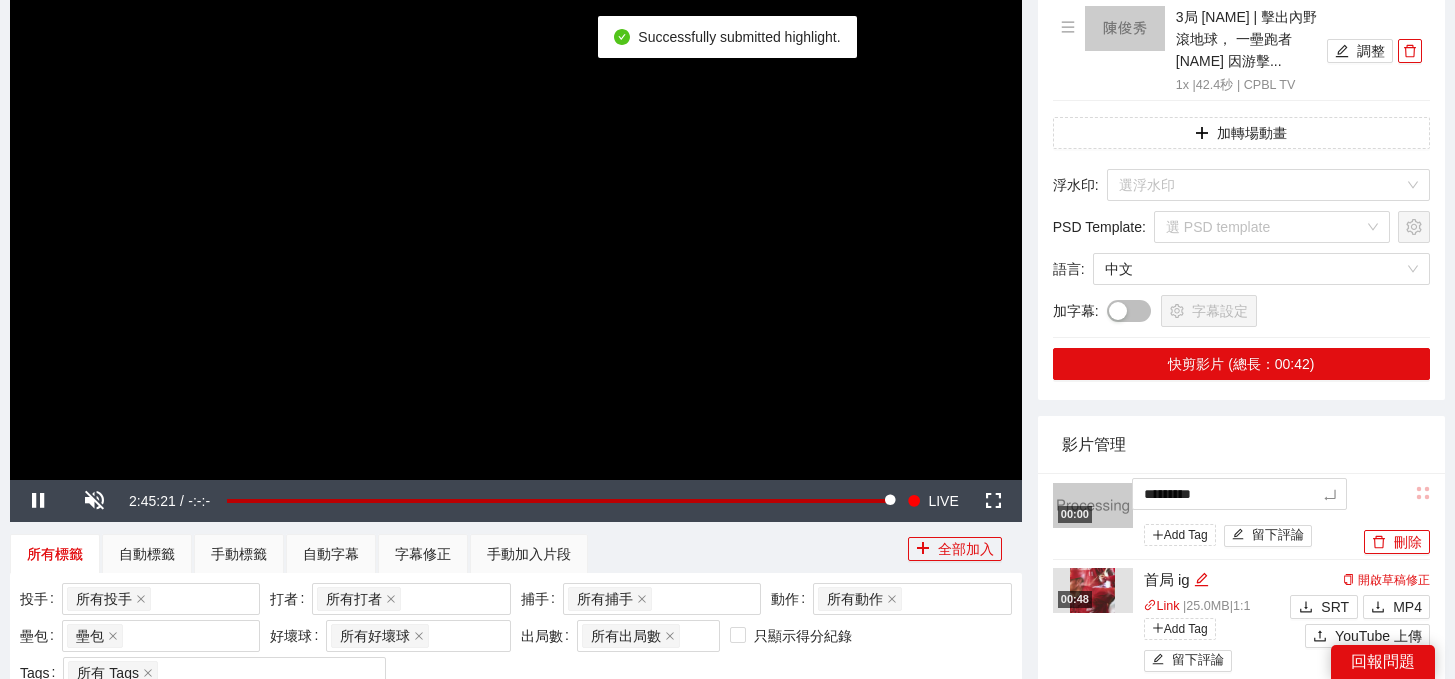 click on "**********" at bounding box center [727, 1140] 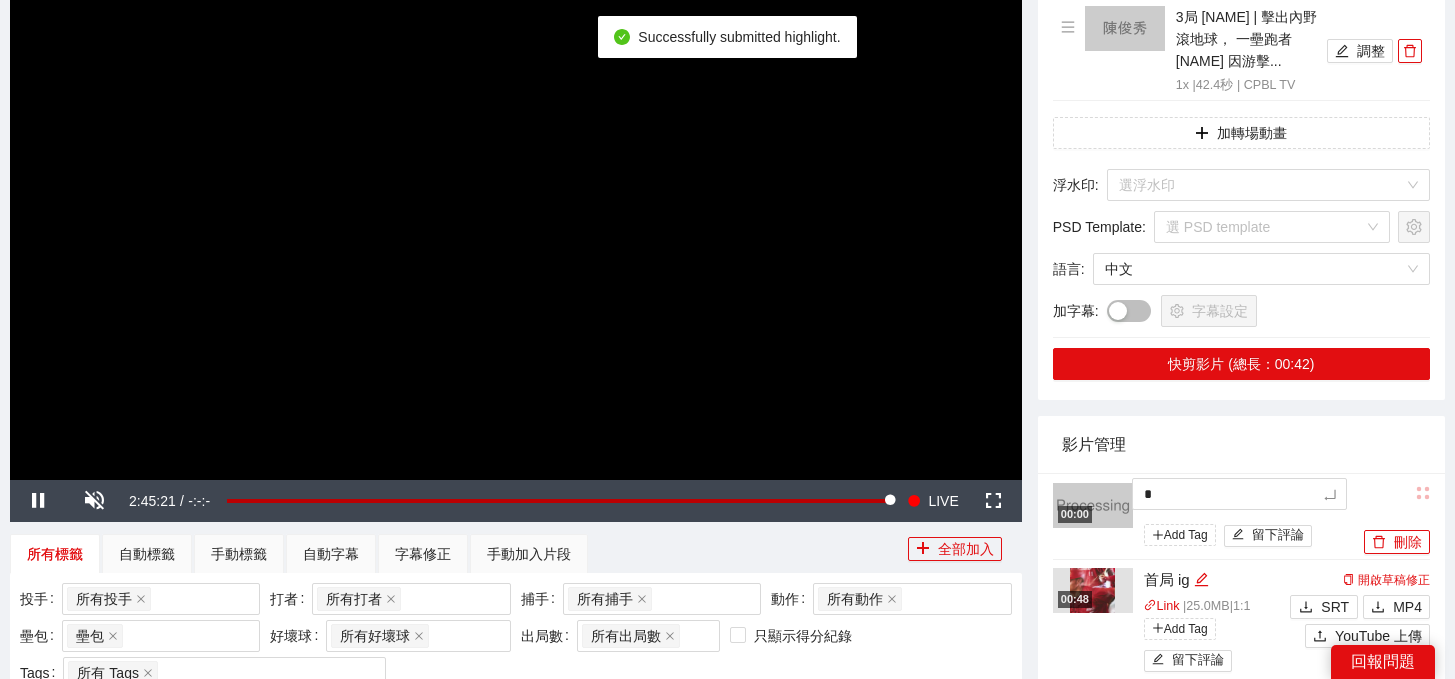 type 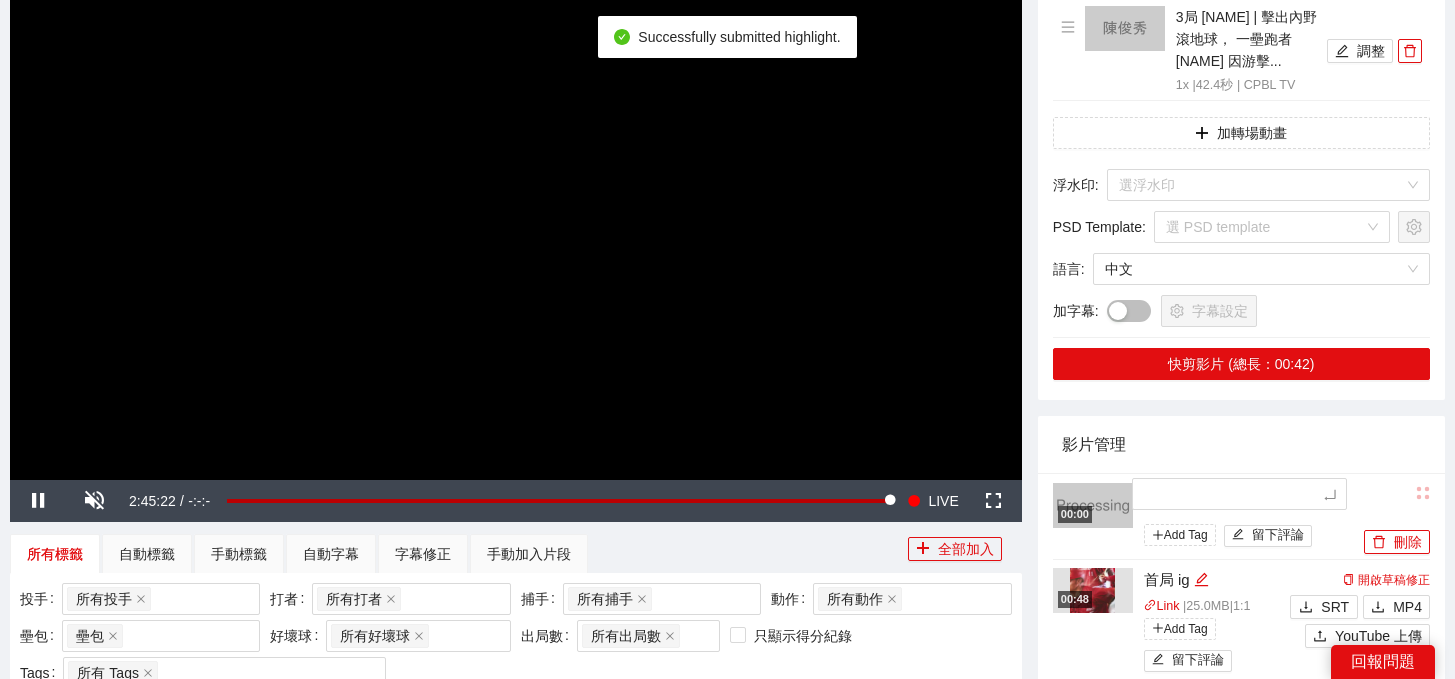 type on "*" 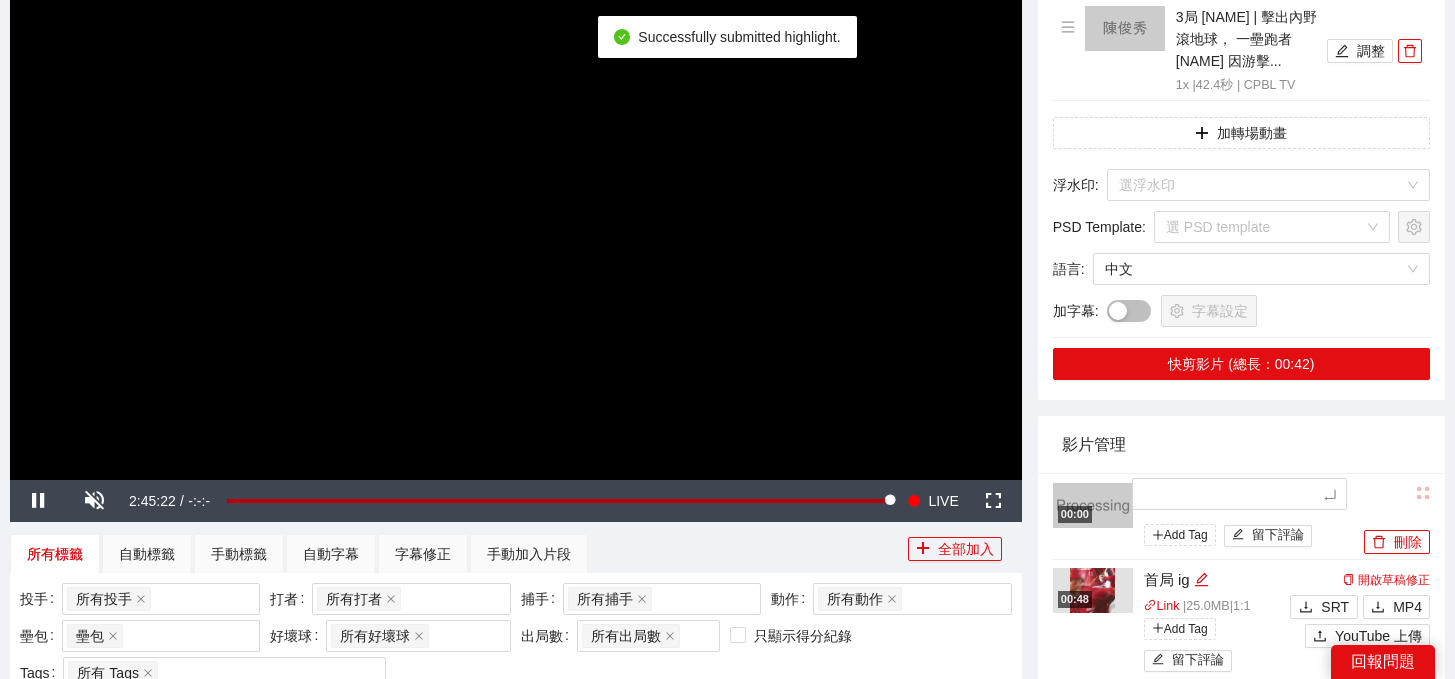 type on "*" 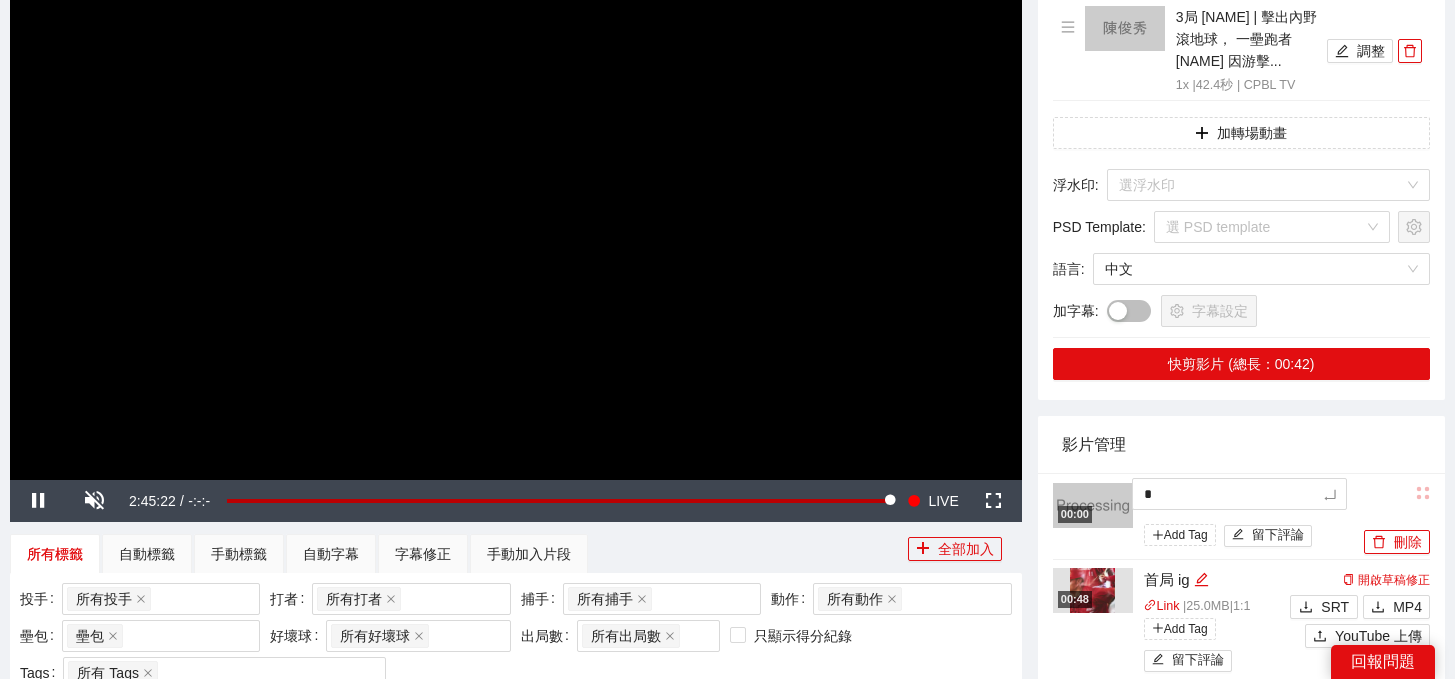 type on "**" 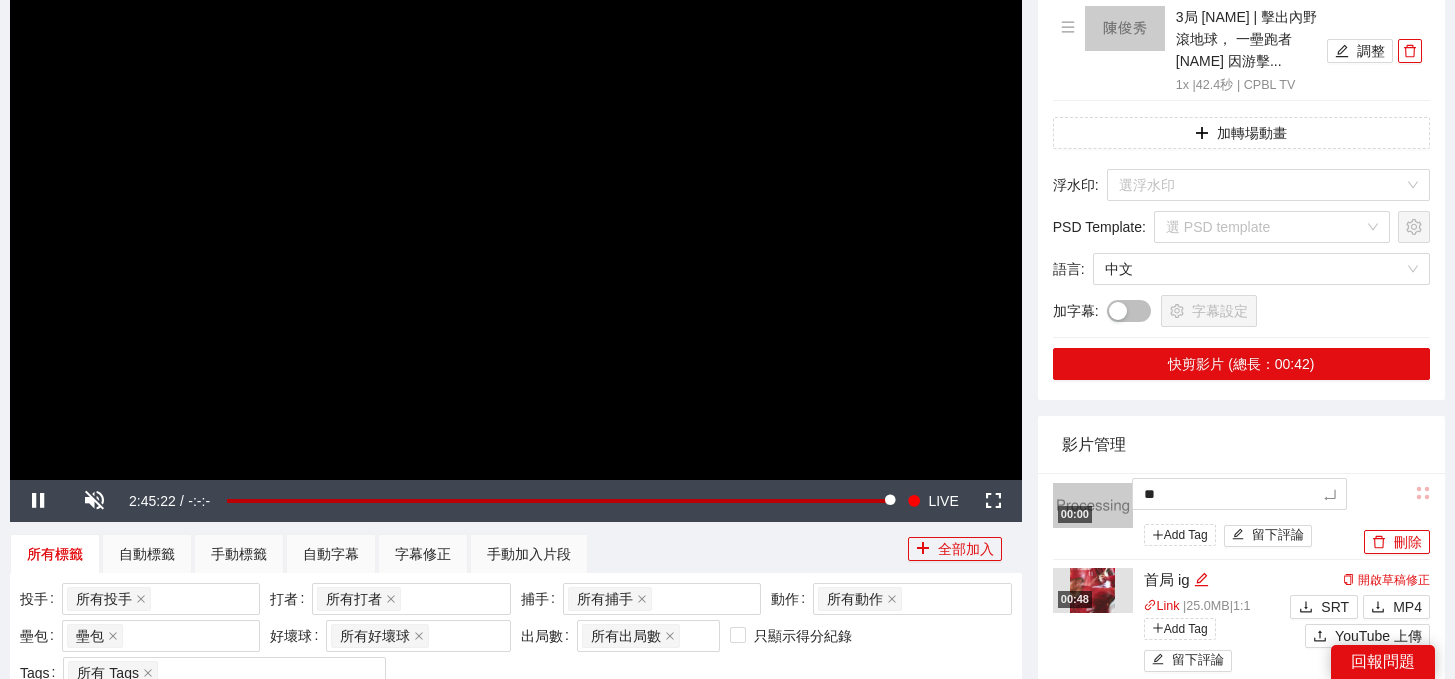 type on "*" 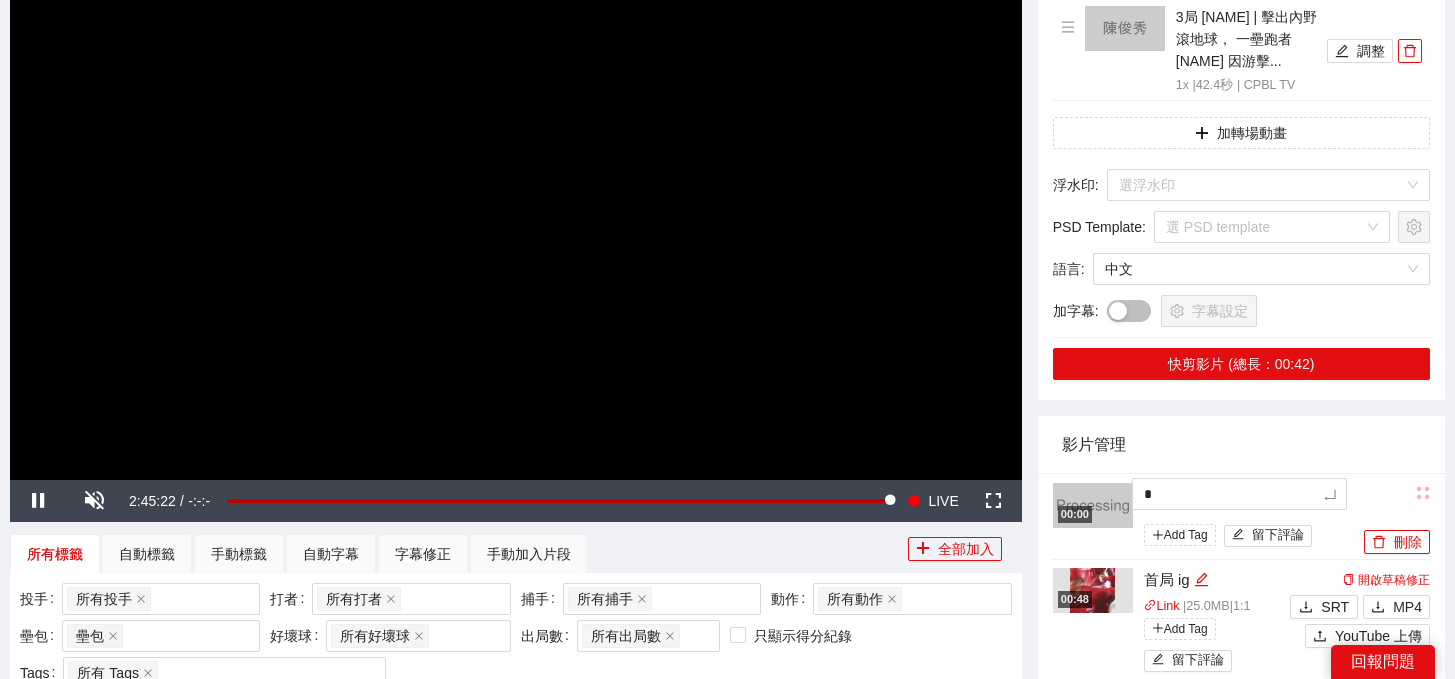 type on "**" 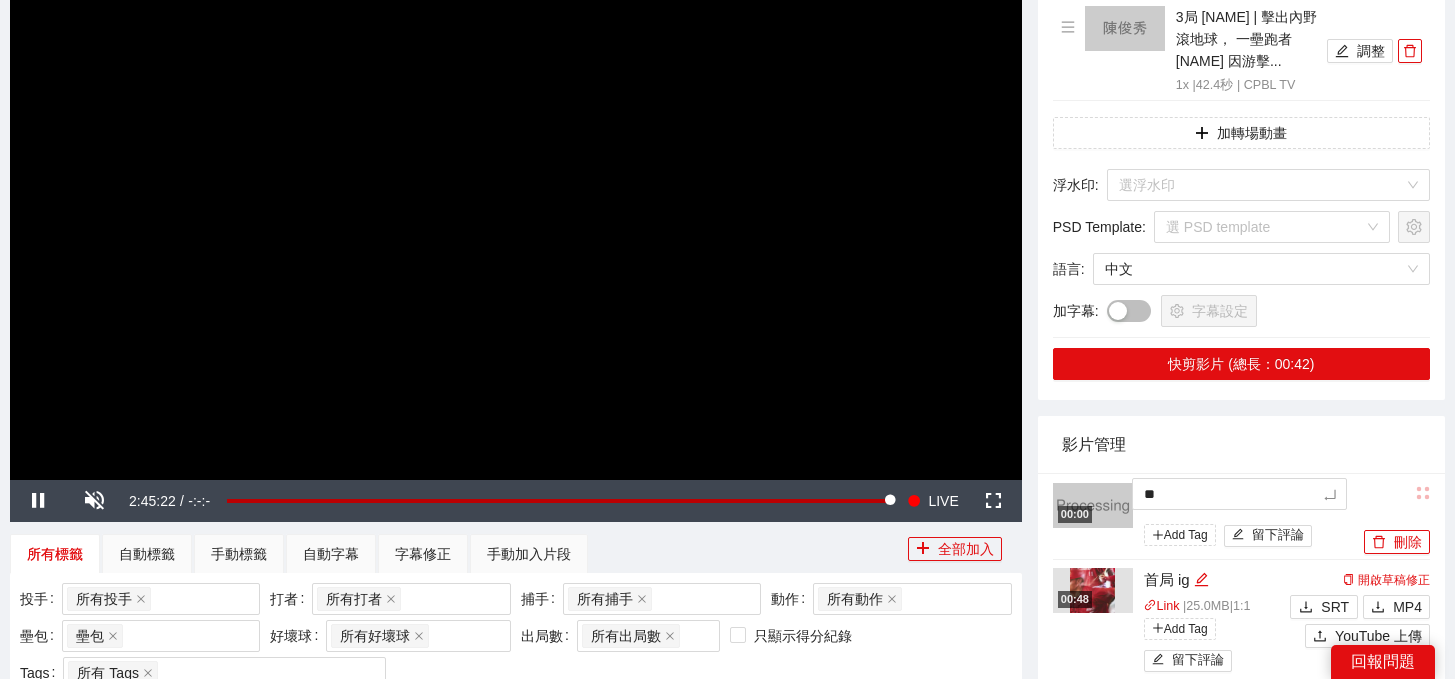 type on "***" 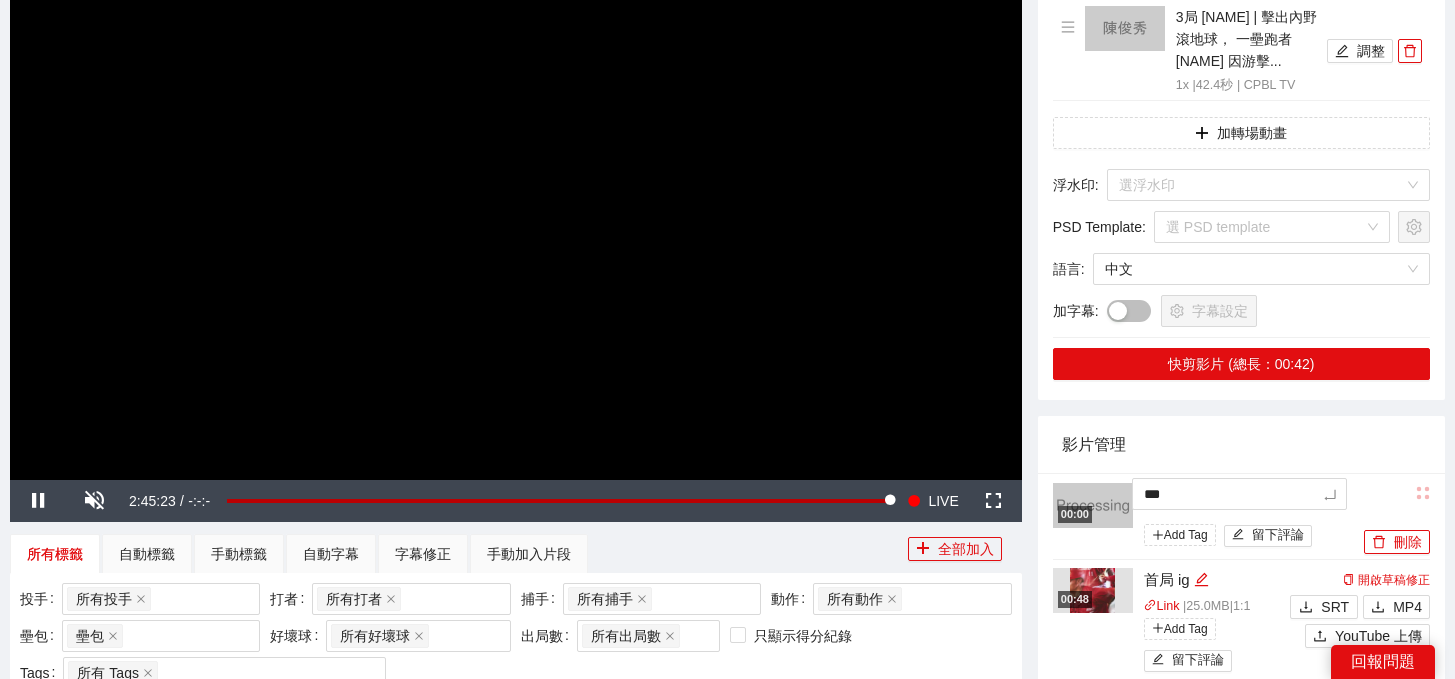 type on "****" 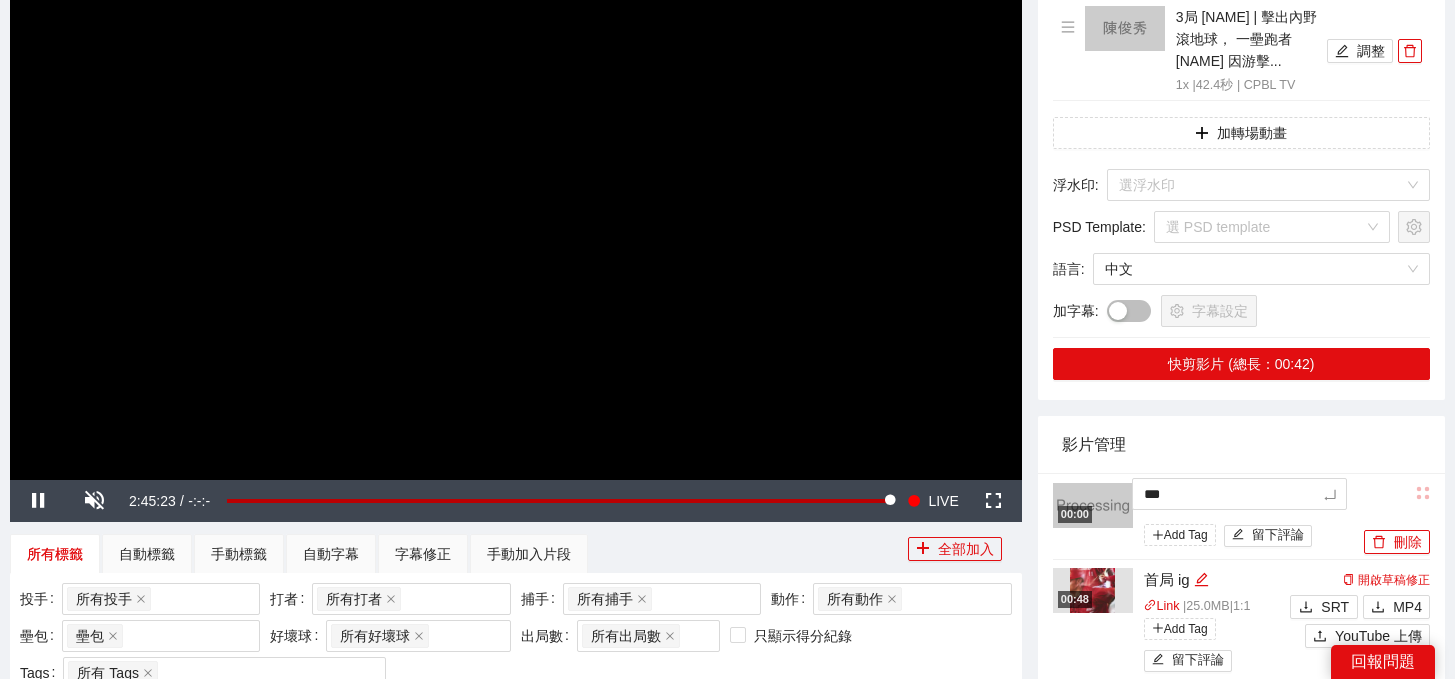 type on "****" 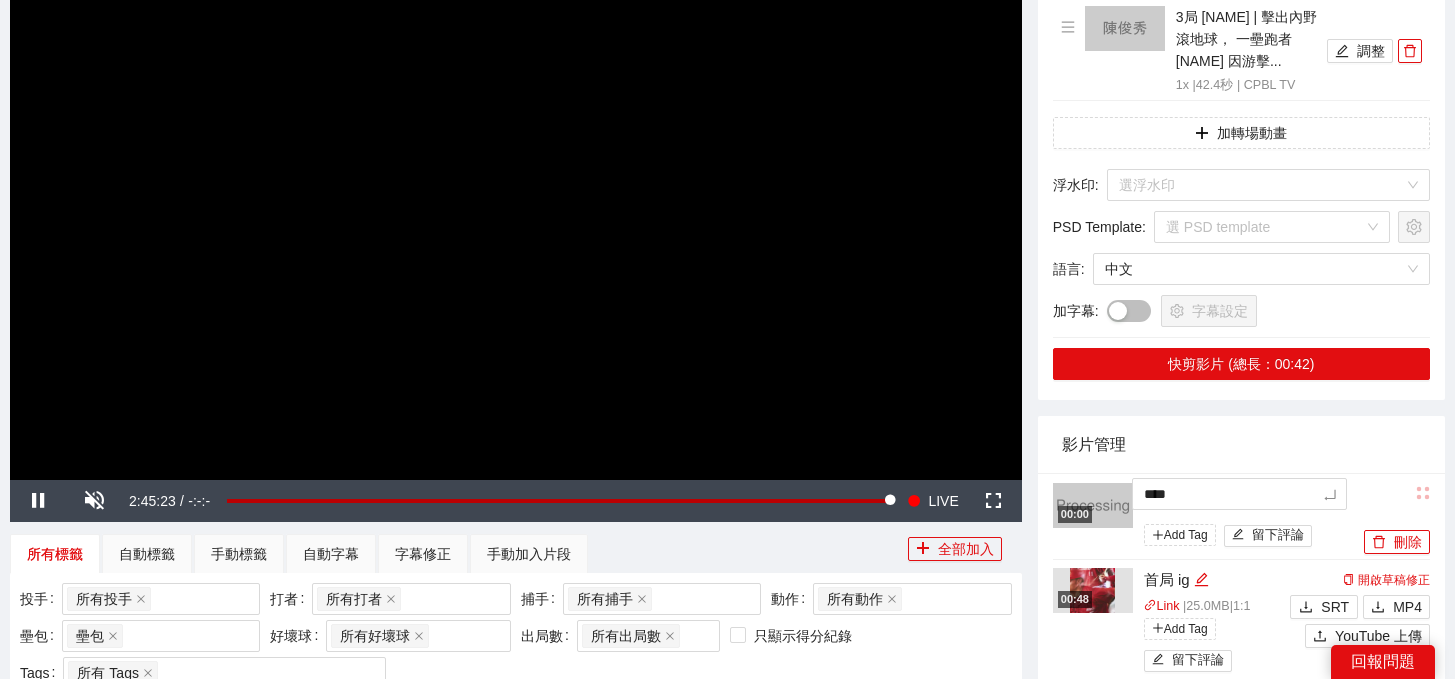 type on "***" 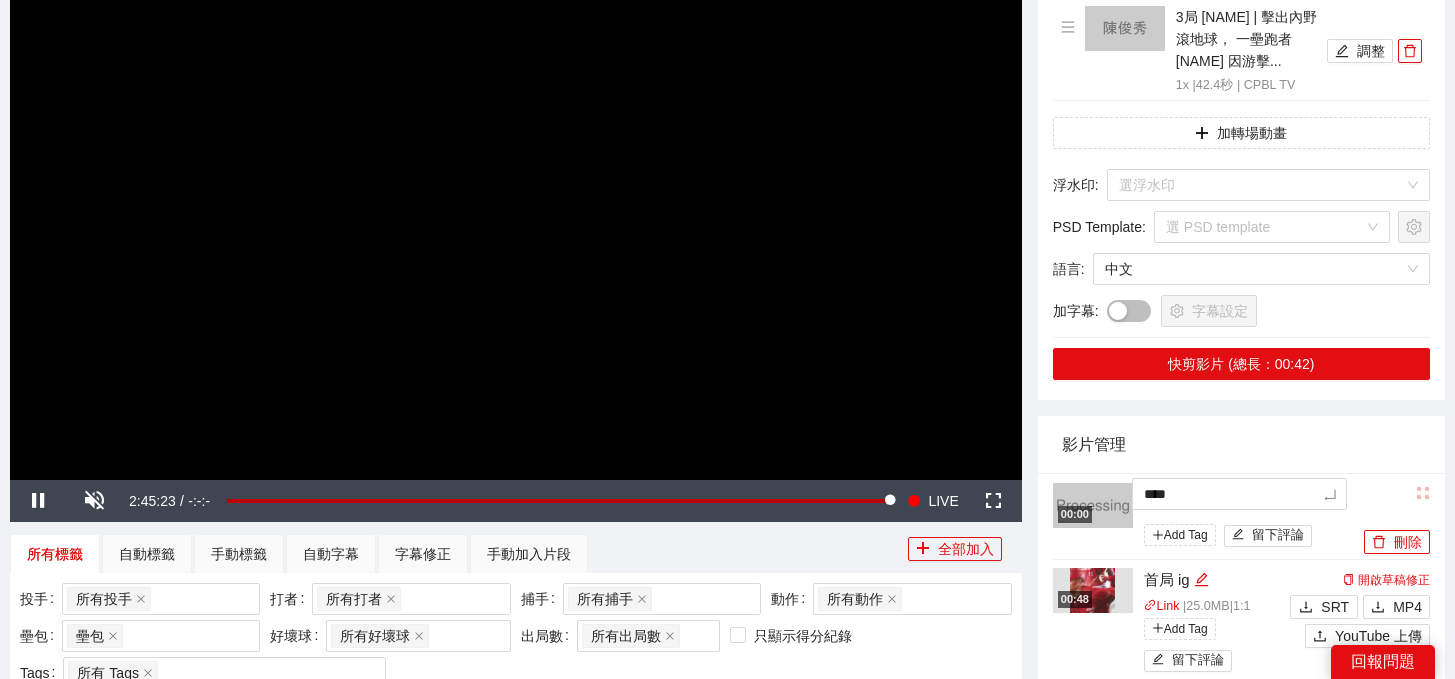 type on "***" 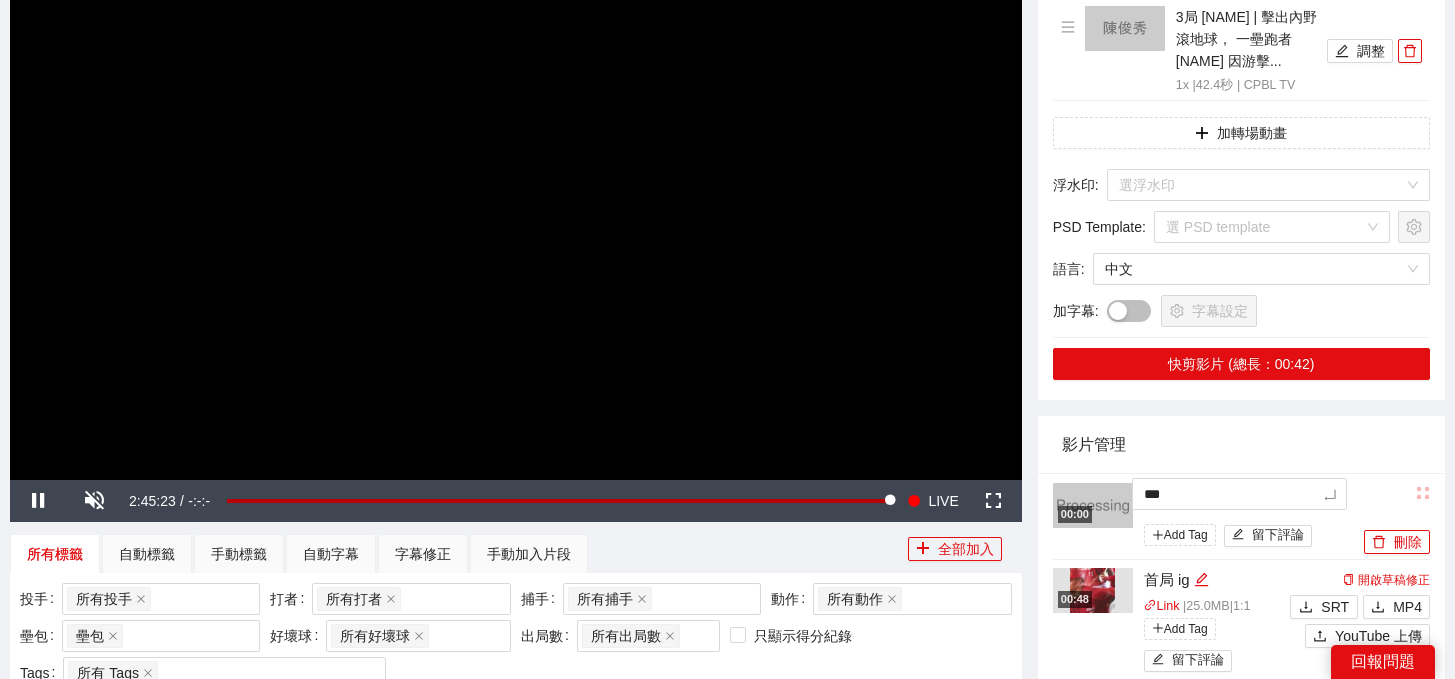 type on "**" 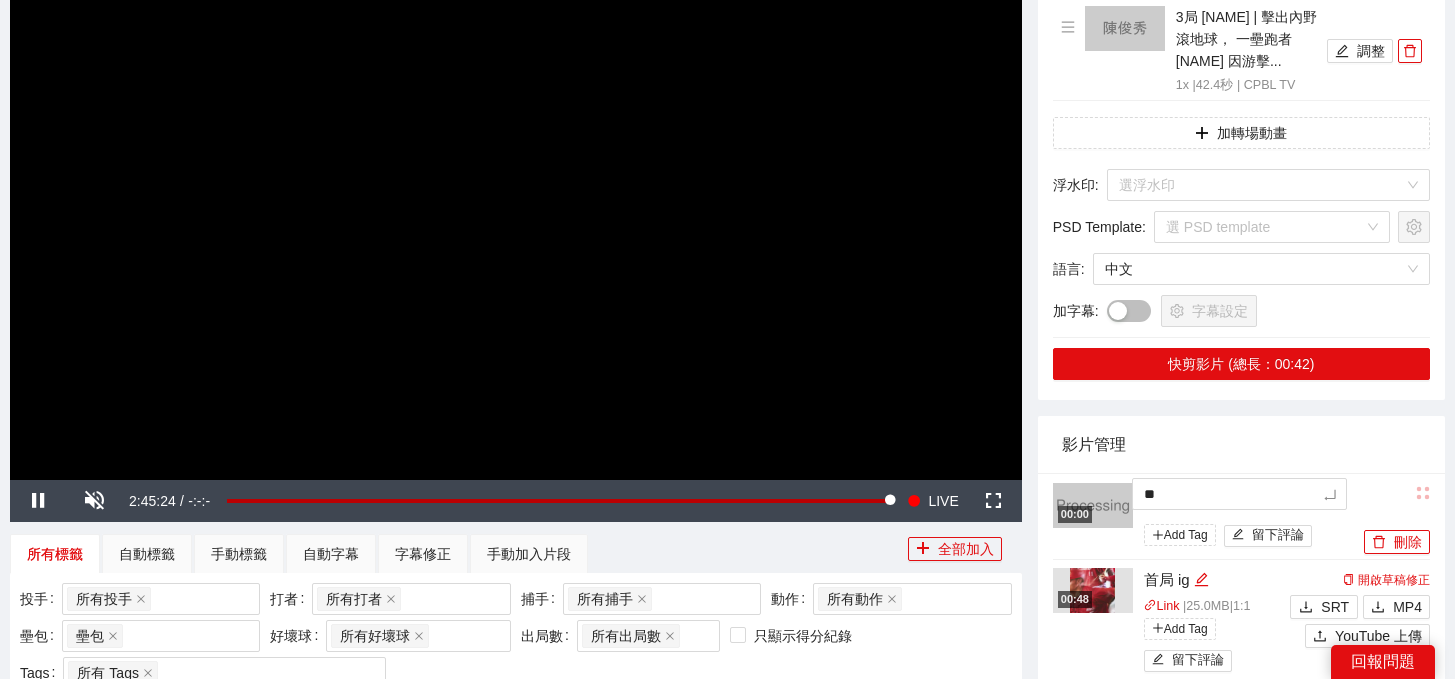 type on "*" 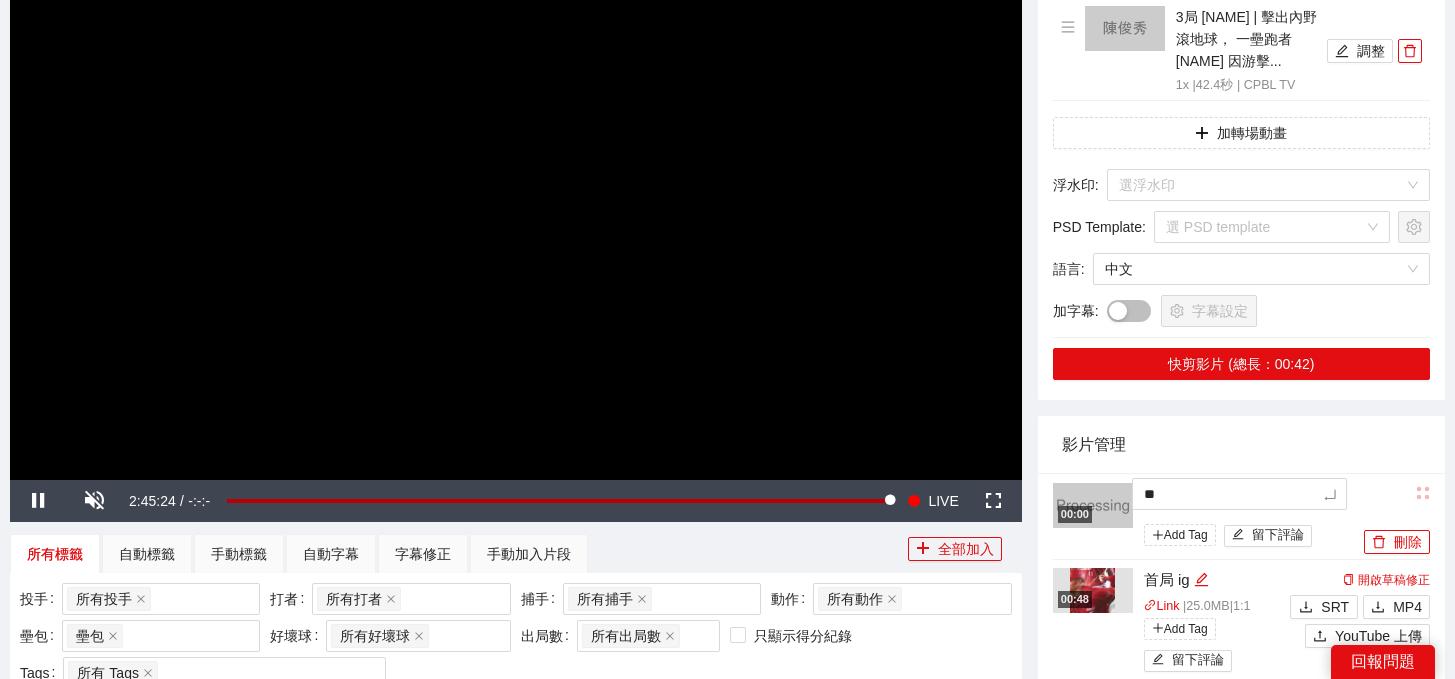 type on "*" 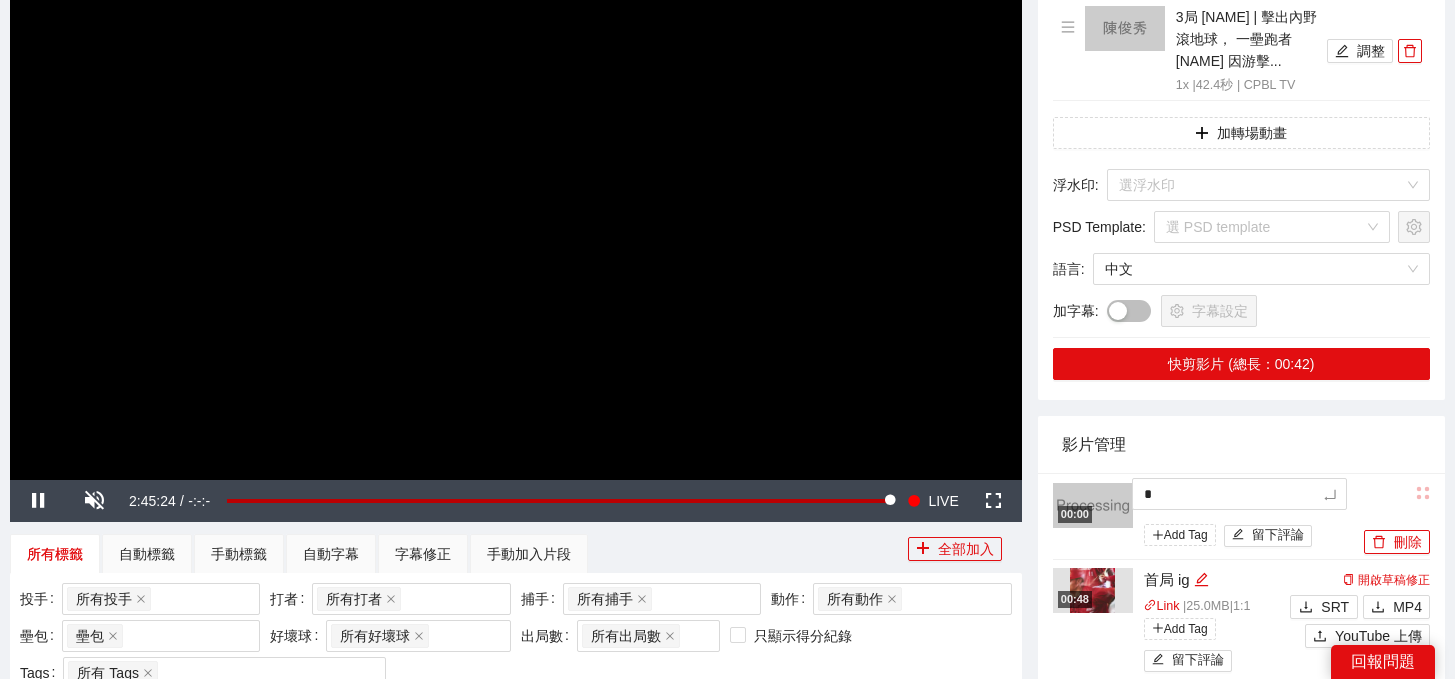 type on "**" 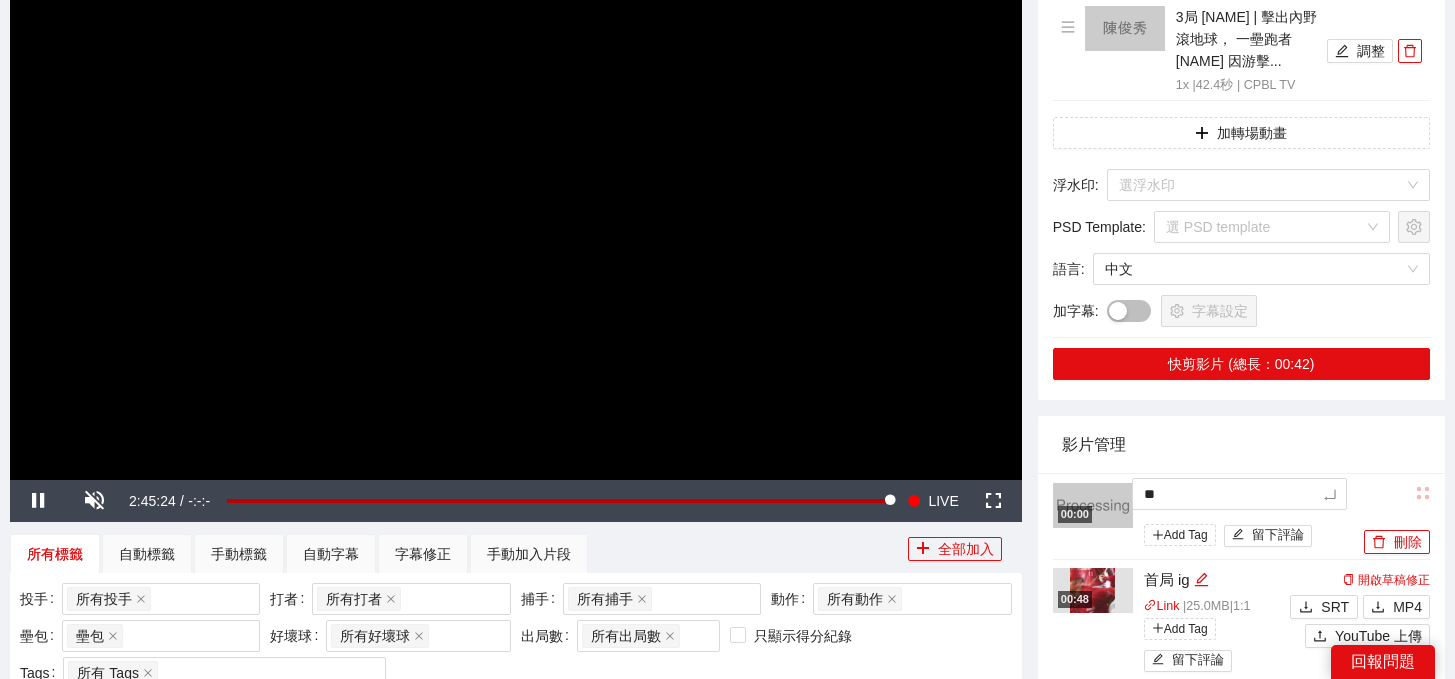 type on "***" 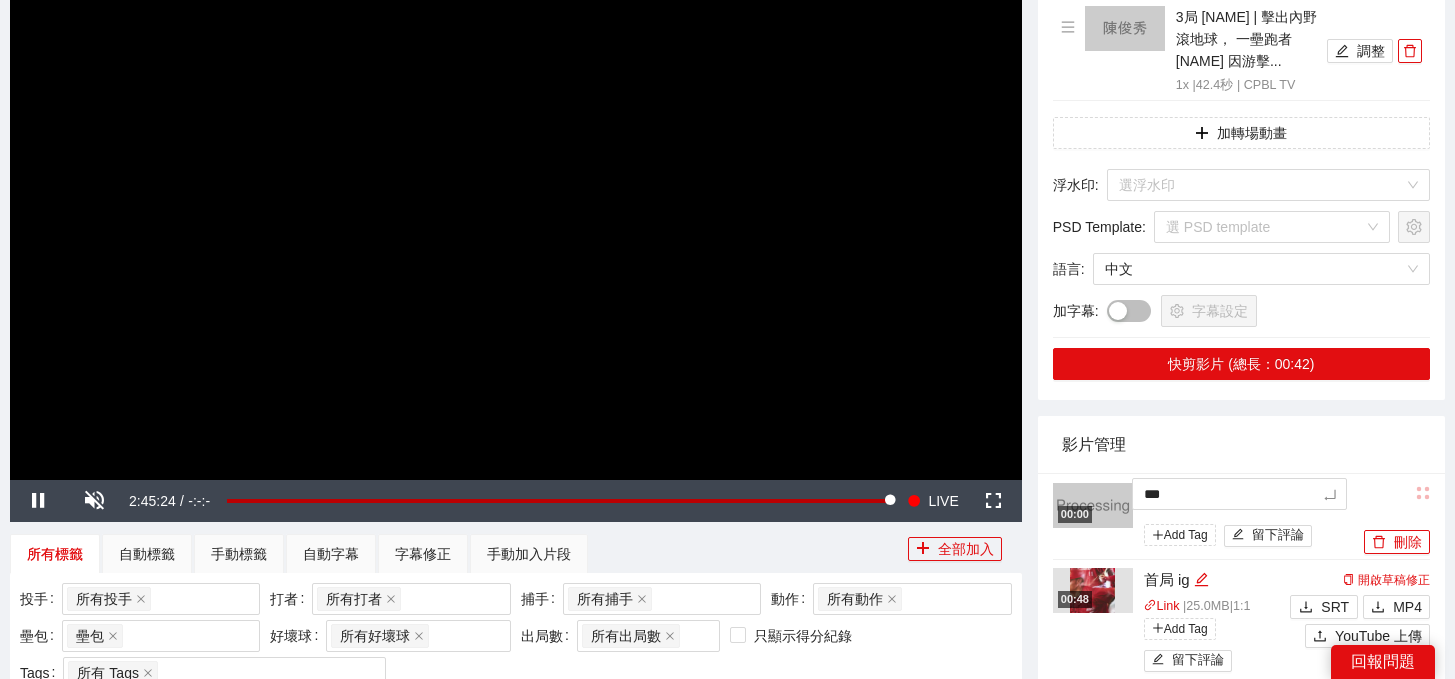 type on "**" 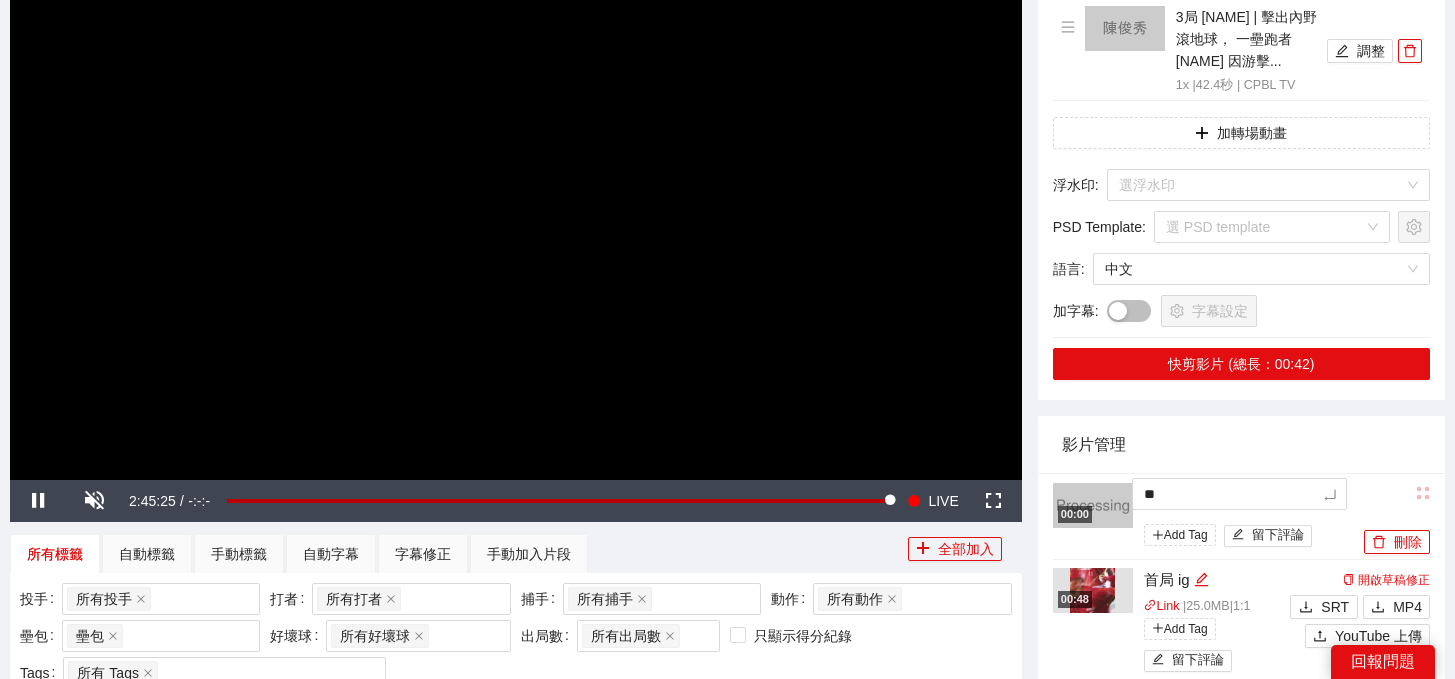 type on "**" 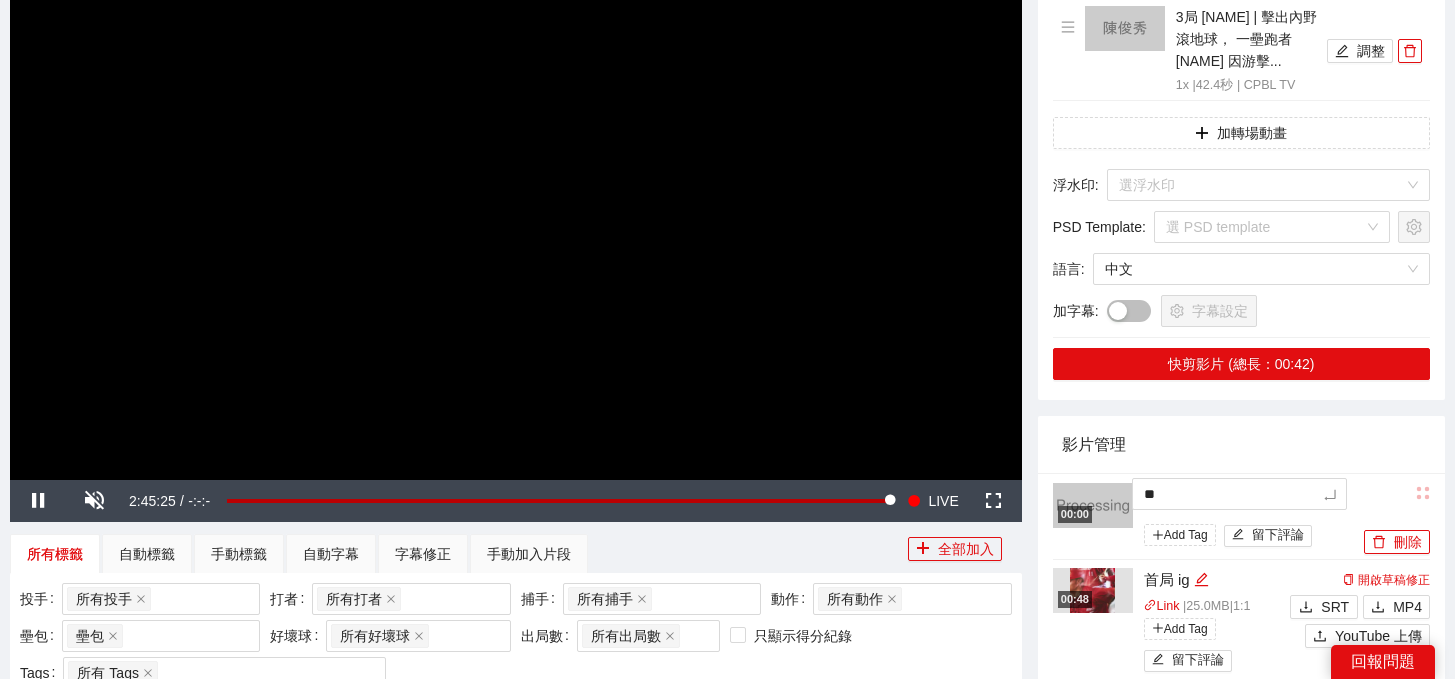 type on "**" 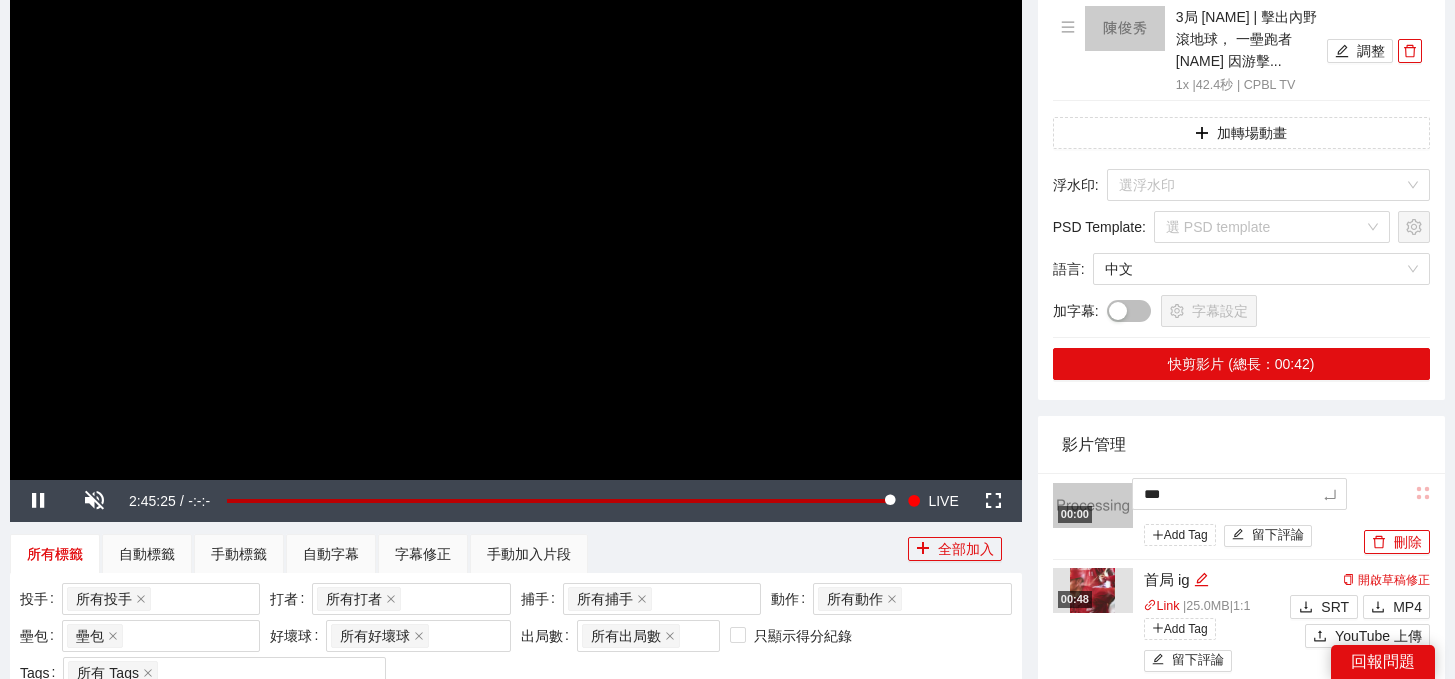 type on "****" 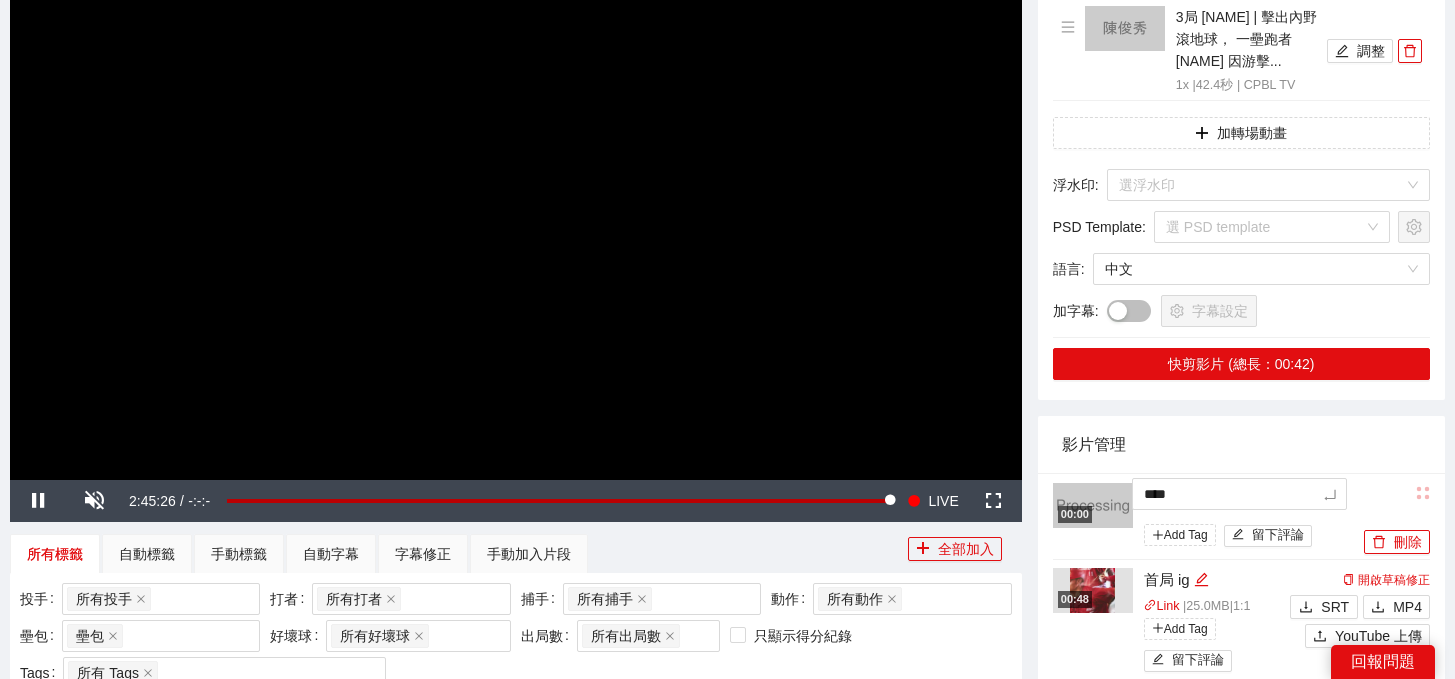 type on "*****" 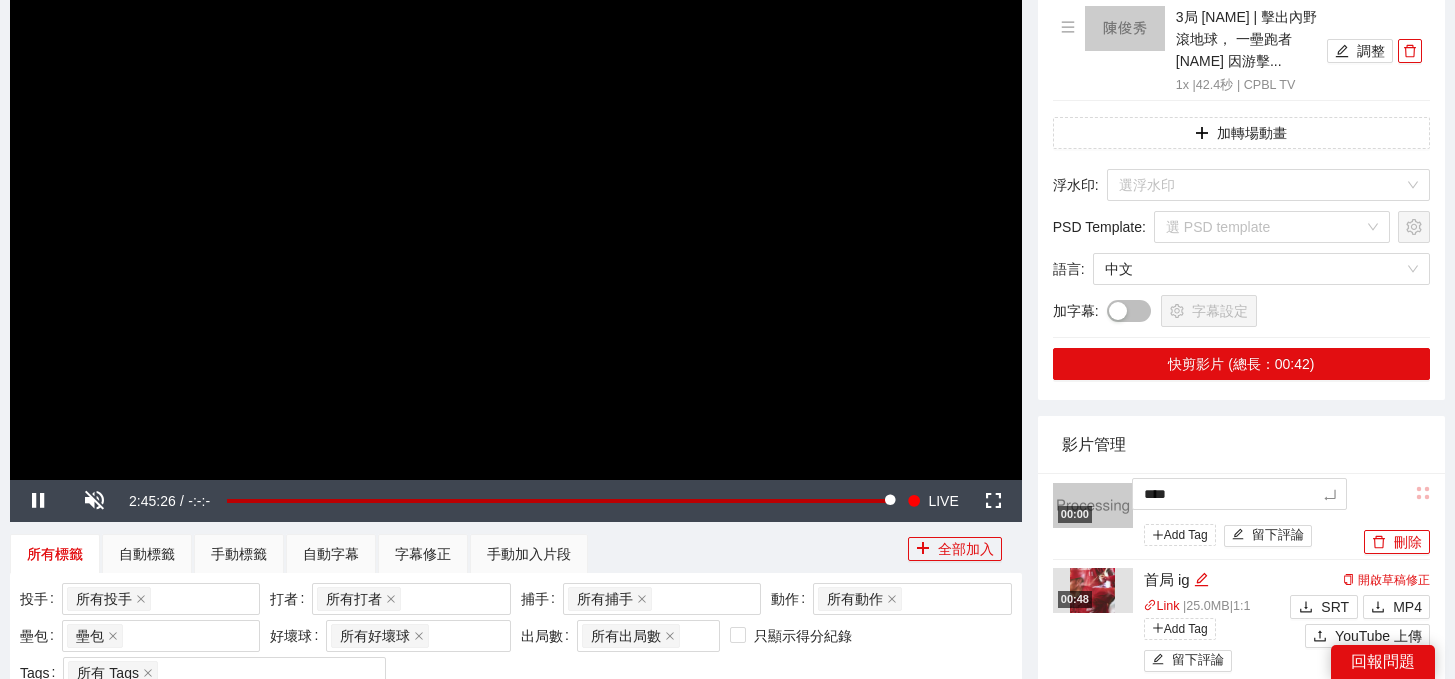 type on "*****" 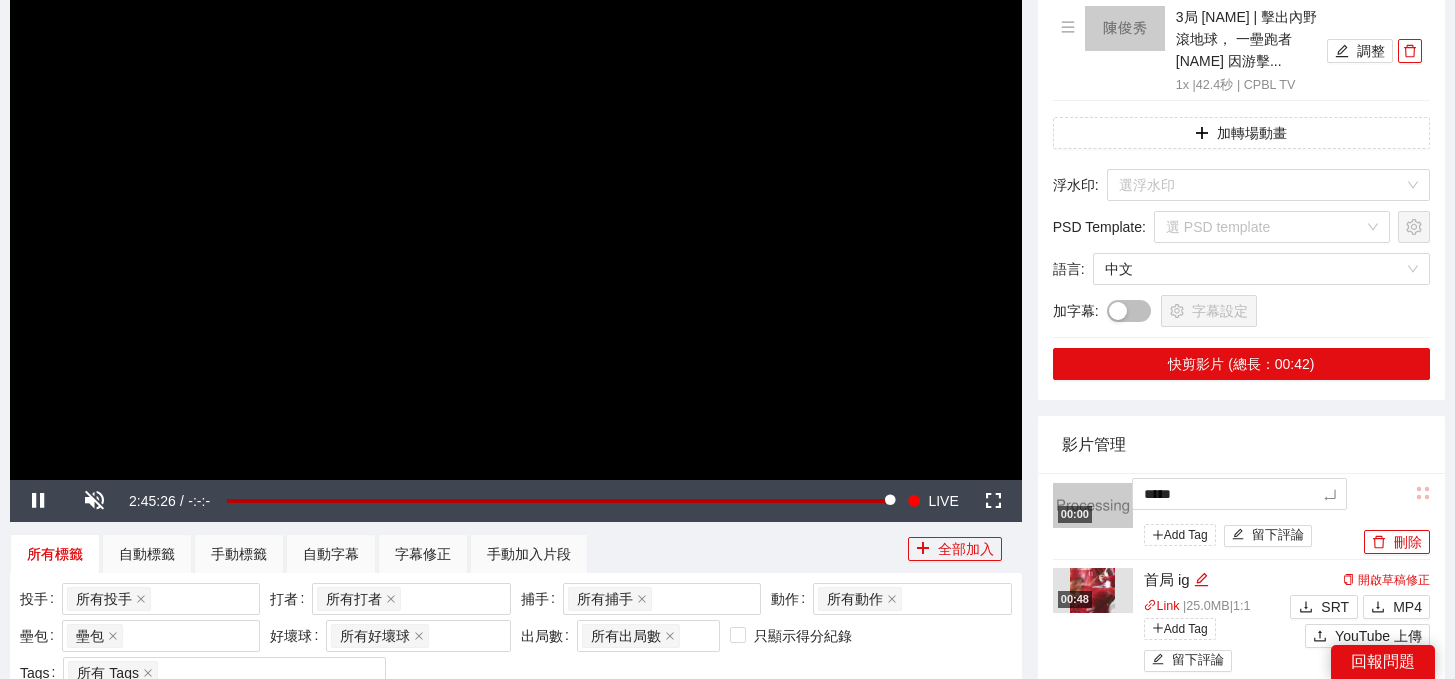 type on "******" 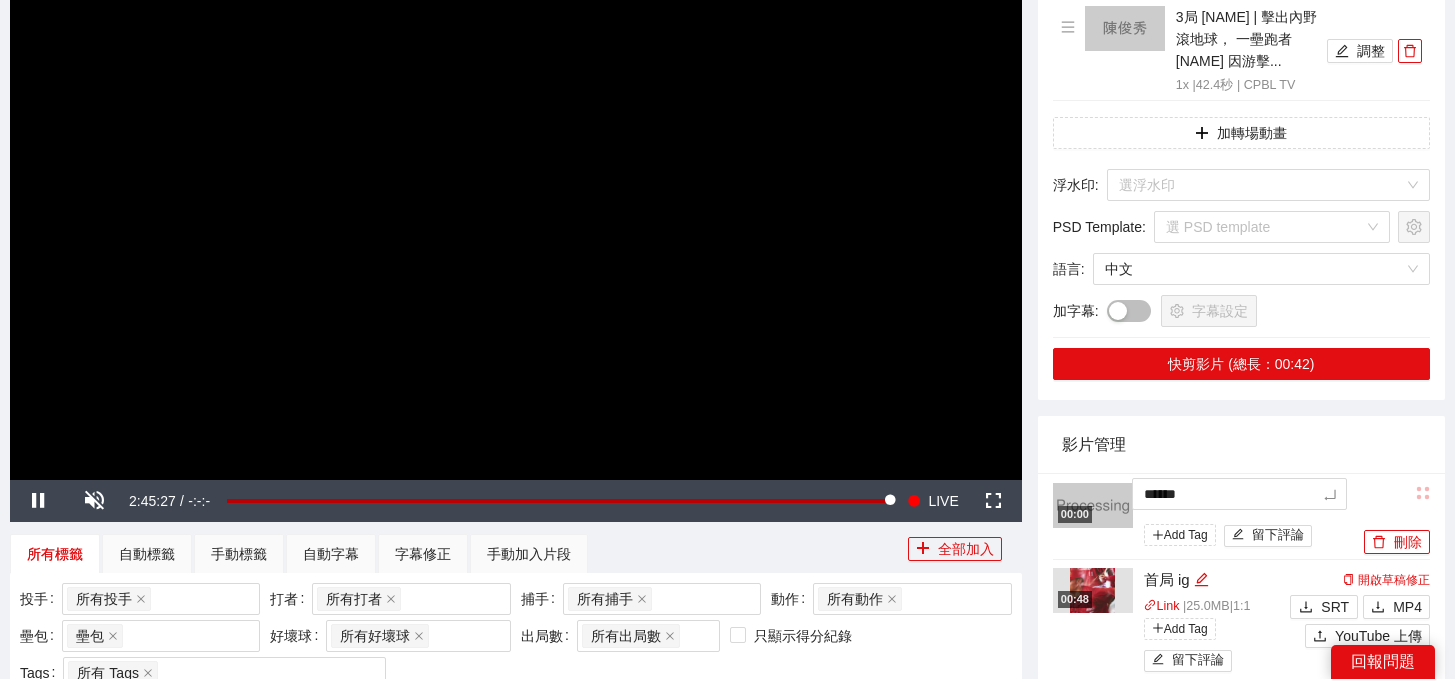 type on "******" 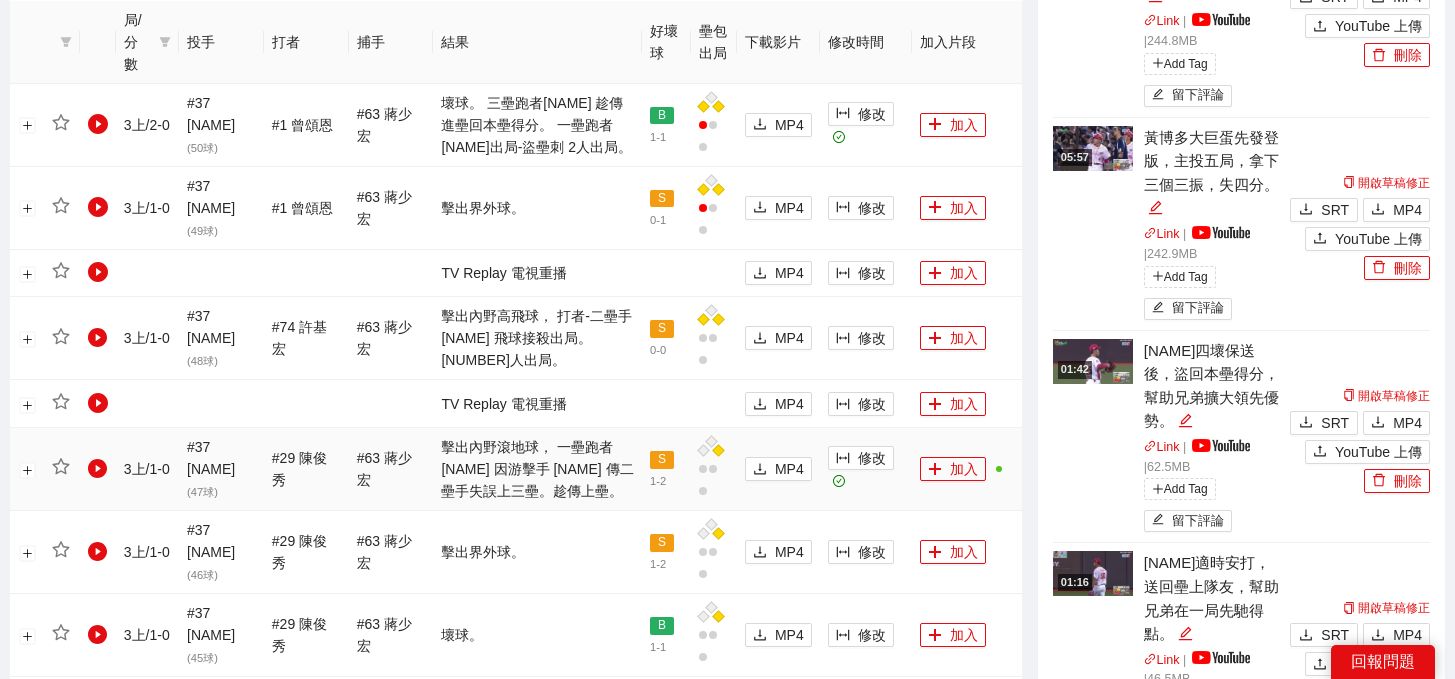 scroll, scrollTop: 1006, scrollLeft: 0, axis: vertical 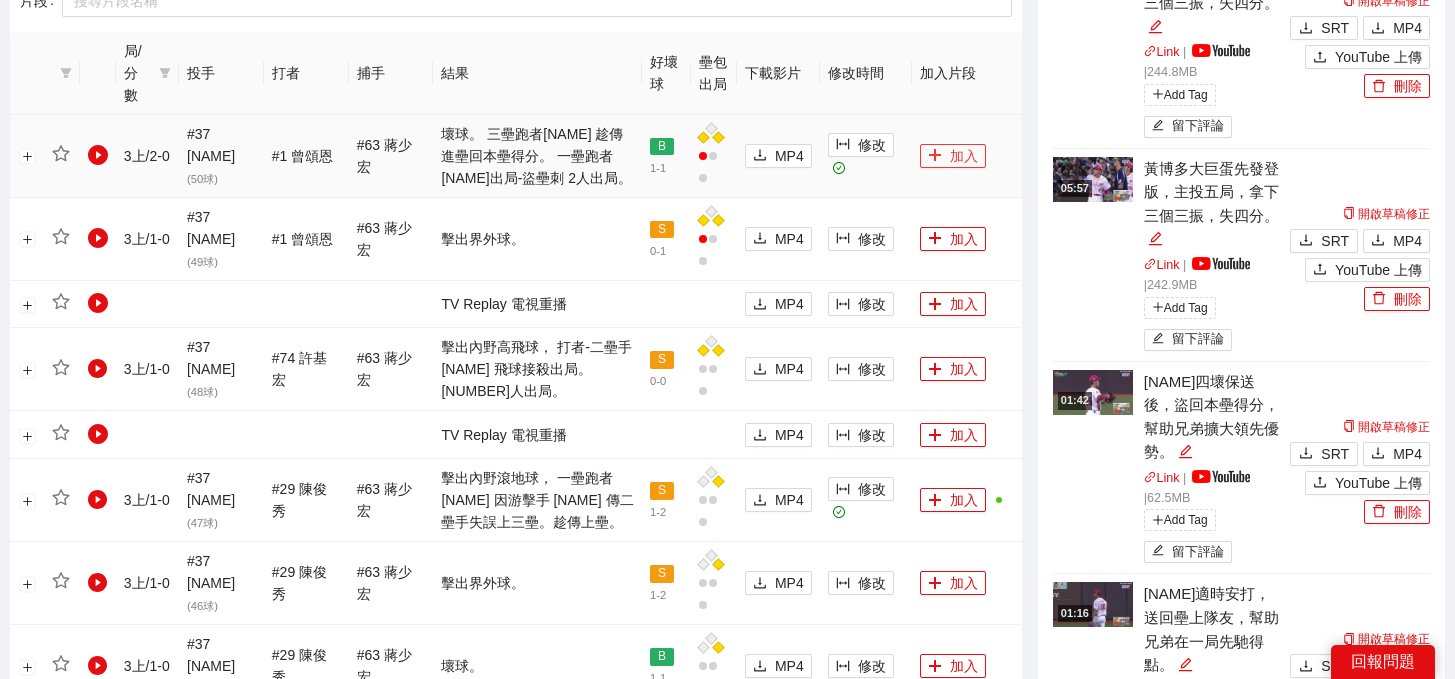 click on "加入" at bounding box center (953, 156) 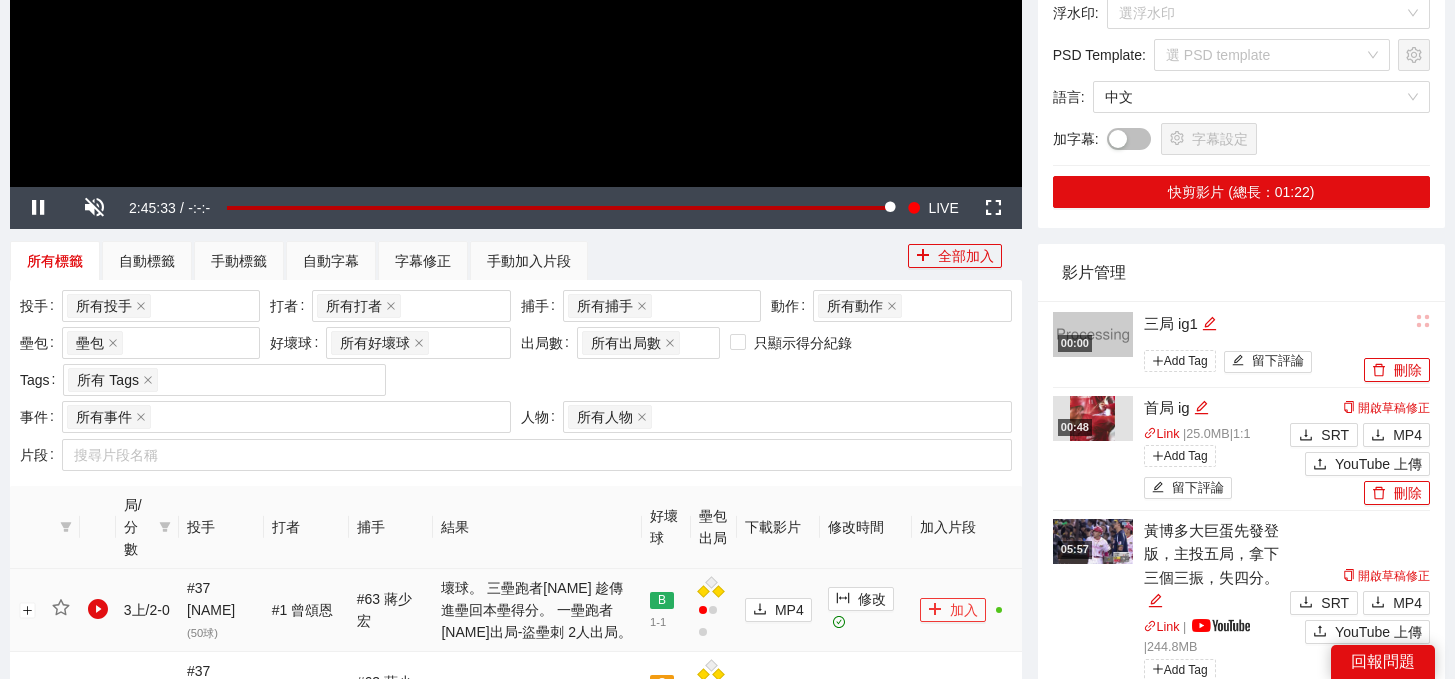 scroll, scrollTop: 0, scrollLeft: 0, axis: both 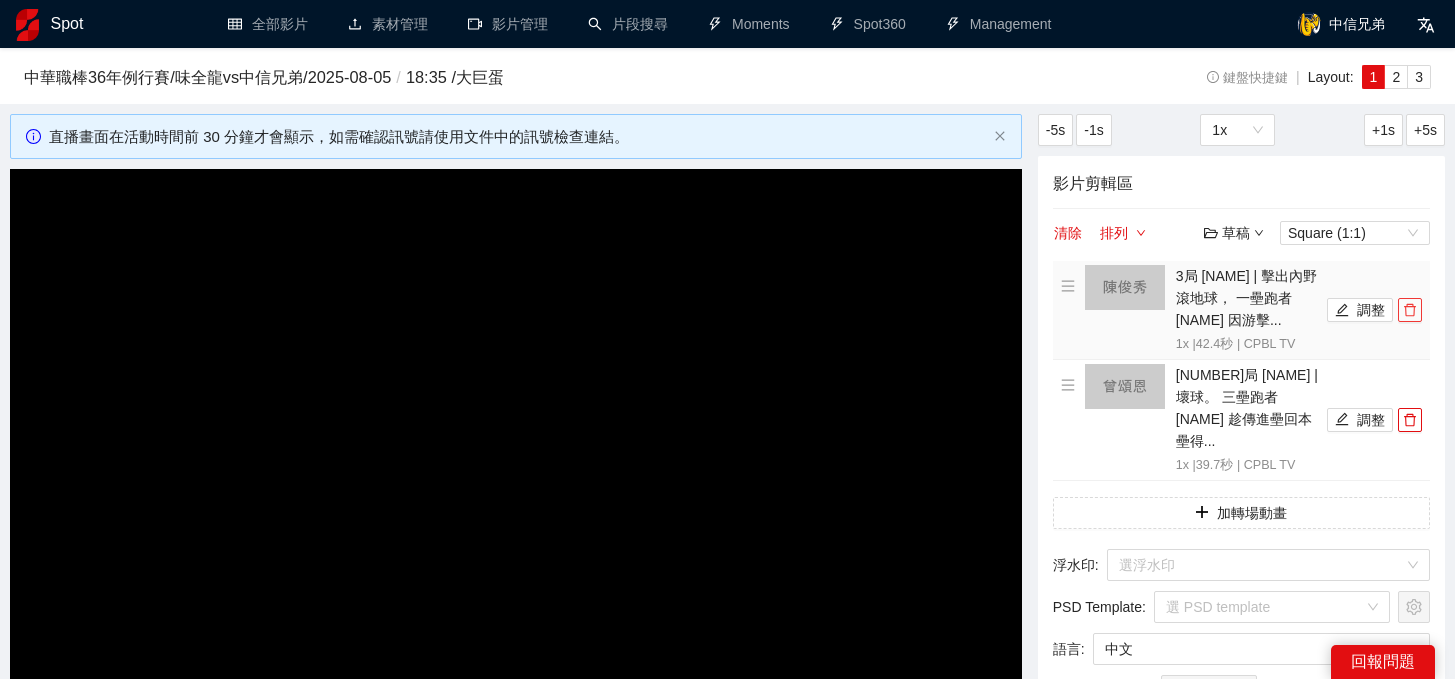click at bounding box center [1410, 310] 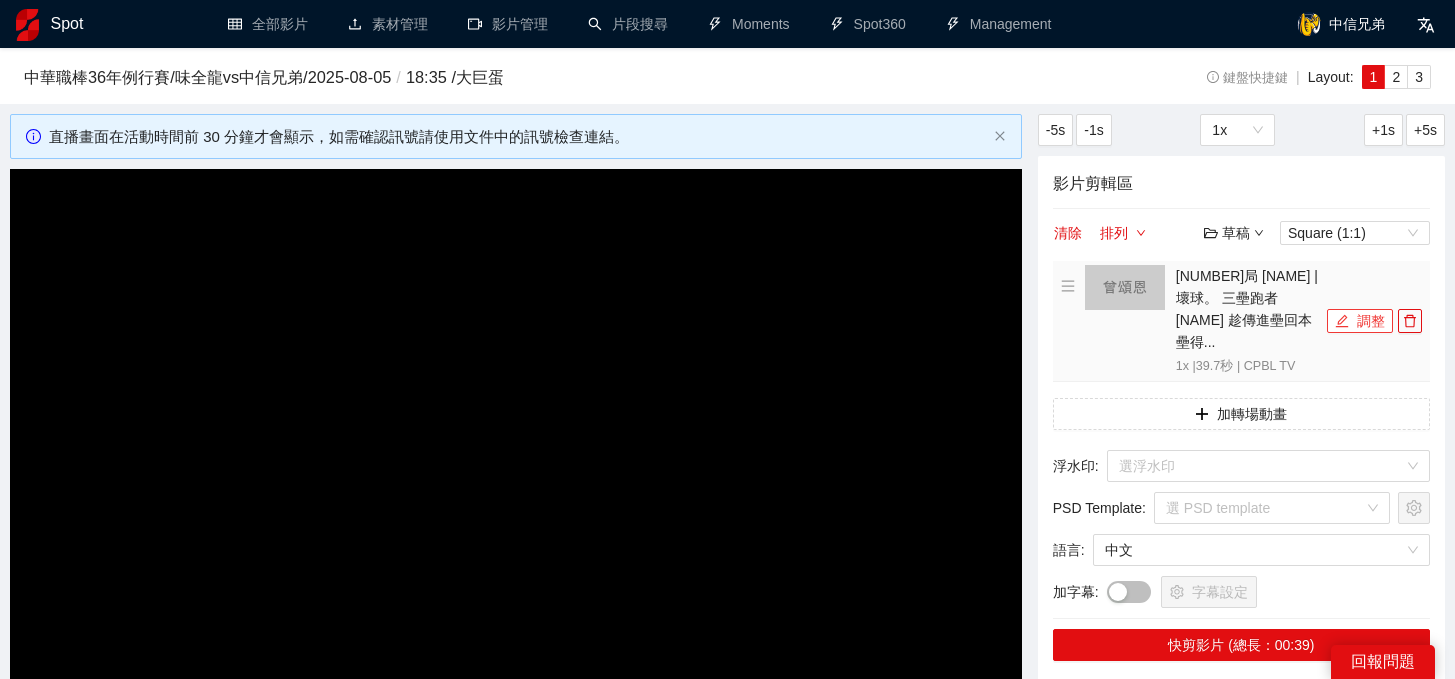 click 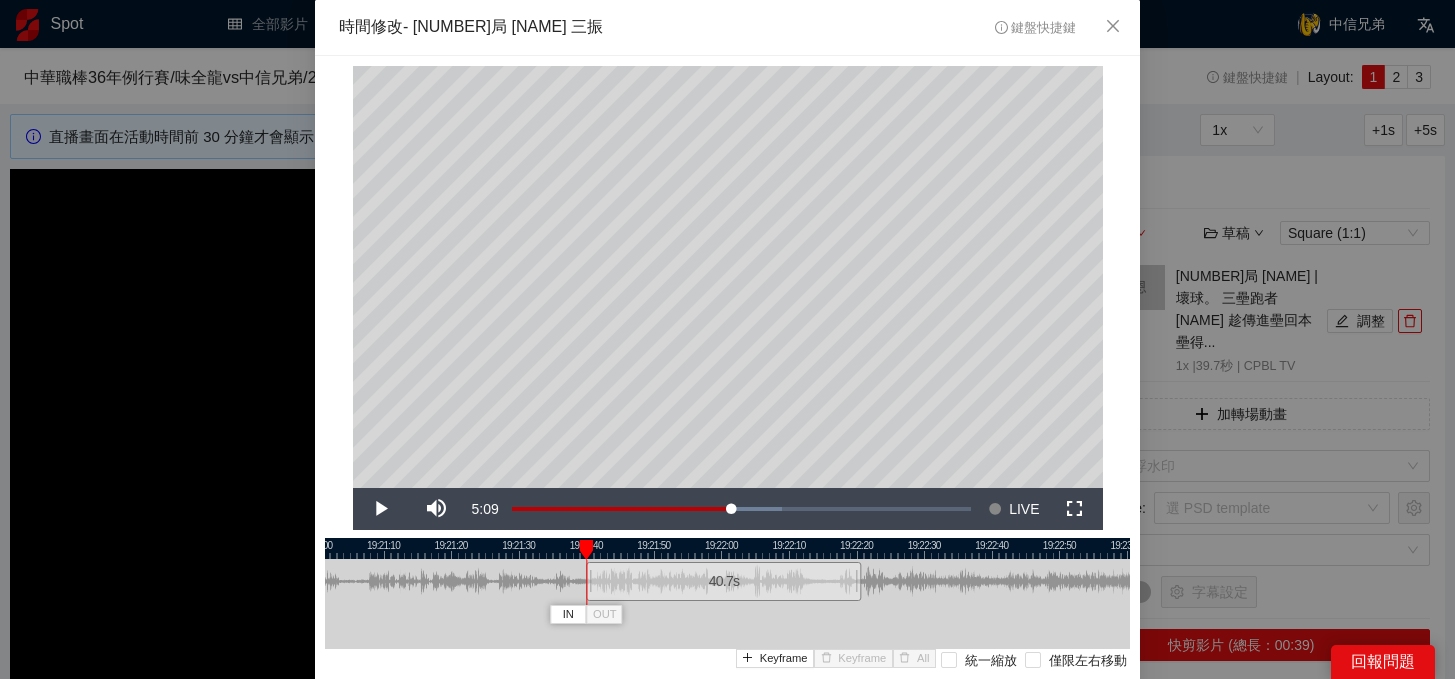 click at bounding box center (589, 581) 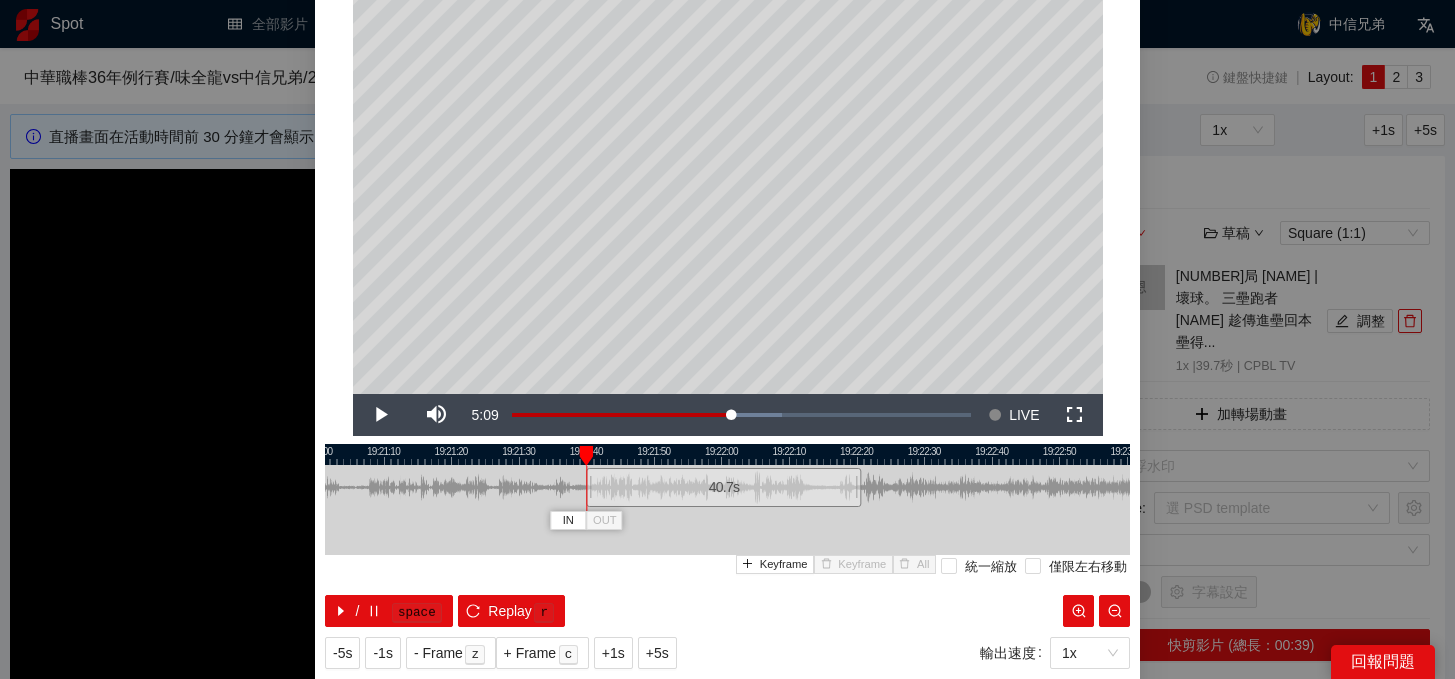 scroll, scrollTop: 95, scrollLeft: 0, axis: vertical 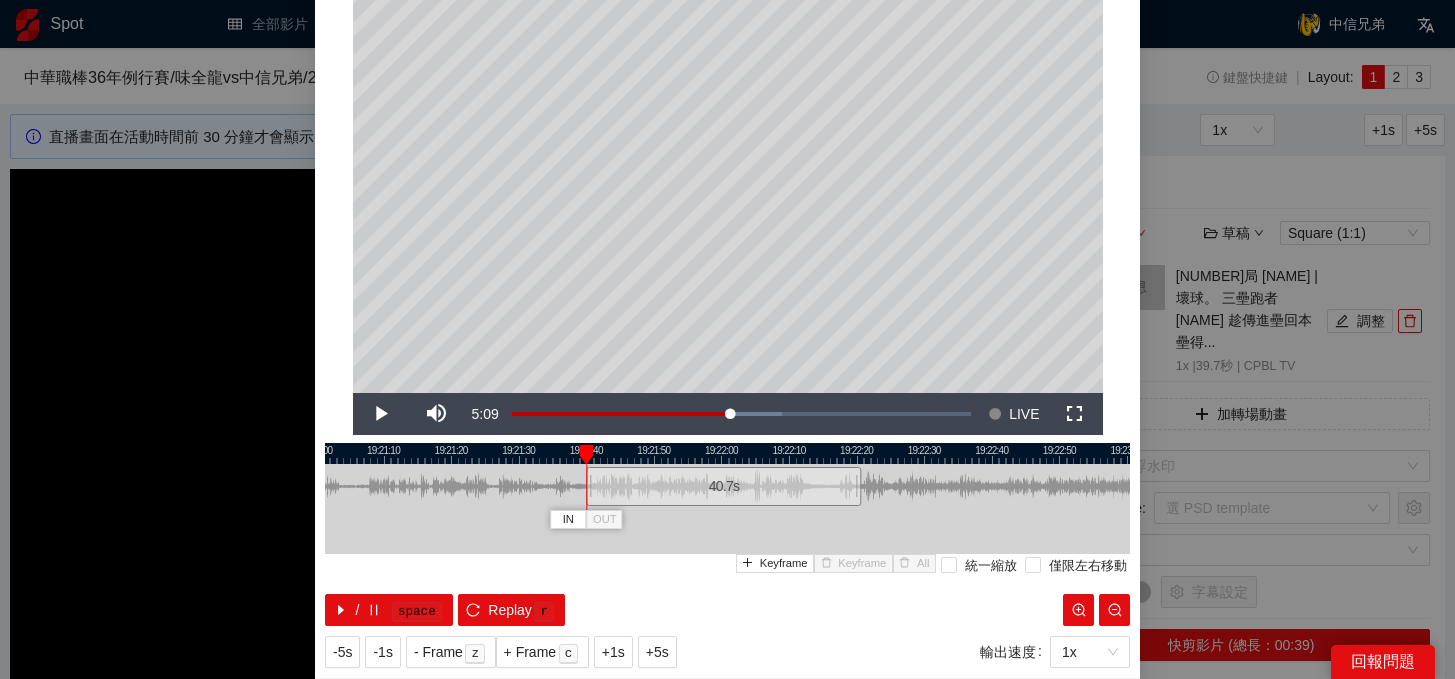 click on "19:21:00 19:21:10 19:21:20 19:21:30 19:21:40 19:21:50 19:22:00 19:22:10 19:22:20 19:22:30 19:22:40 19:22:50 19:23:00 IN OUT 40.7 s Keyframe Keyframe All 統一縮放 僅限左右移動 /   space  Replay  r" at bounding box center (727, 534) 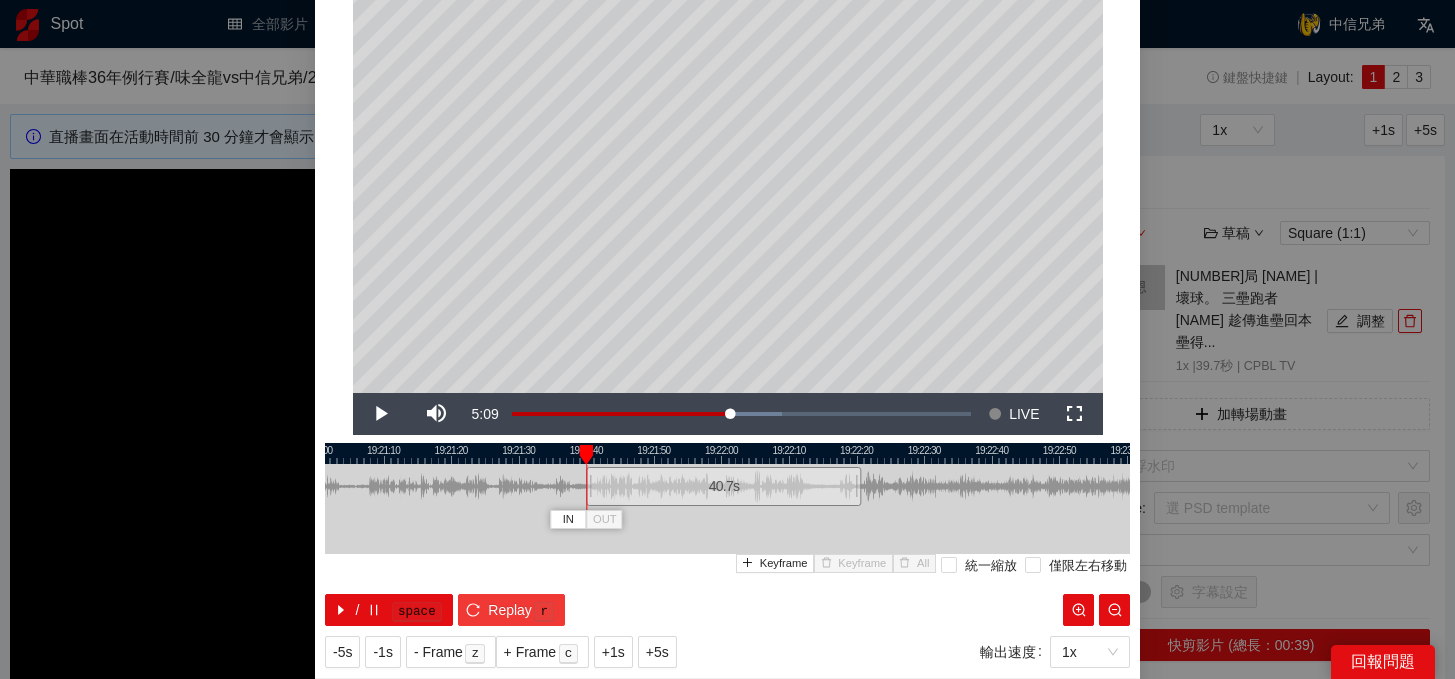 click on "Replay" at bounding box center (510, 610) 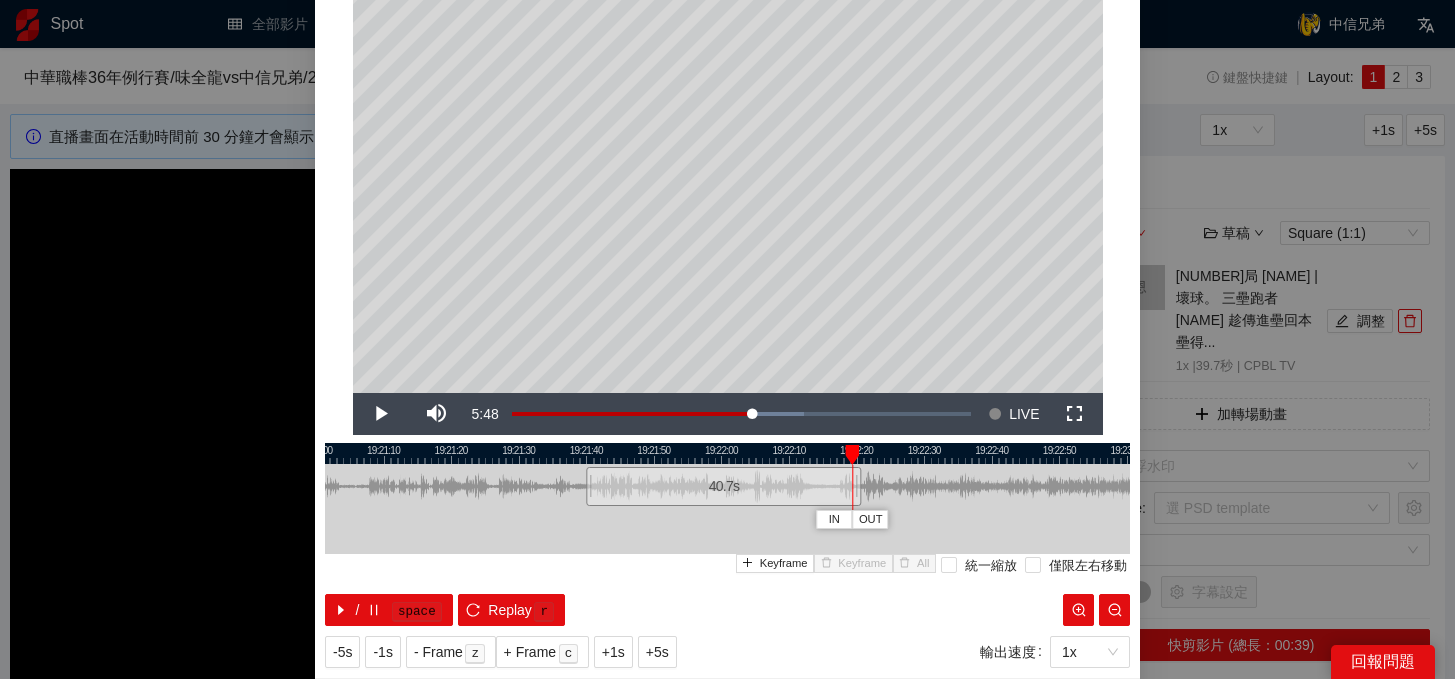 drag, startPoint x: 660, startPoint y: 444, endPoint x: 855, endPoint y: 453, distance: 195.20758 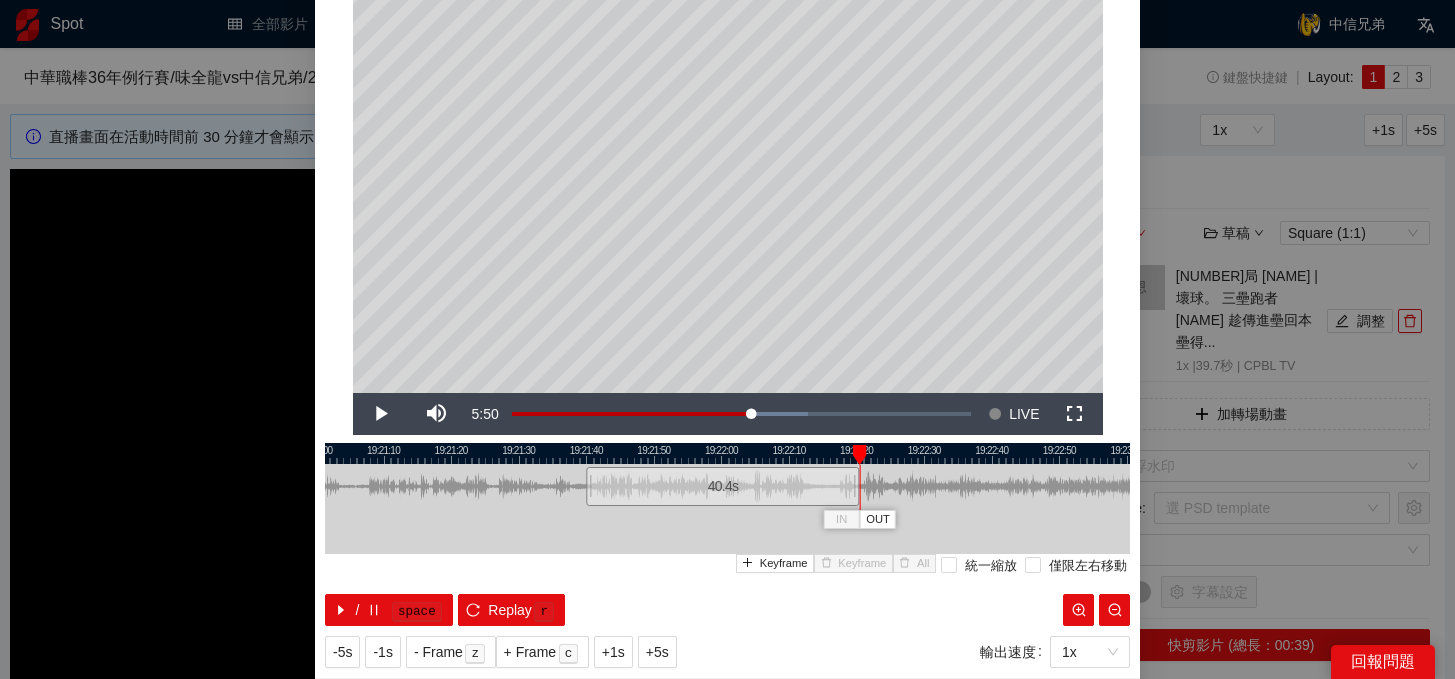 click at bounding box center (857, 486) 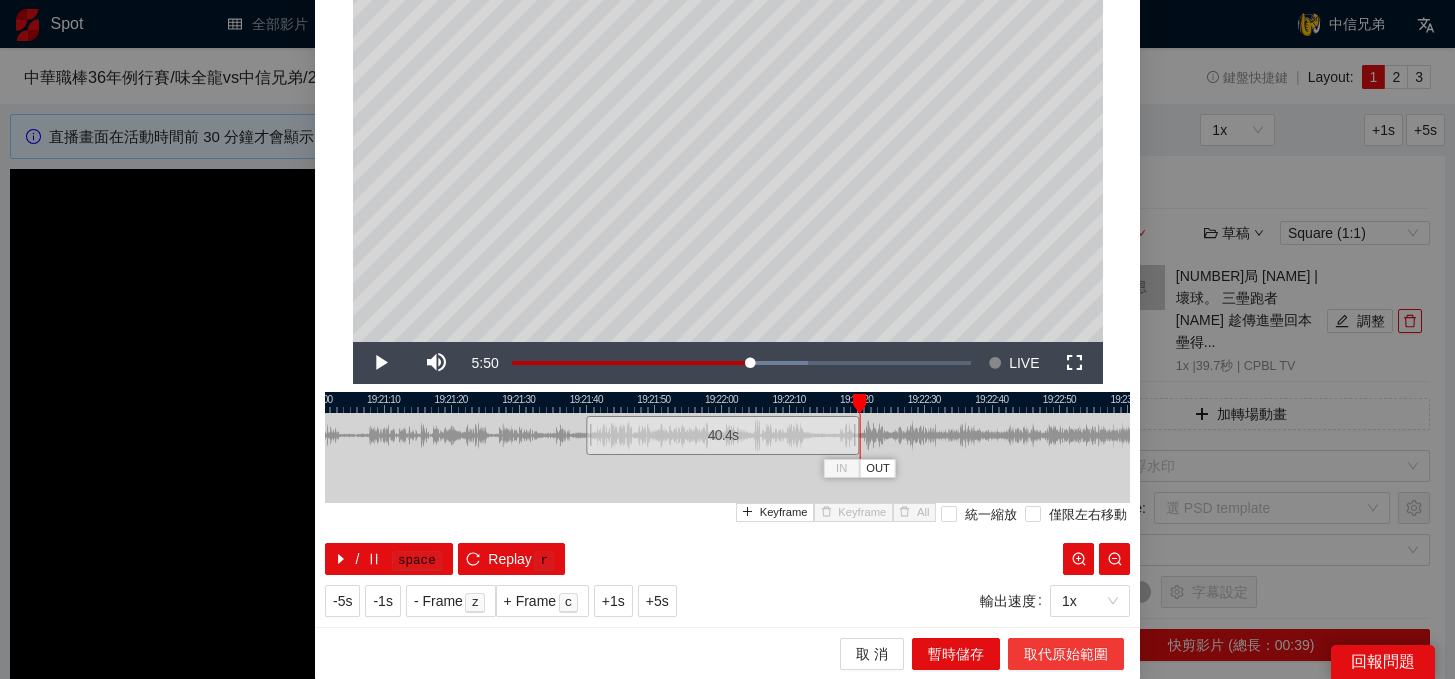click on "取代原始範圍" at bounding box center [1066, 654] 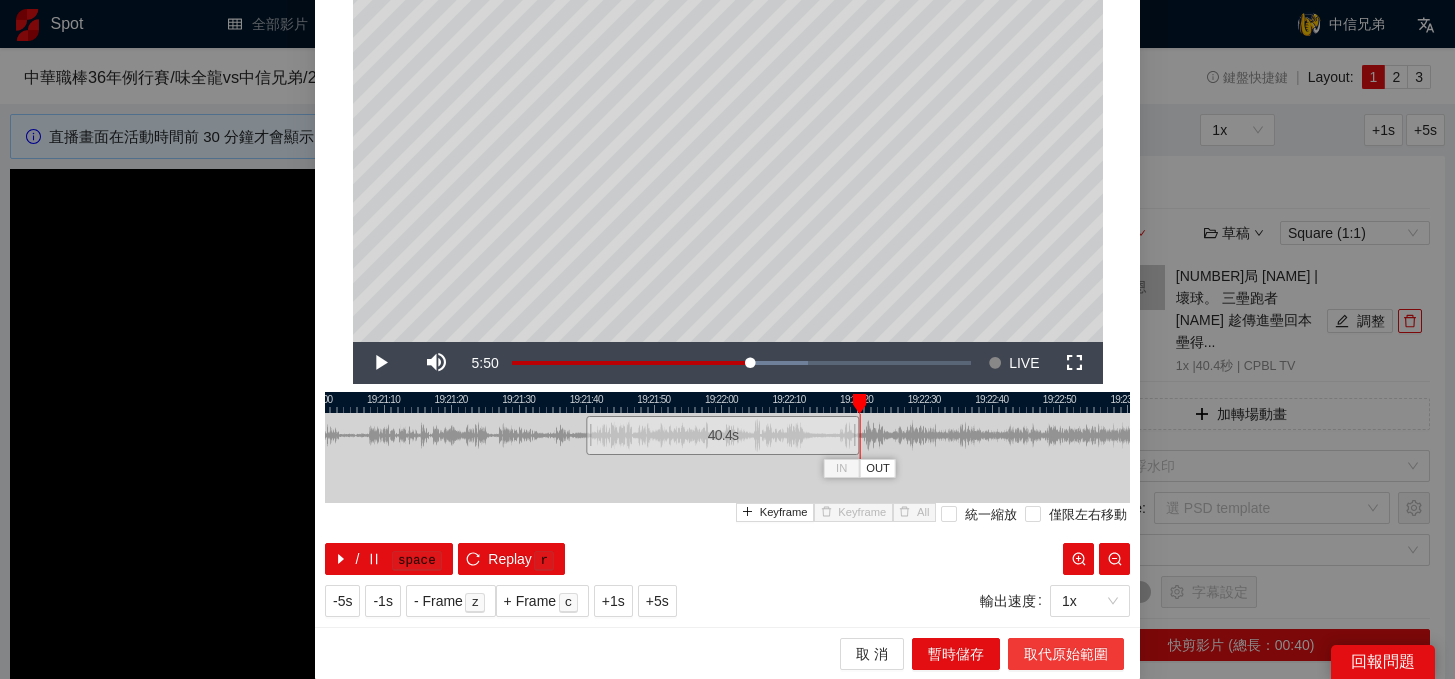 scroll, scrollTop: 0, scrollLeft: 0, axis: both 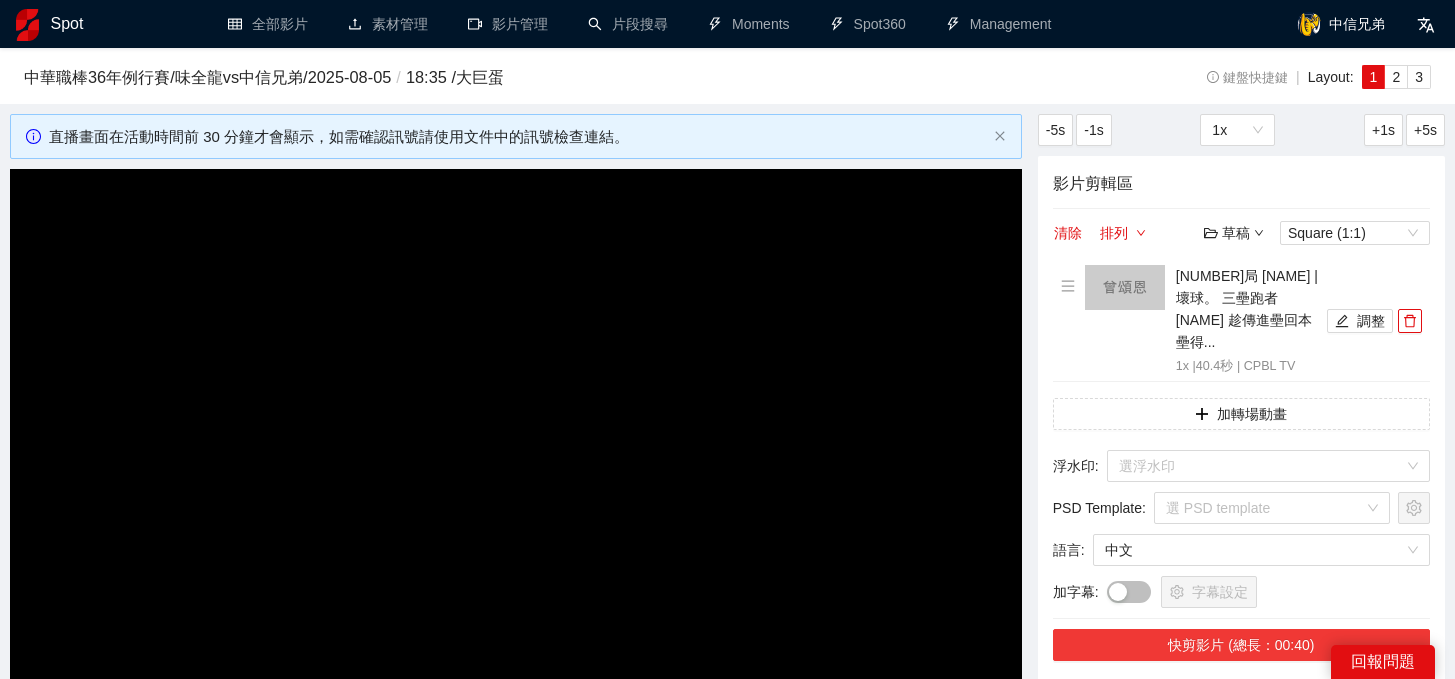 click on "快剪影片 (總長：00:40)" at bounding box center [1241, 645] 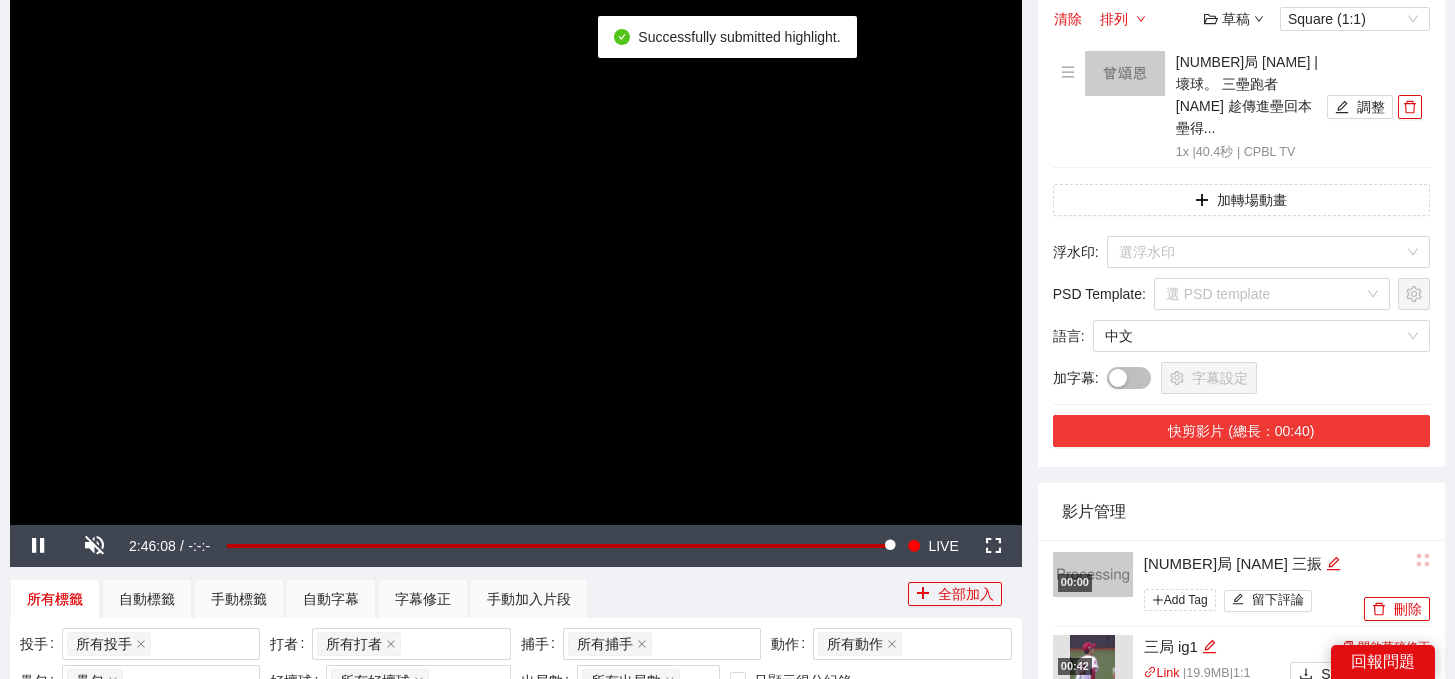 scroll, scrollTop: 273, scrollLeft: 0, axis: vertical 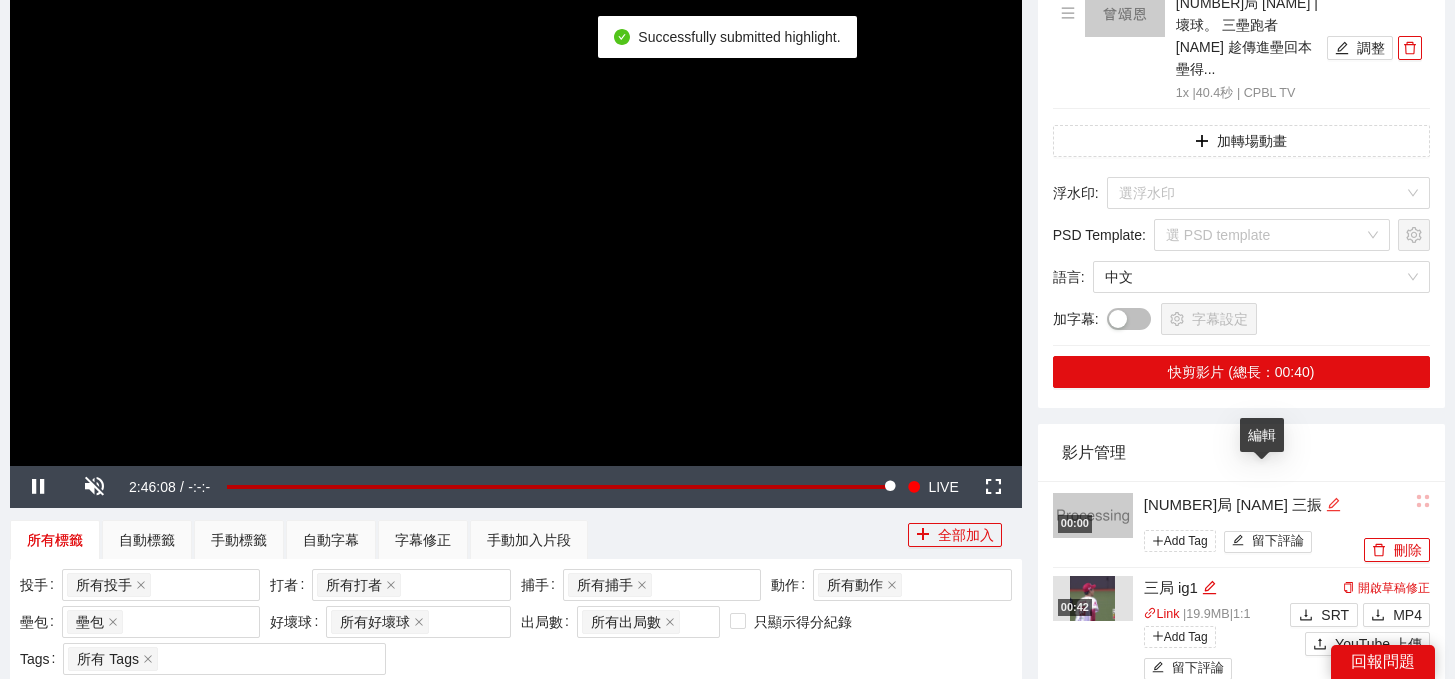 click 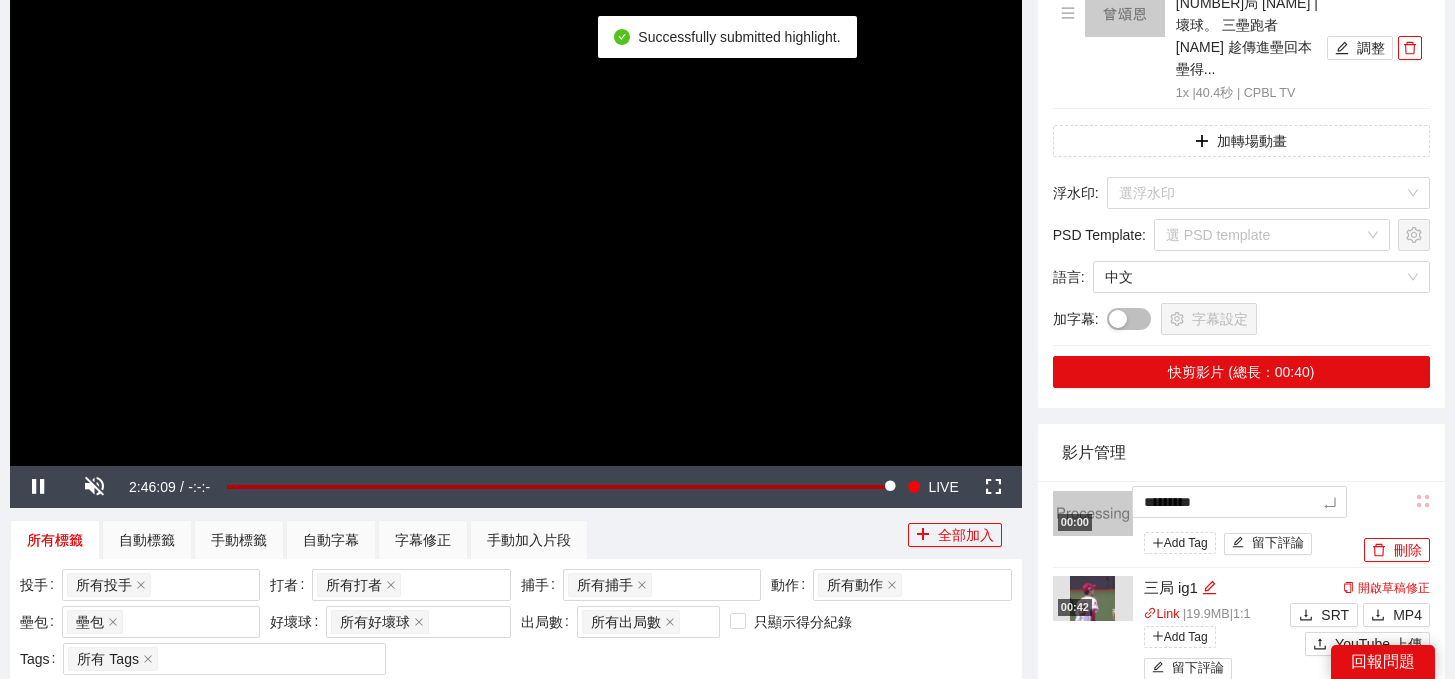drag, startPoint x: 1272, startPoint y: 481, endPoint x: 1007, endPoint y: 476, distance: 265.04718 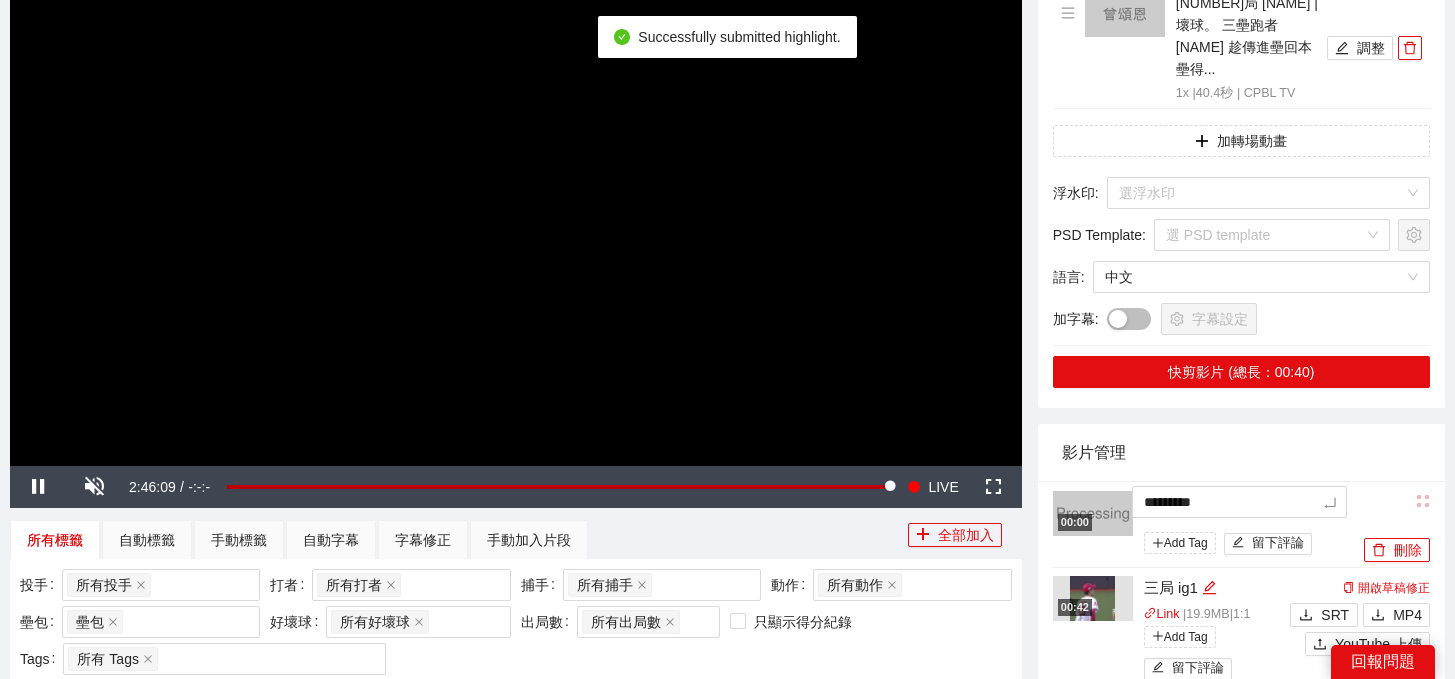 click on "**********" at bounding box center [727, 1126] 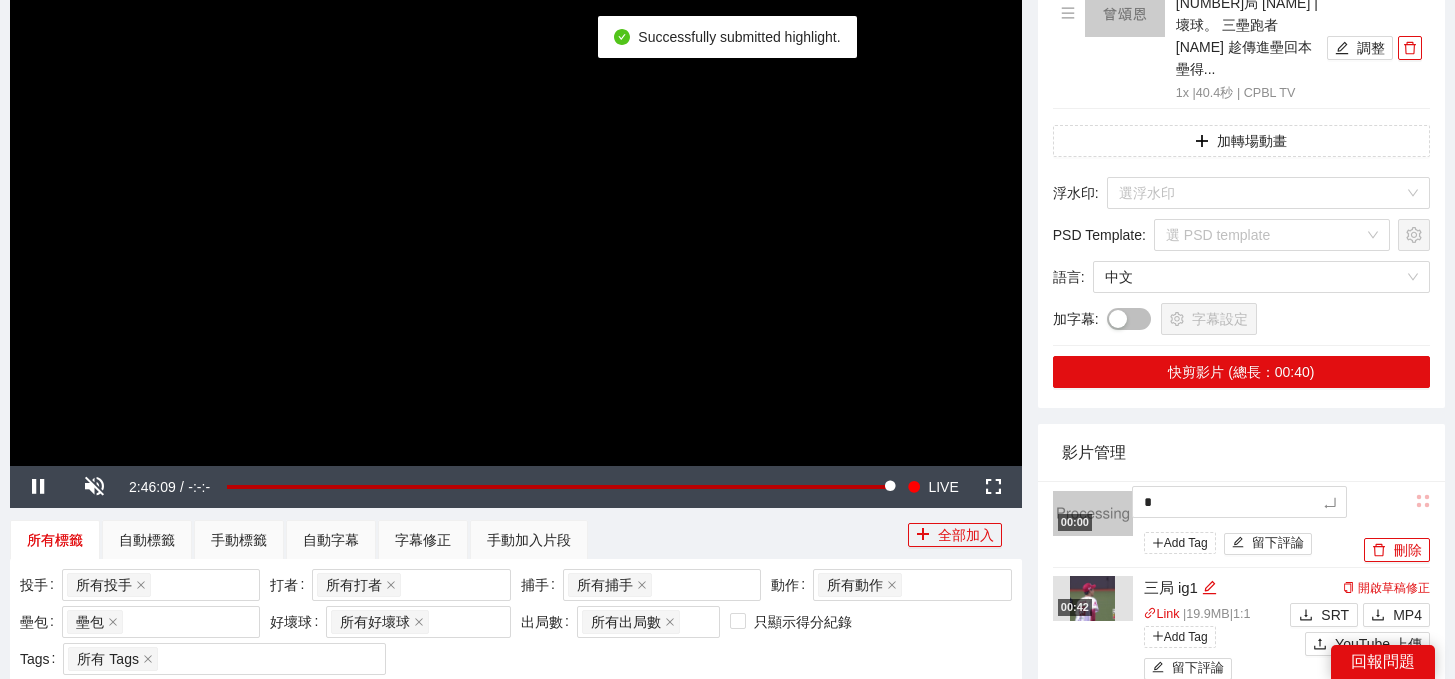 type 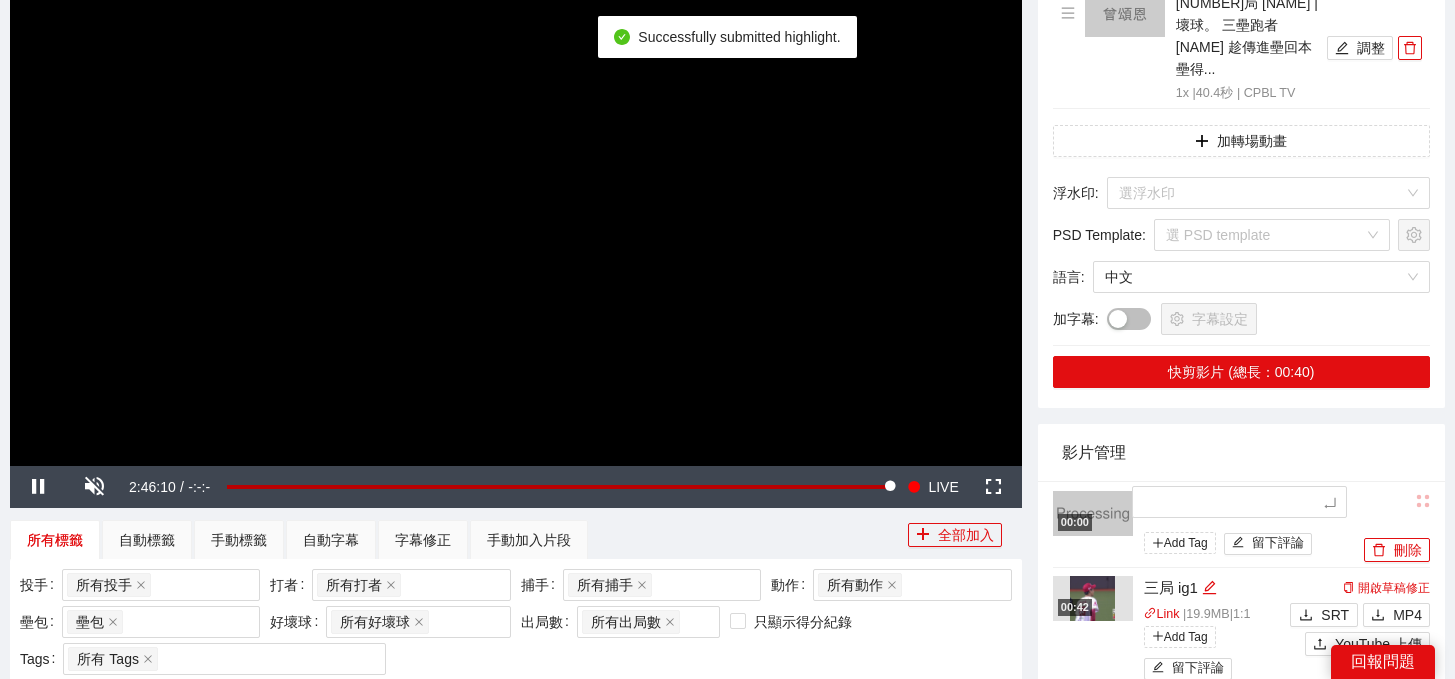 type on "*" 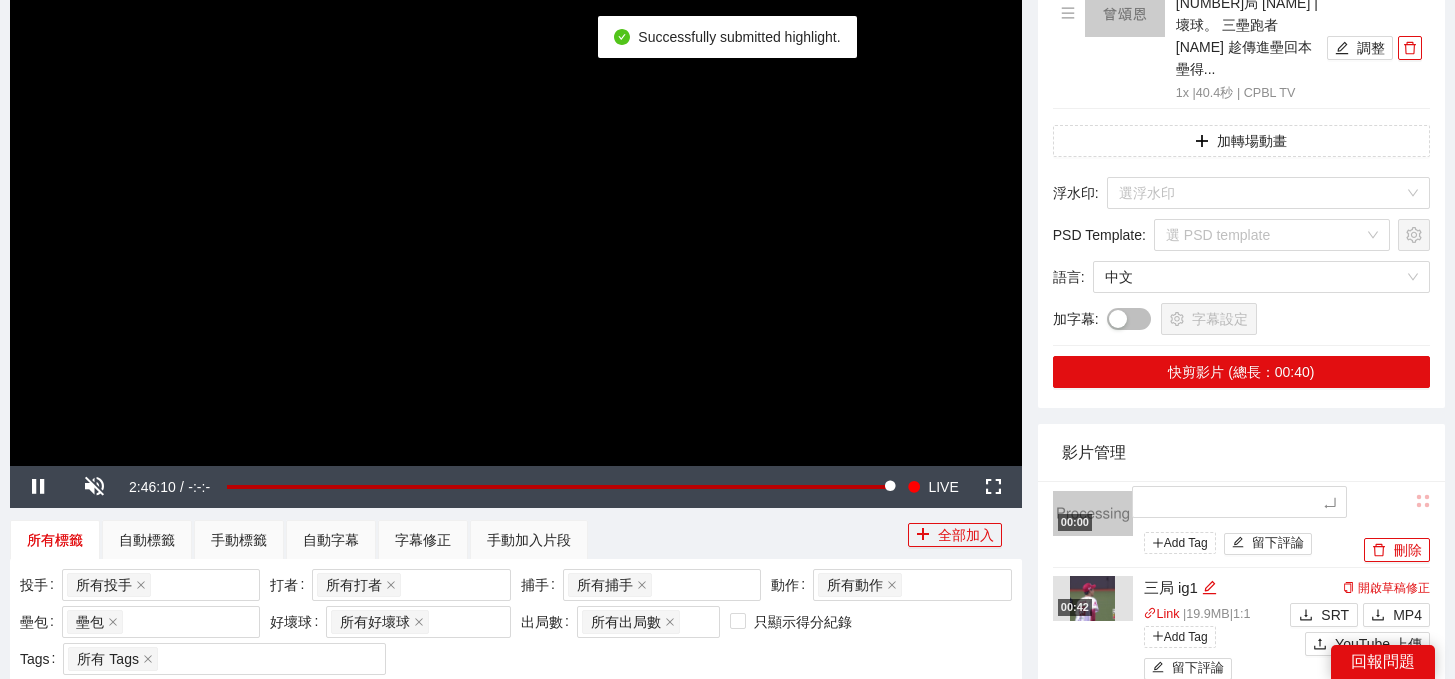 type on "*" 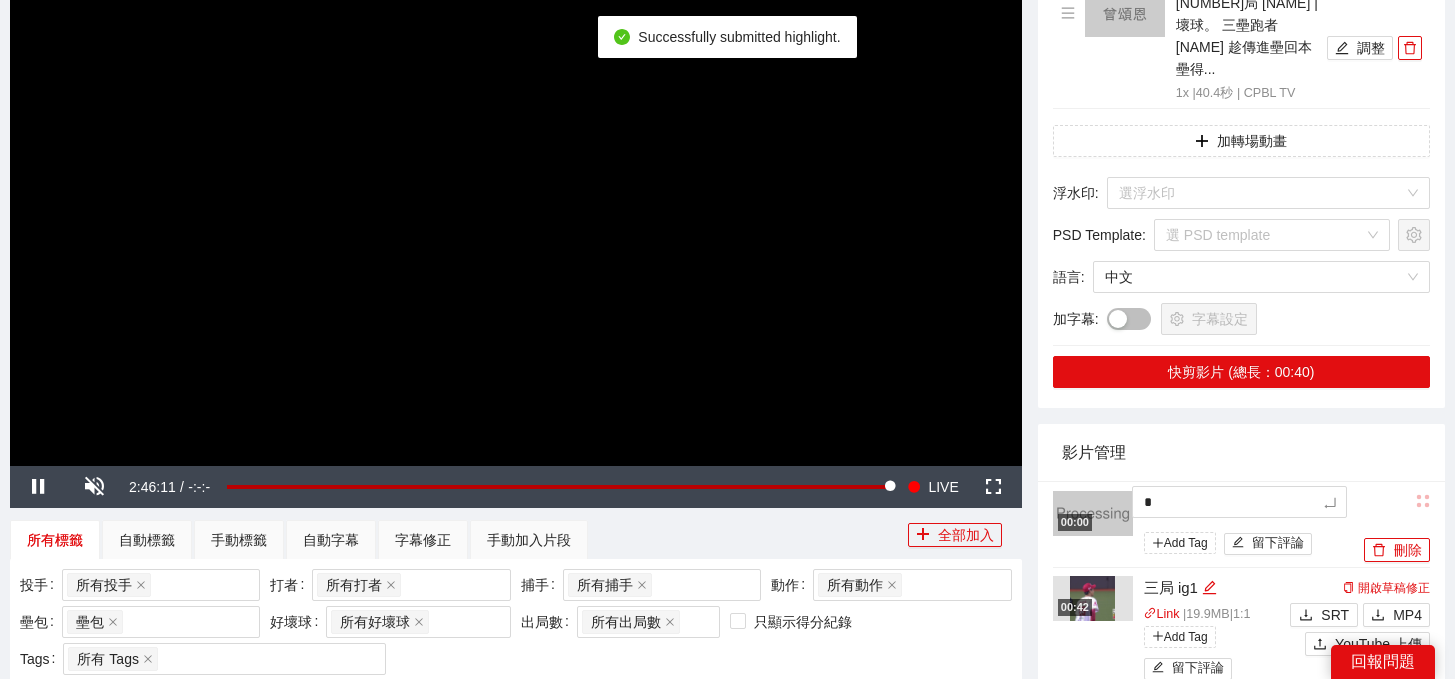 type on "**" 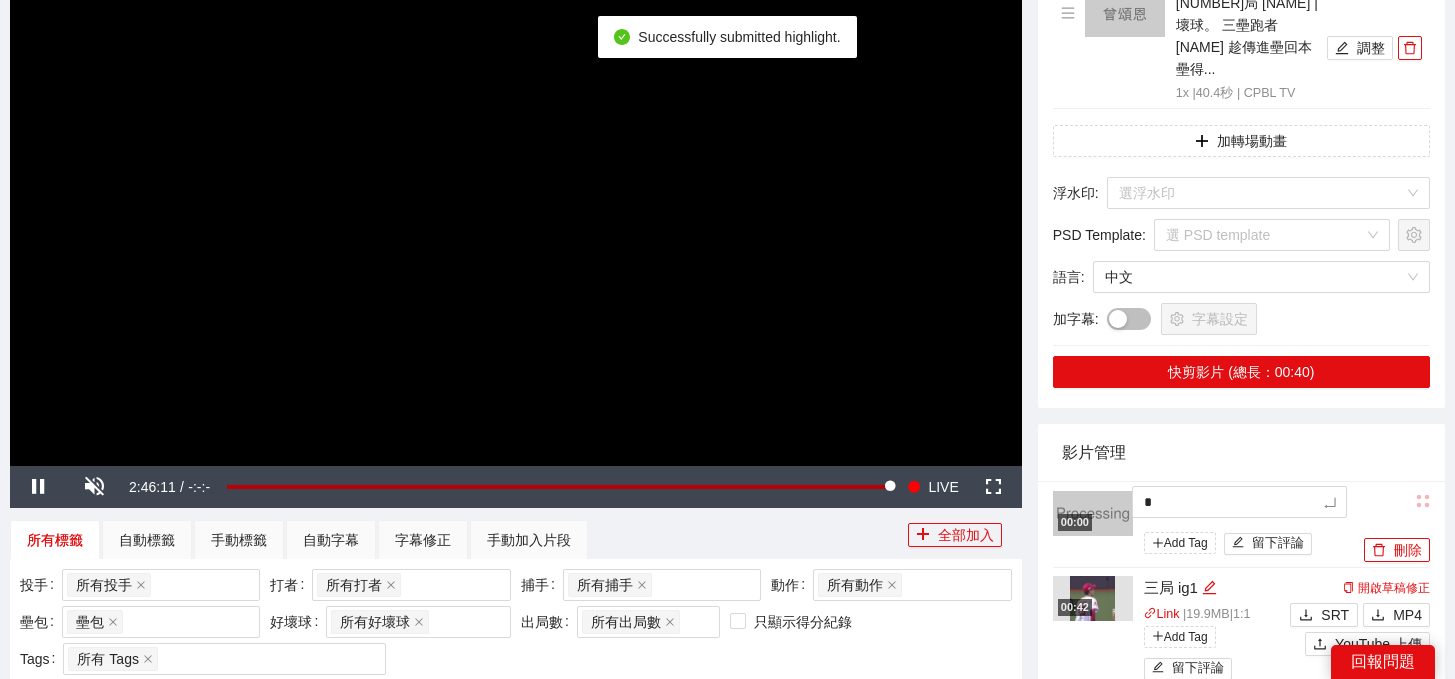 type on "**" 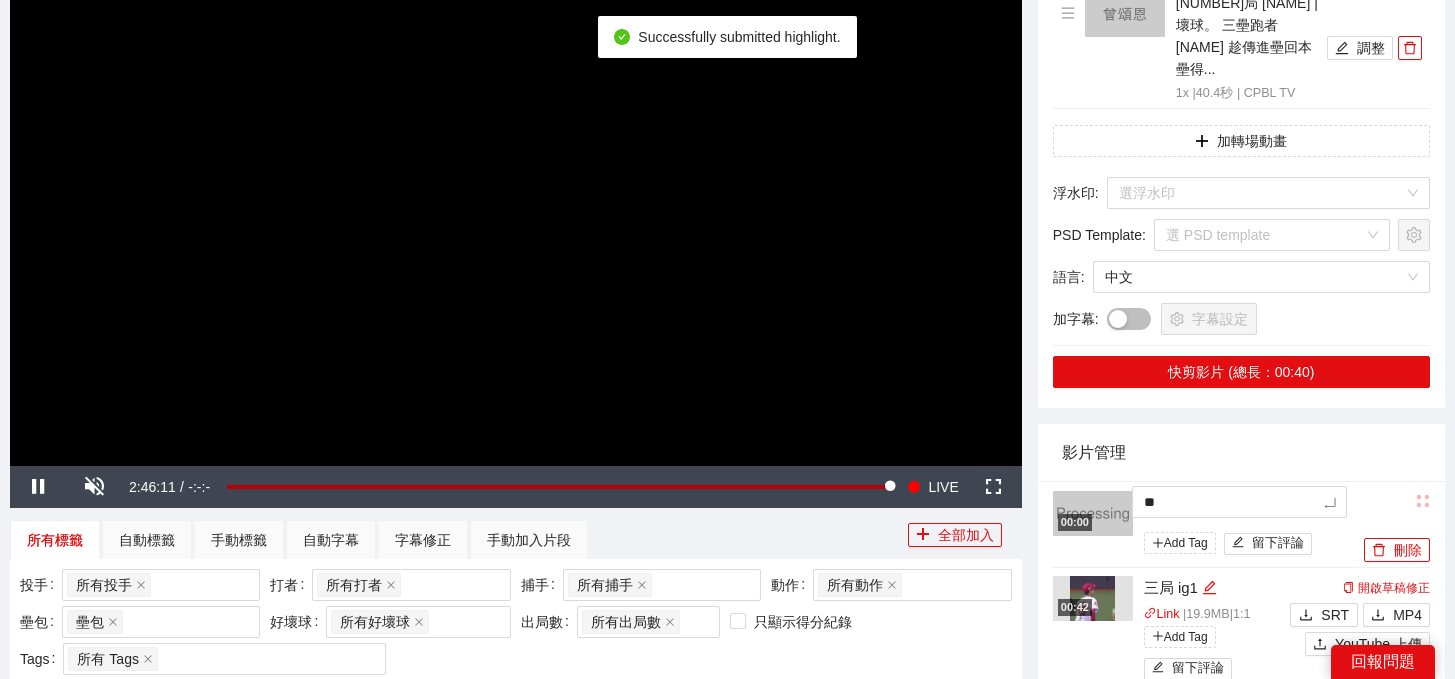 type on "*" 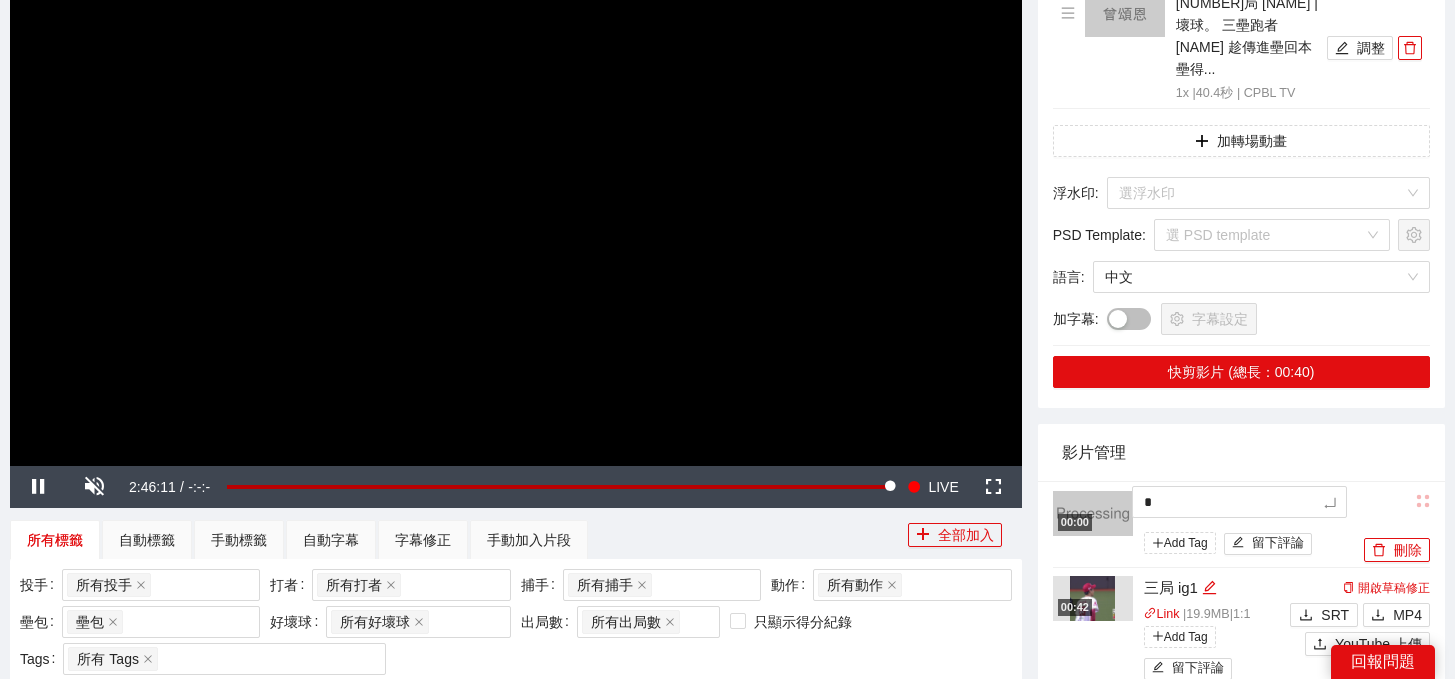 type on "**" 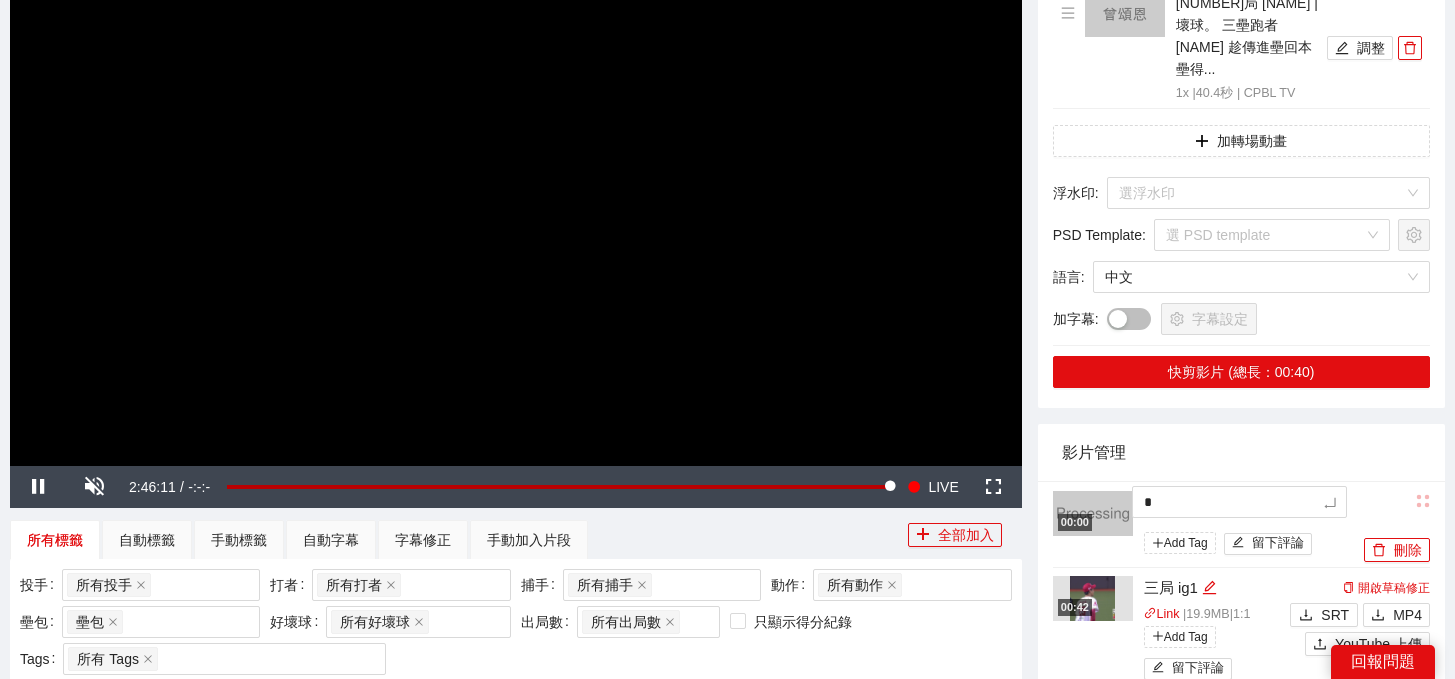 type on "**" 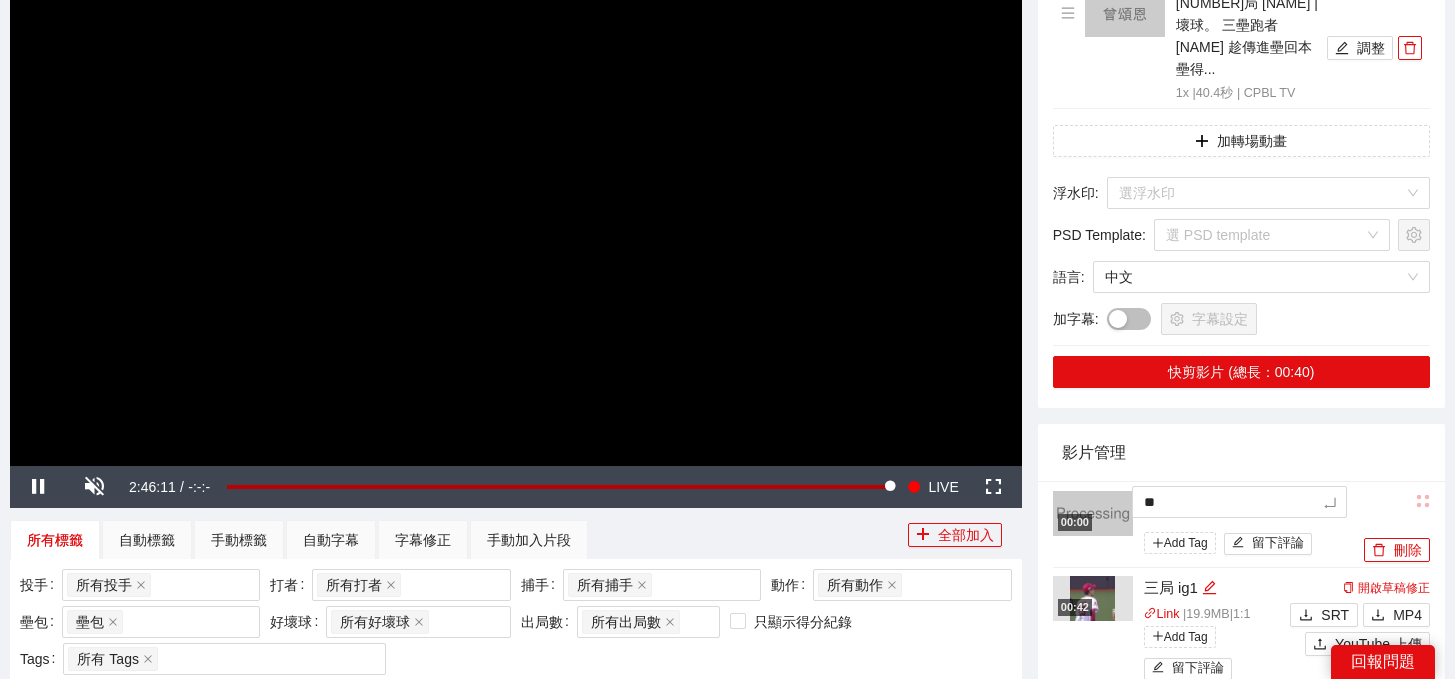 type on "***" 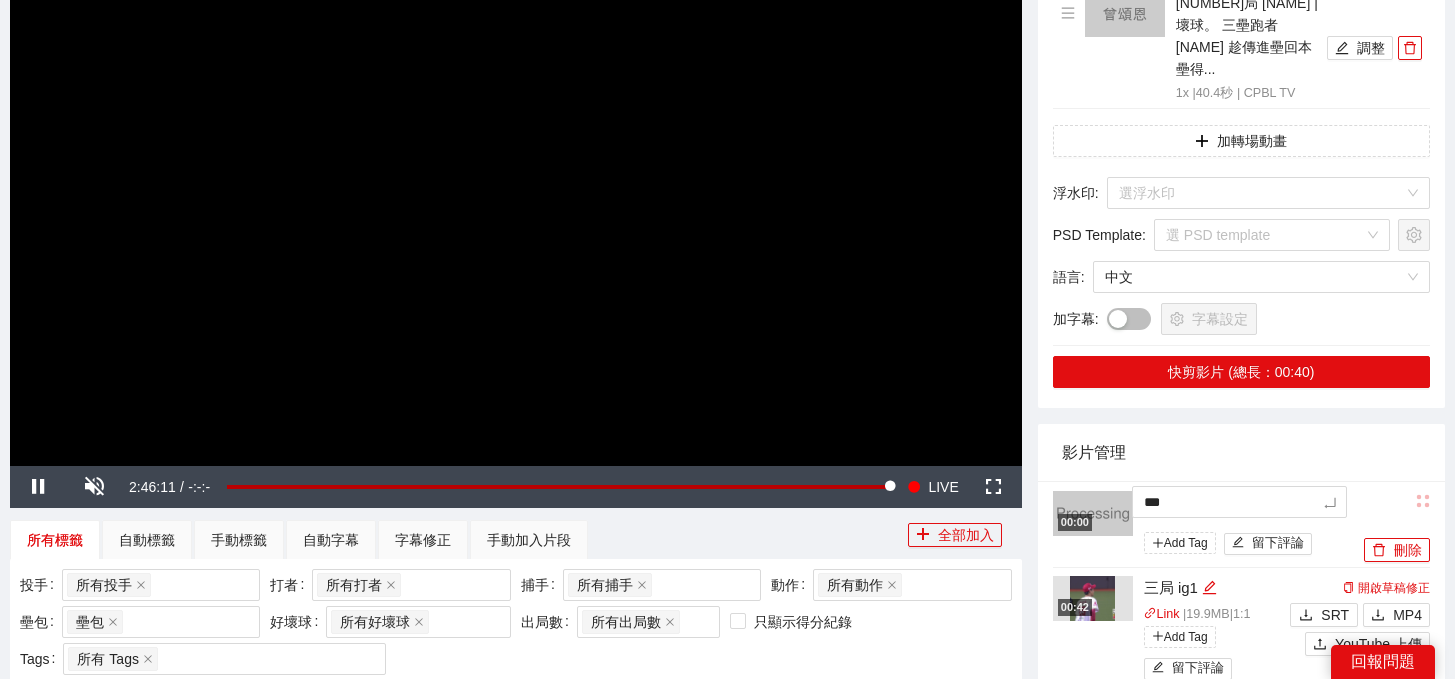 type on "**" 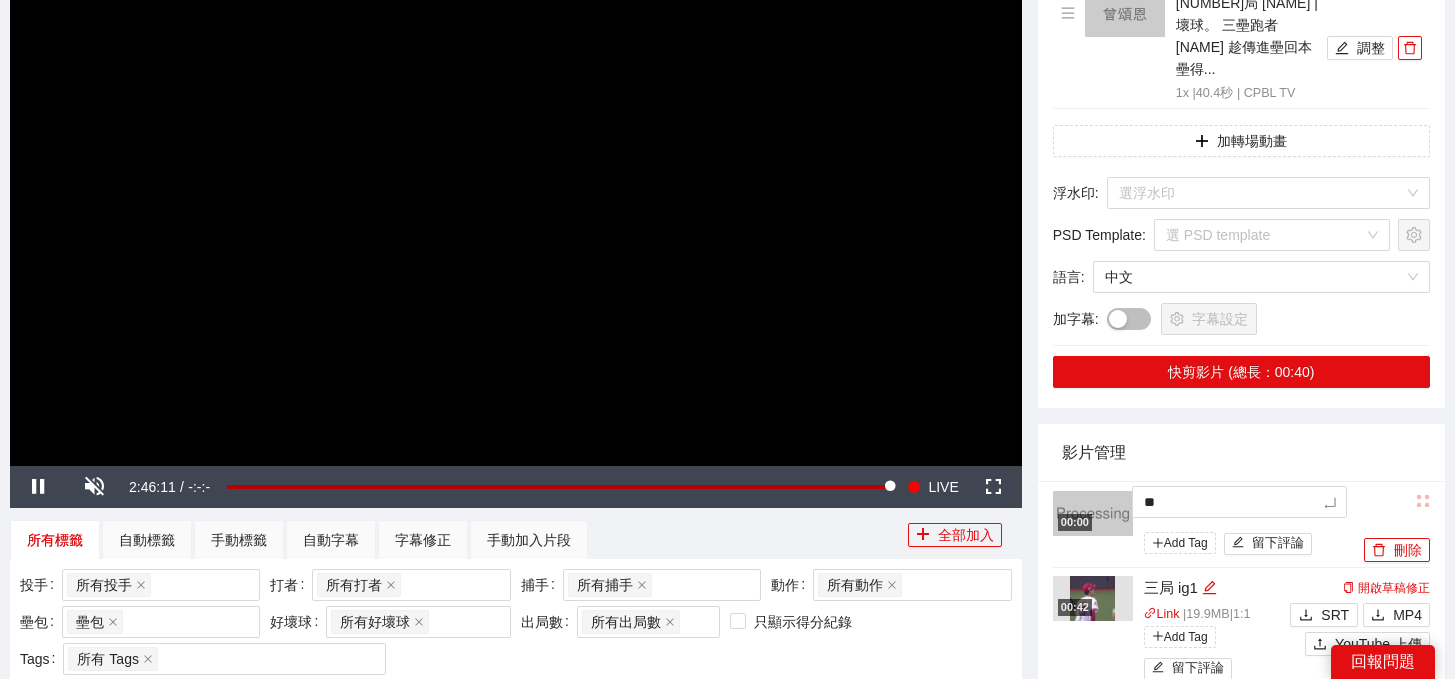 type on "**" 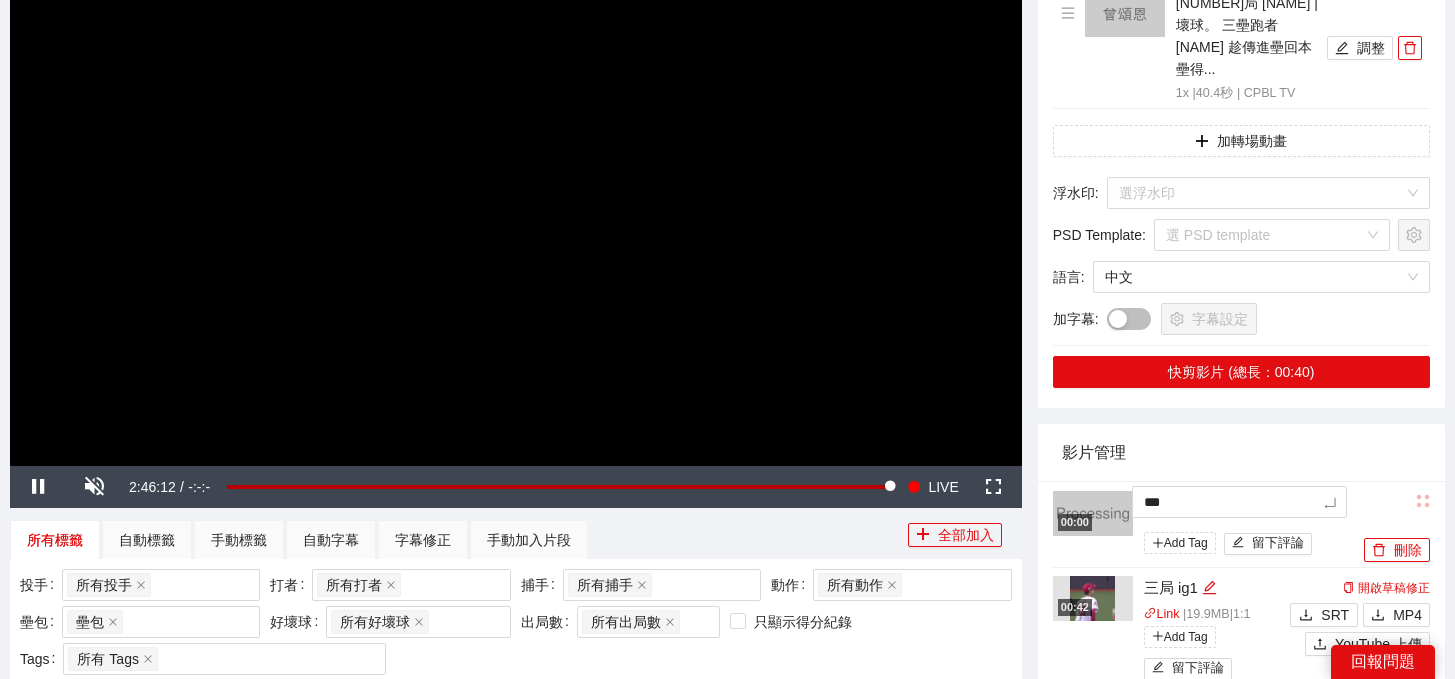 type on "****" 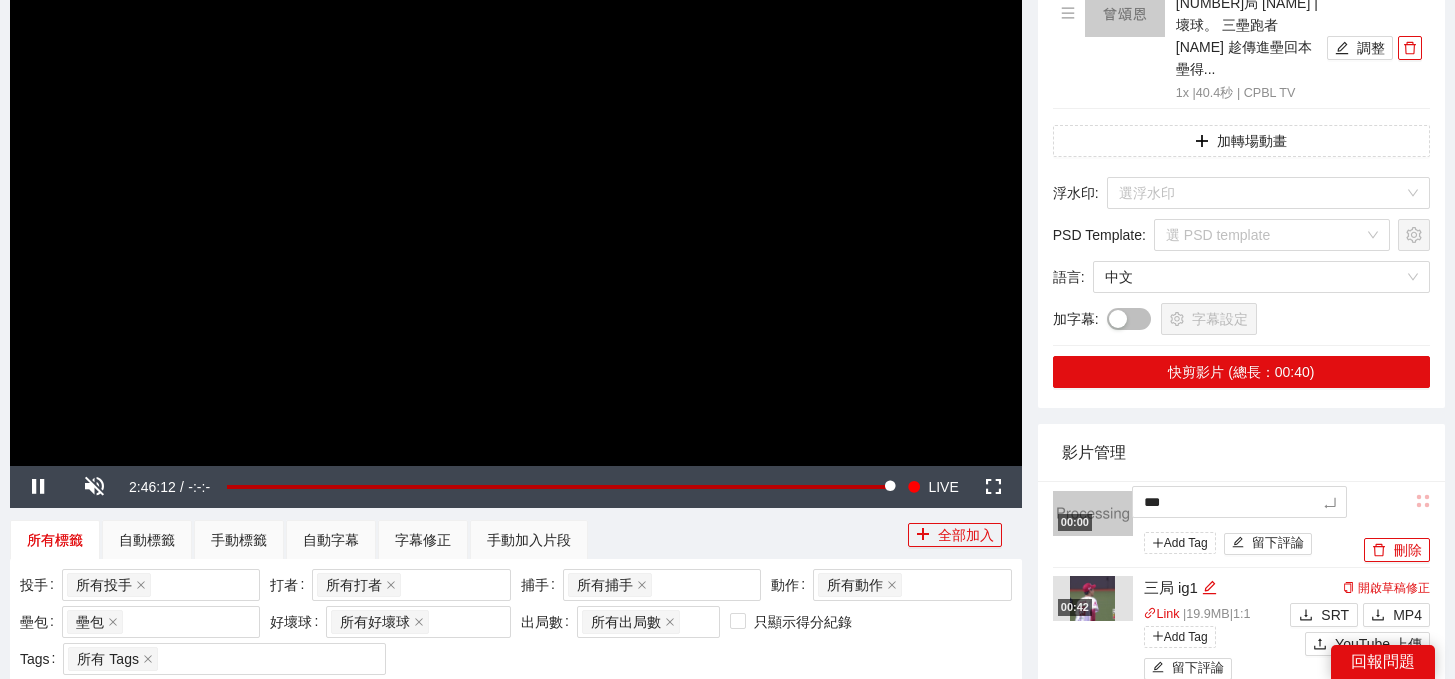 type on "****" 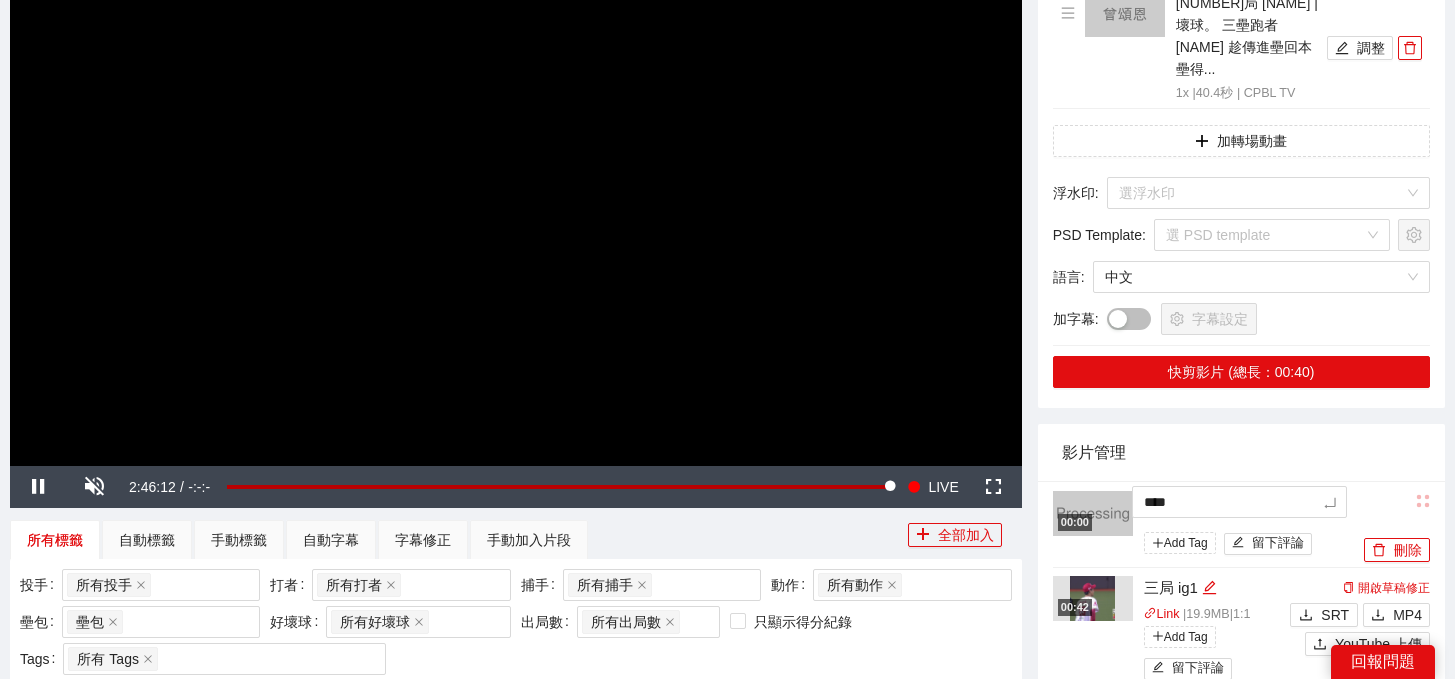 type on "*****" 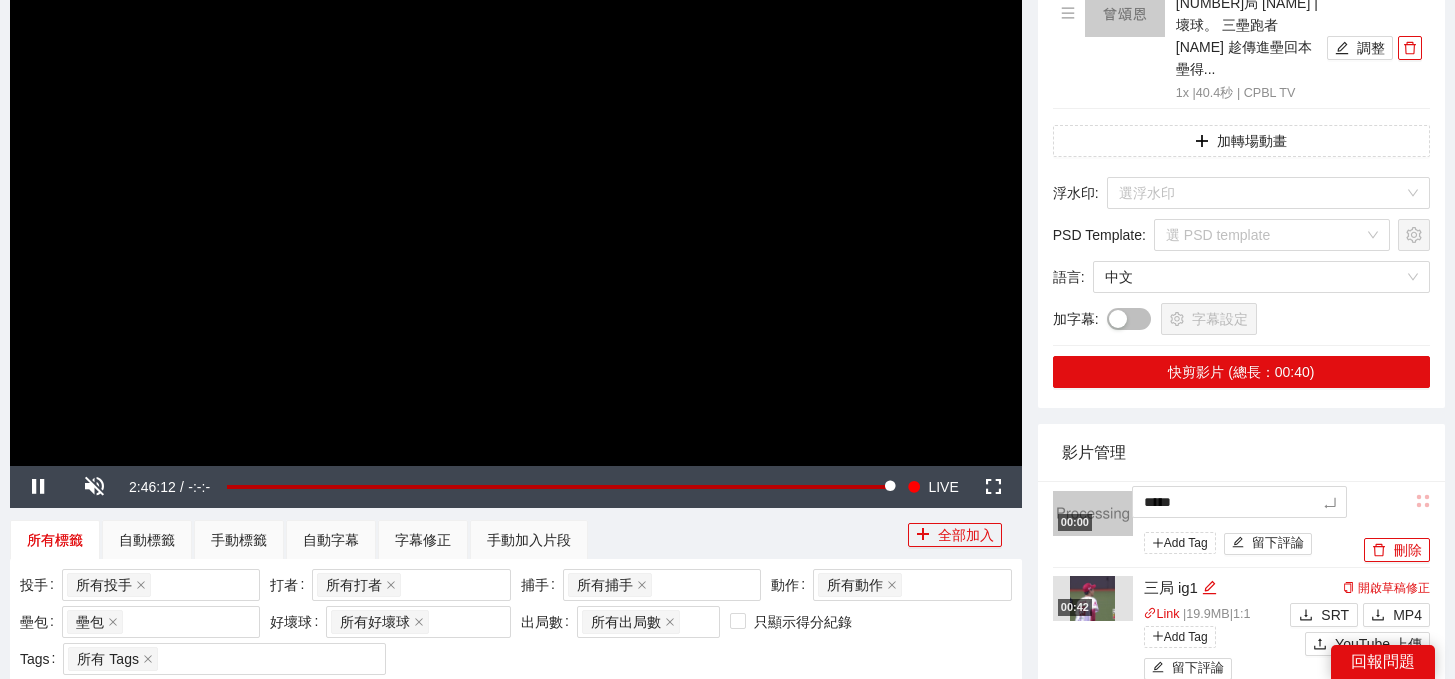type on "*****" 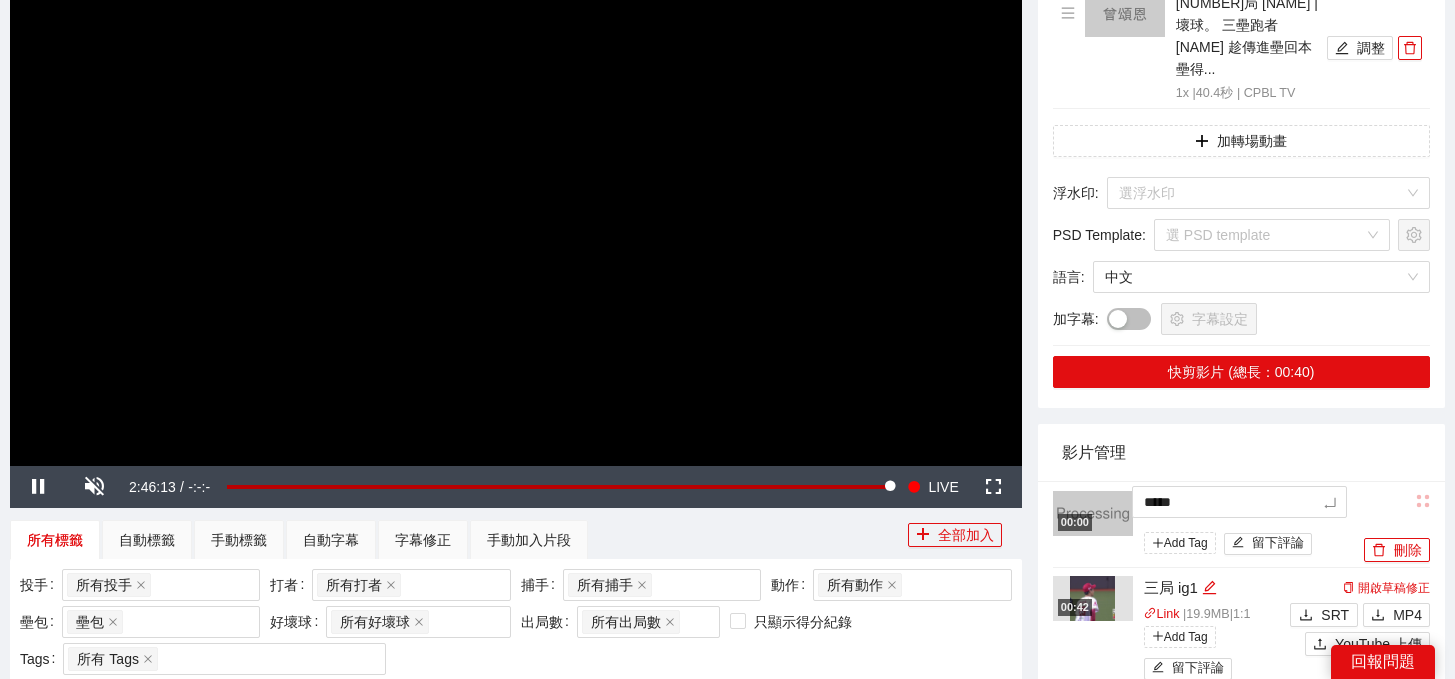 type on "****" 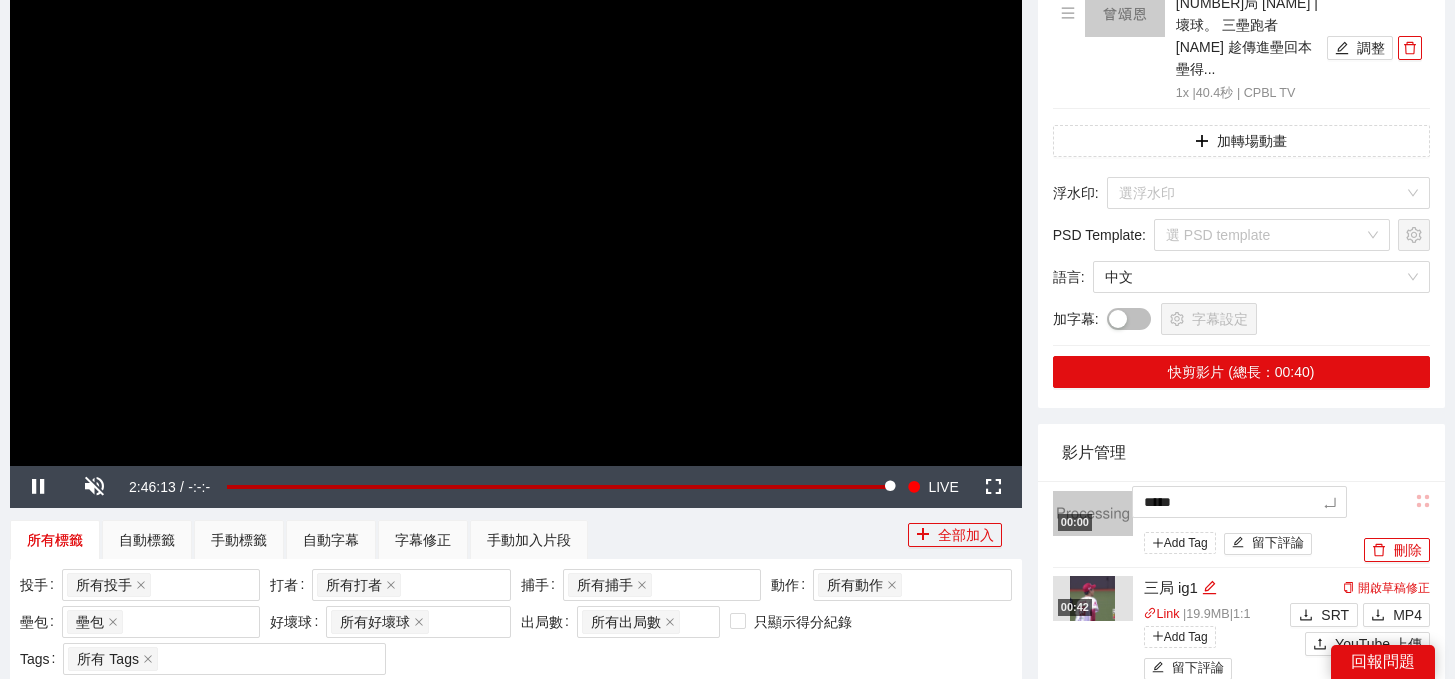 type on "****" 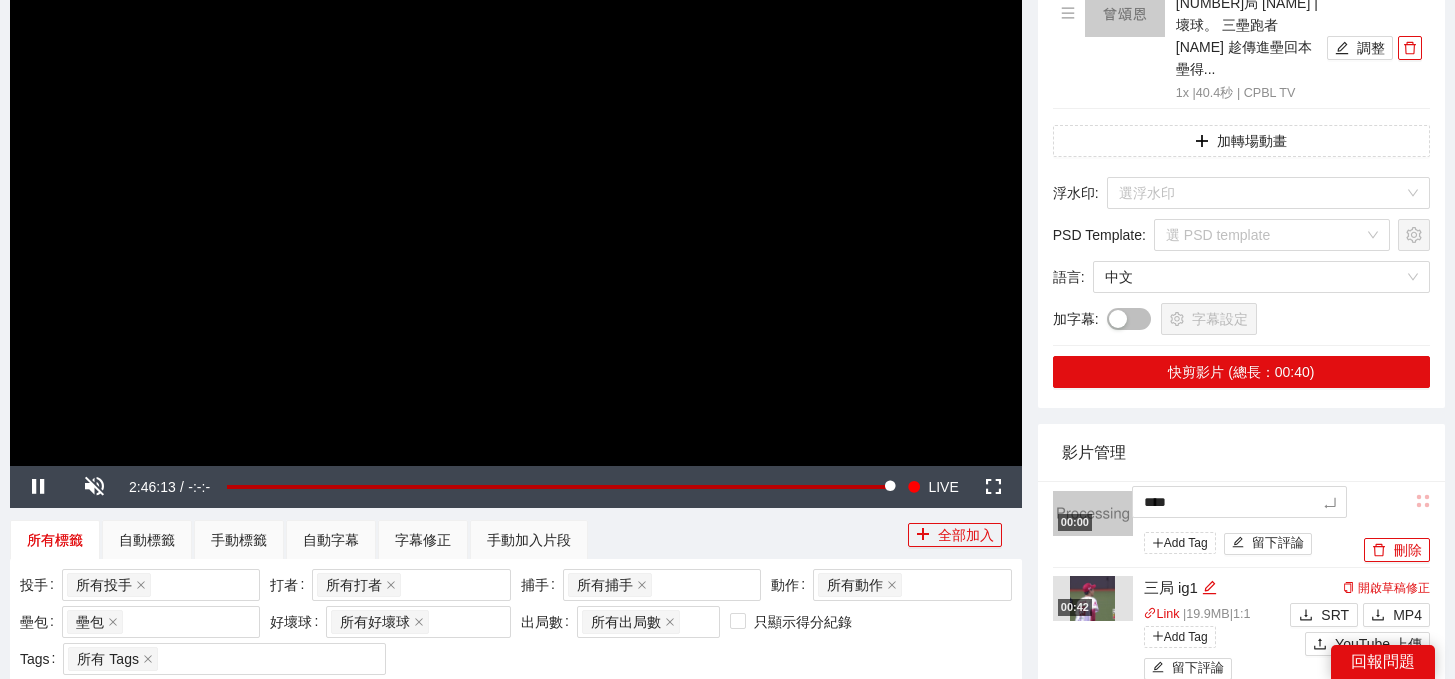 type on "**" 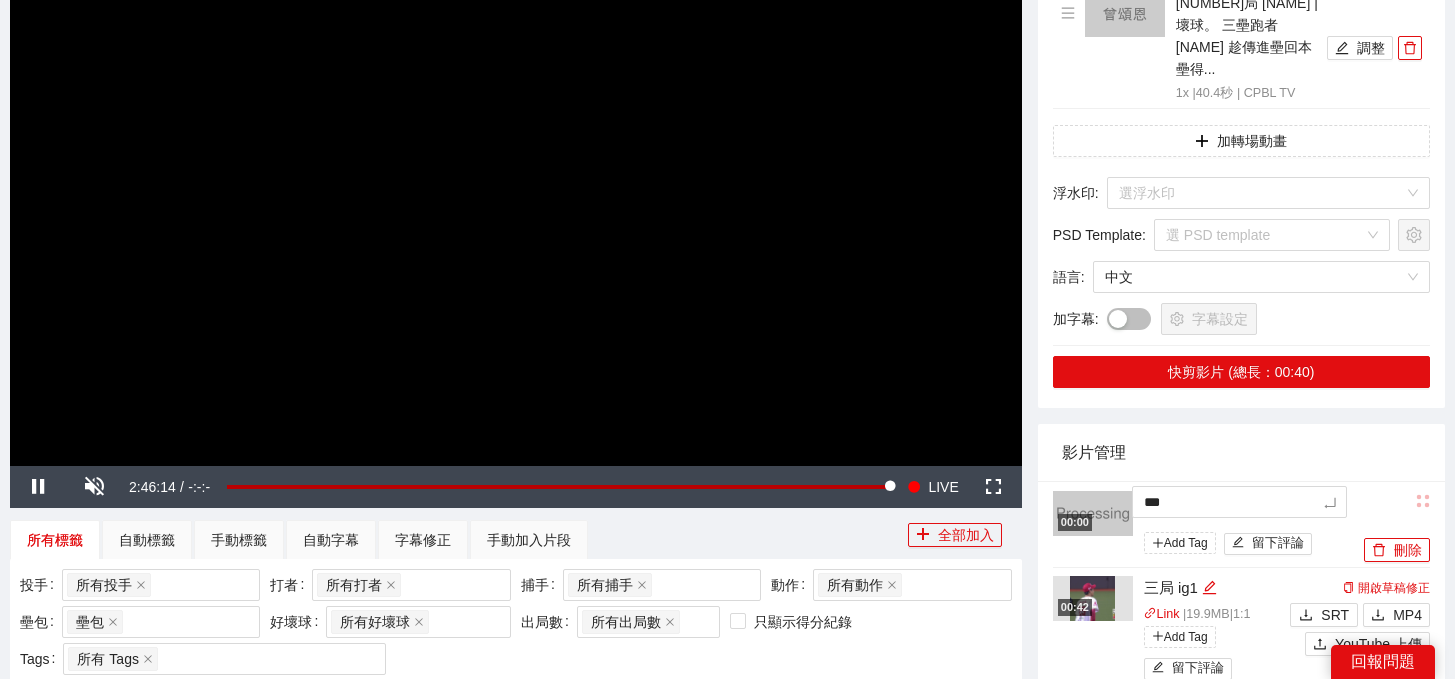 type on "****" 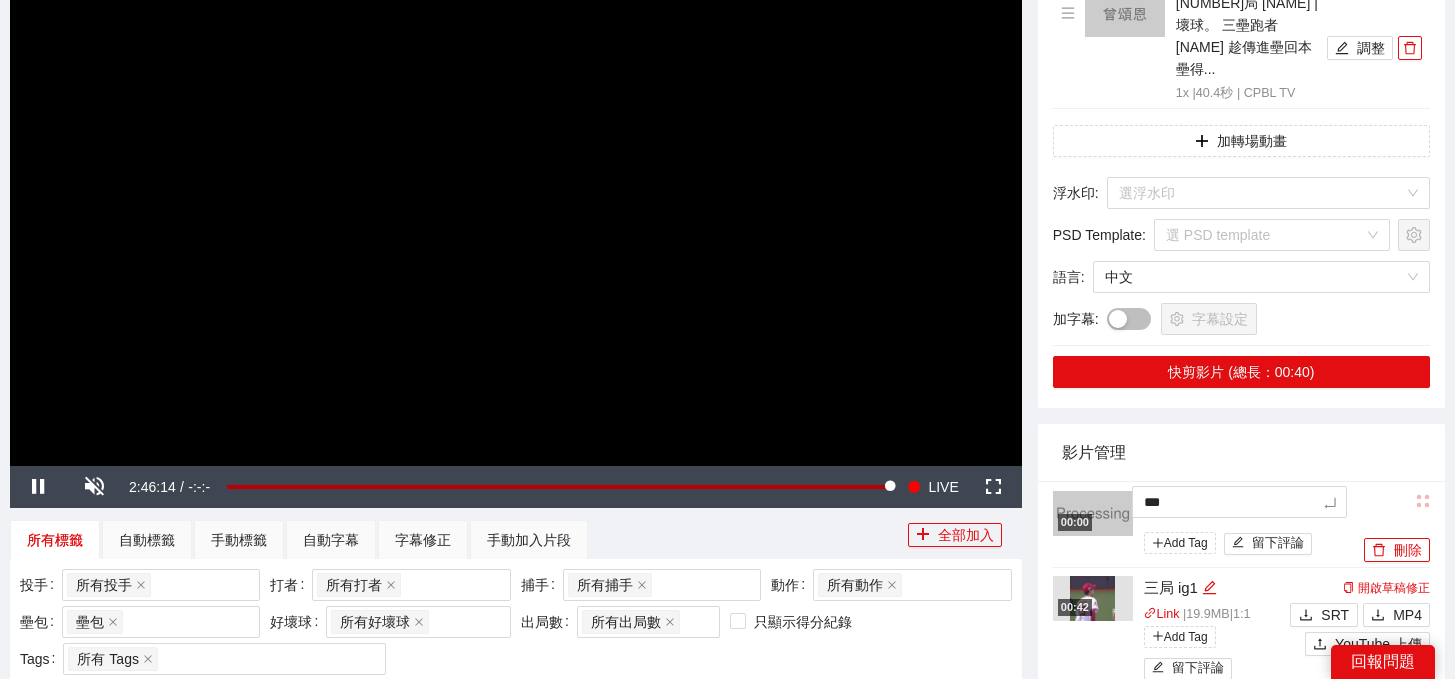 type on "****" 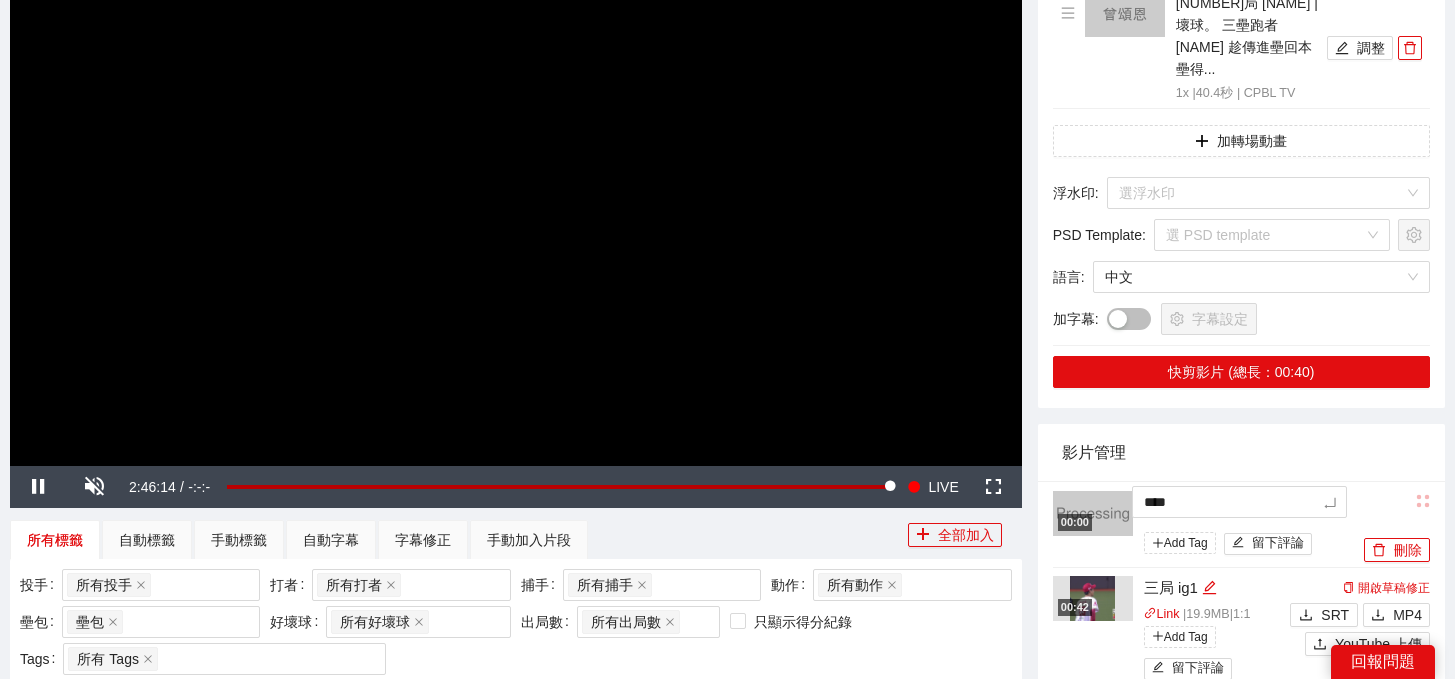 type on "*****" 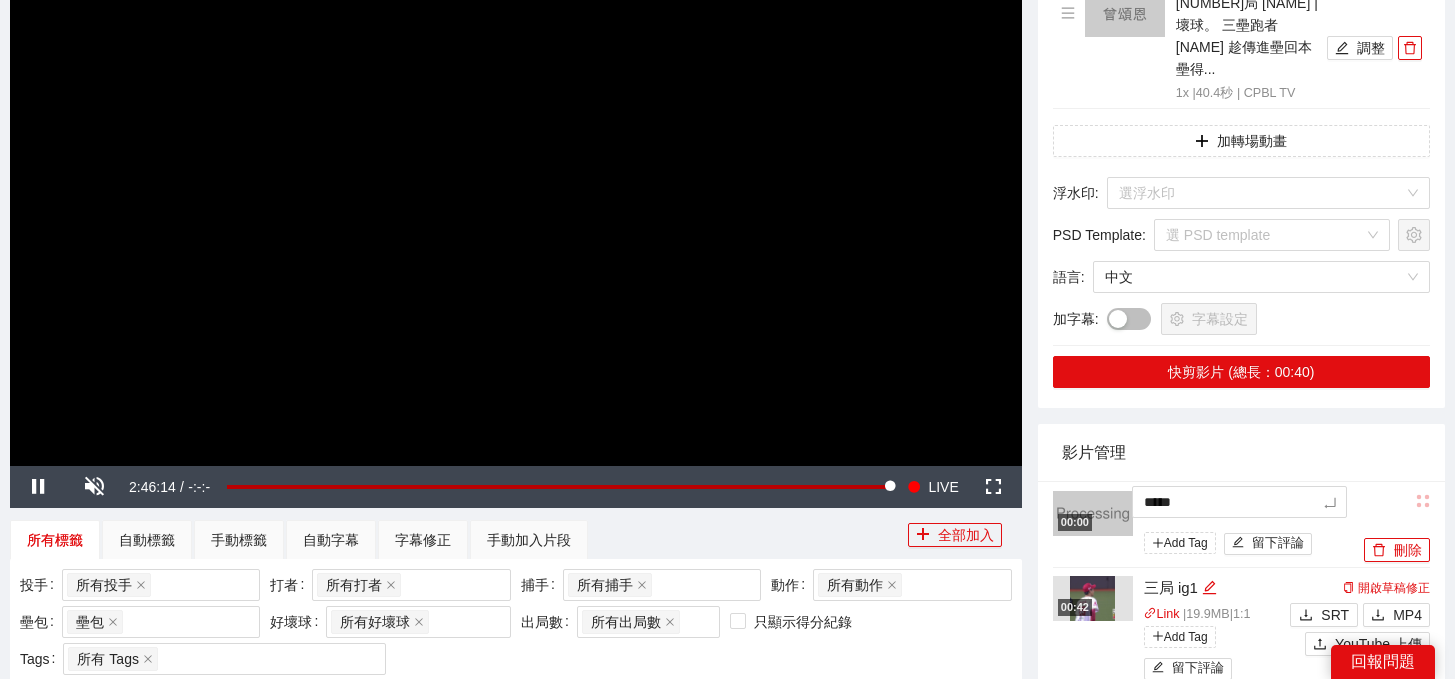 type on "******" 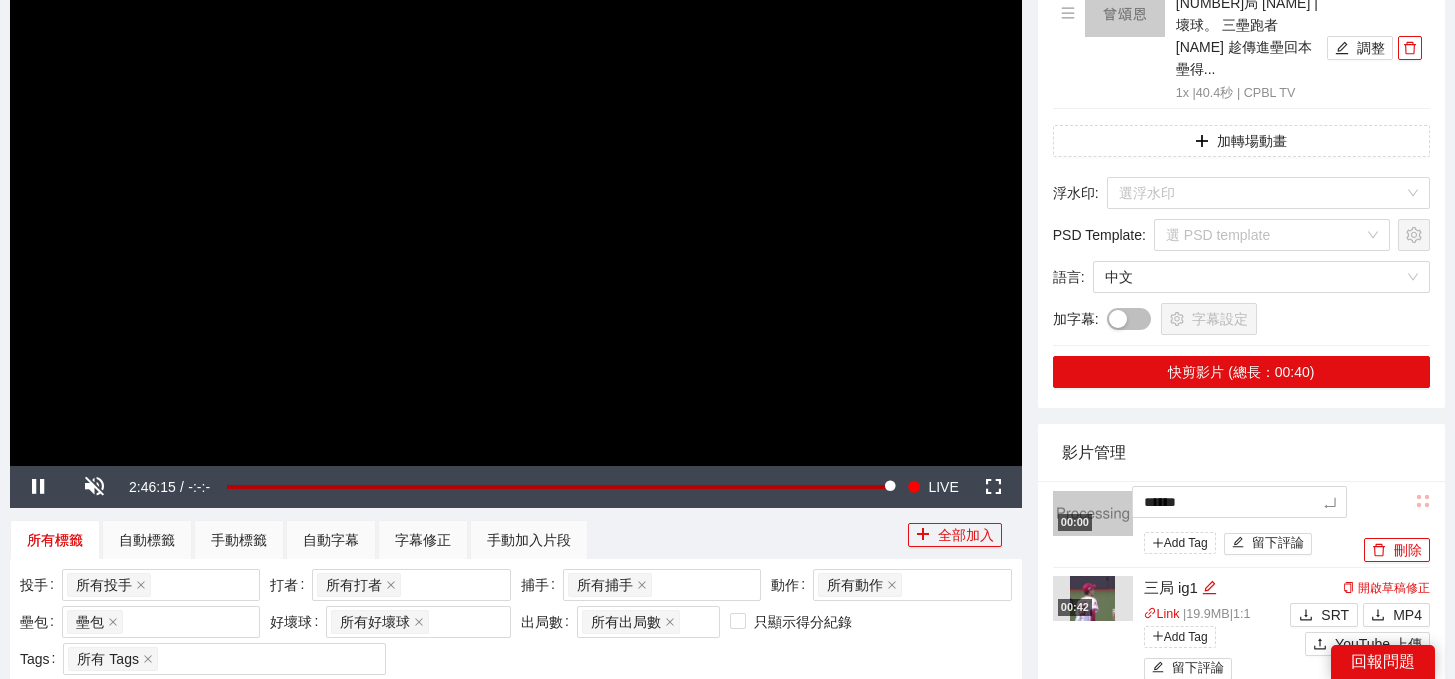 type on "******" 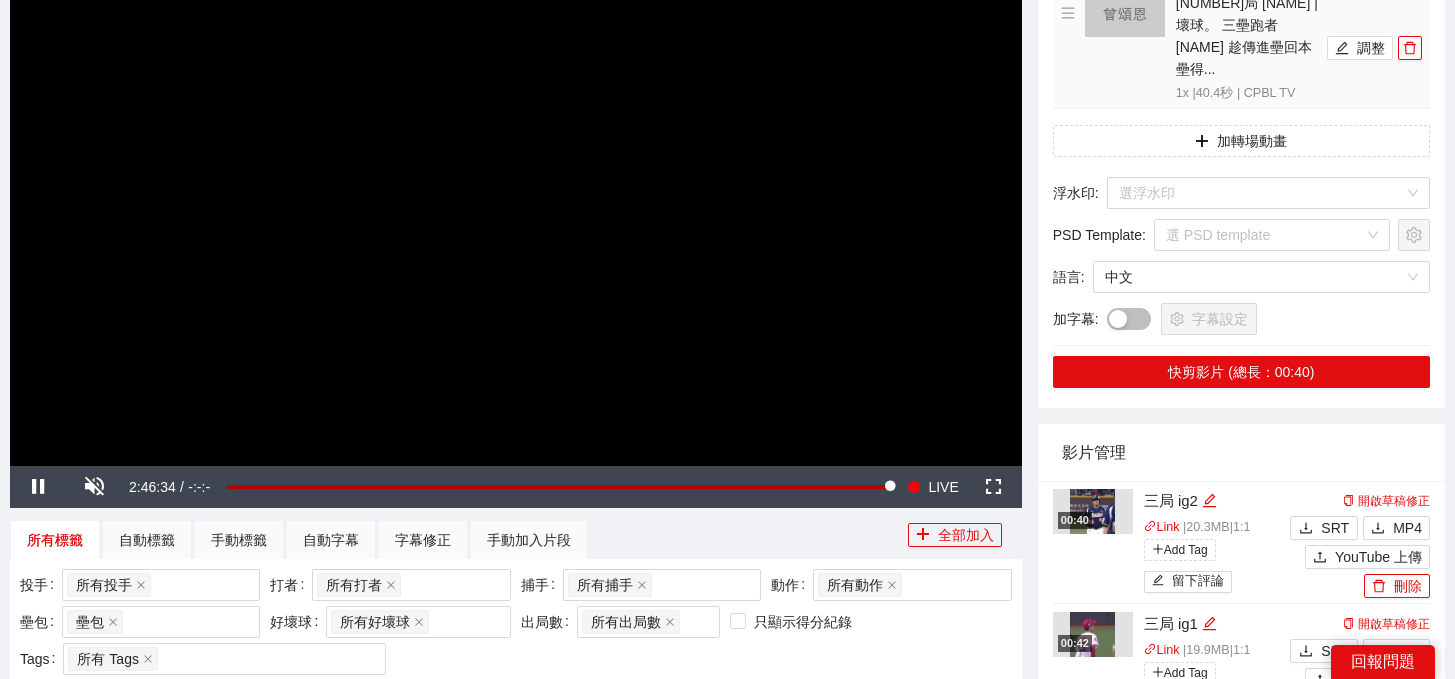 click on "3局 曾頌恩 | 壞球。 三壘跑者江坤宇 趁傳進壘回本壘得... 1x |  40.4  秒    | CPBL TV   調整" at bounding box center [1241, 48] 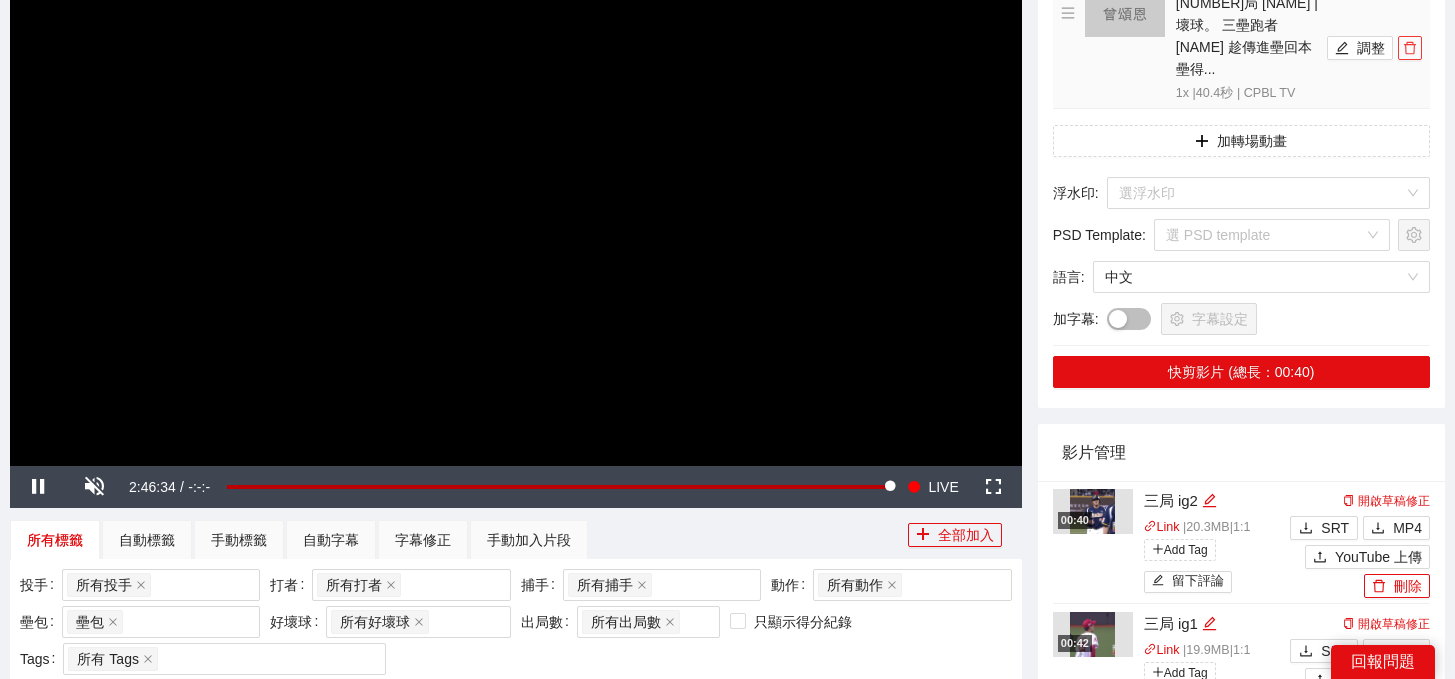 click 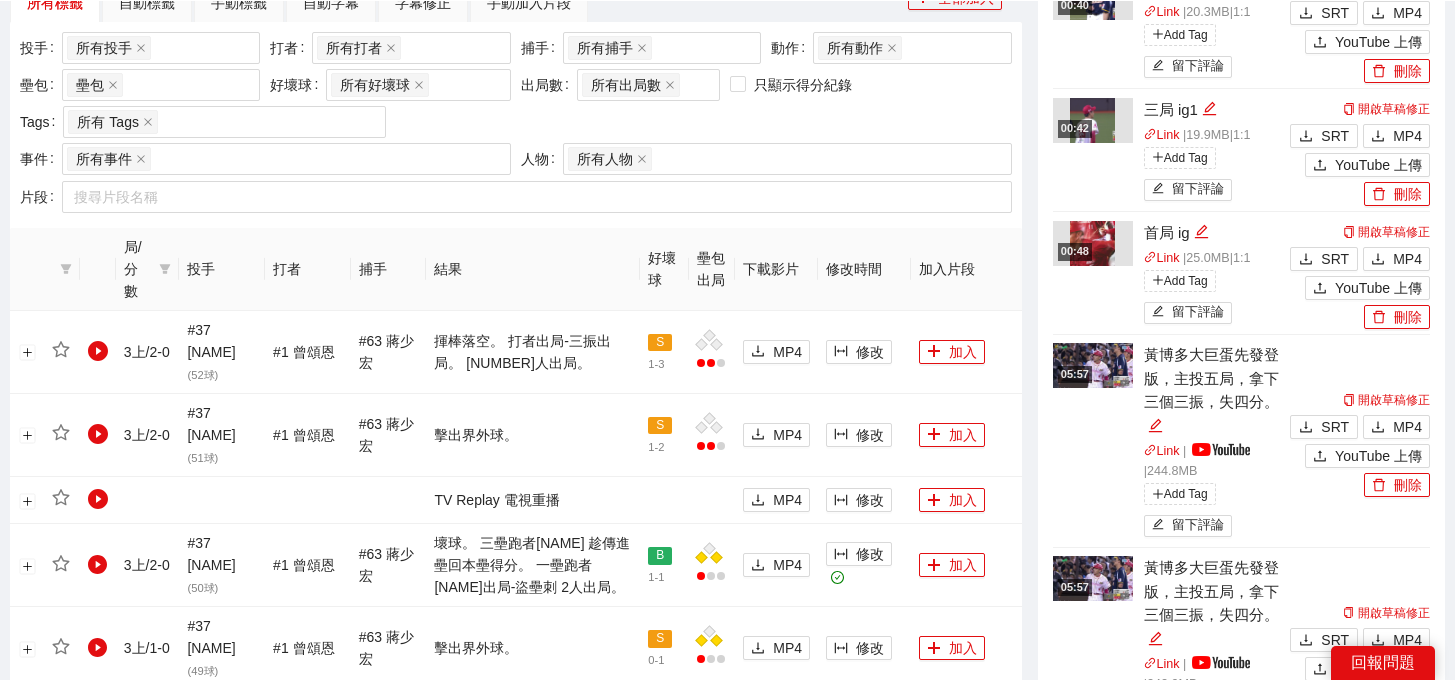 scroll, scrollTop: 768, scrollLeft: 0, axis: vertical 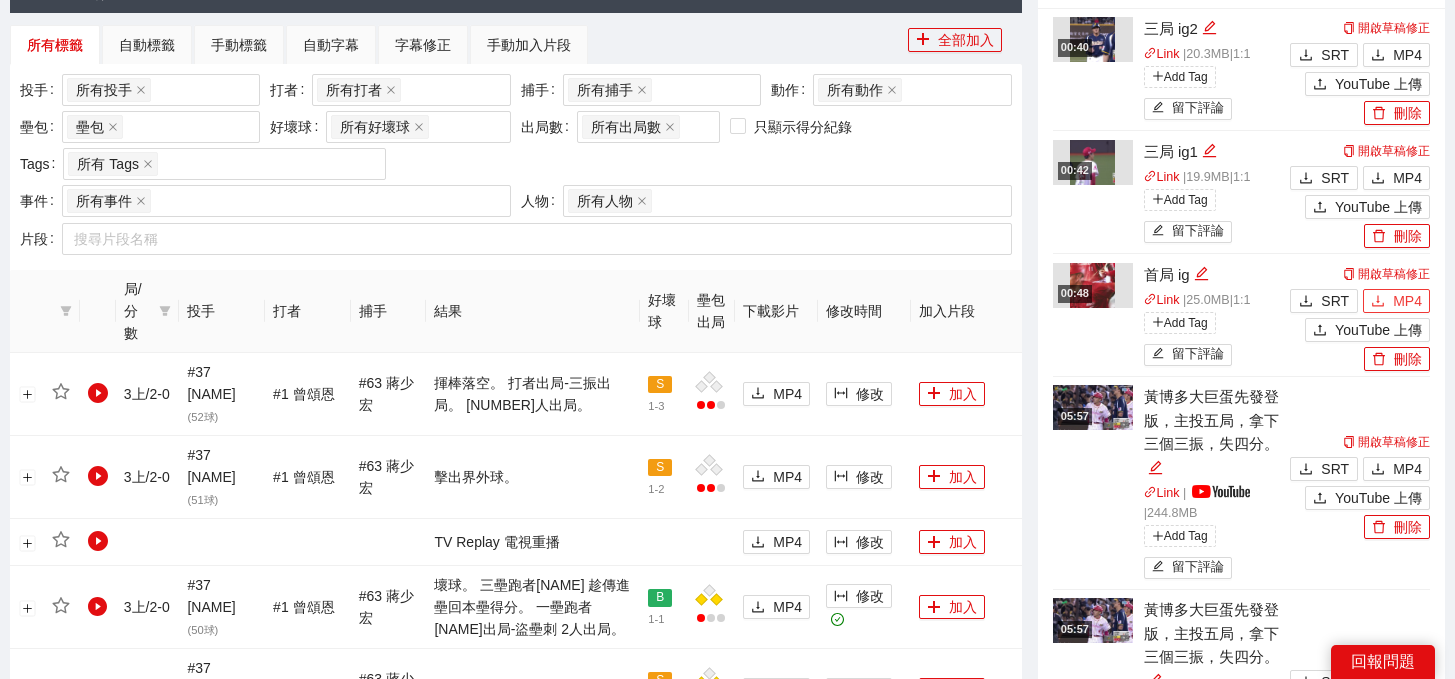 click on "MP4" at bounding box center [1396, 301] 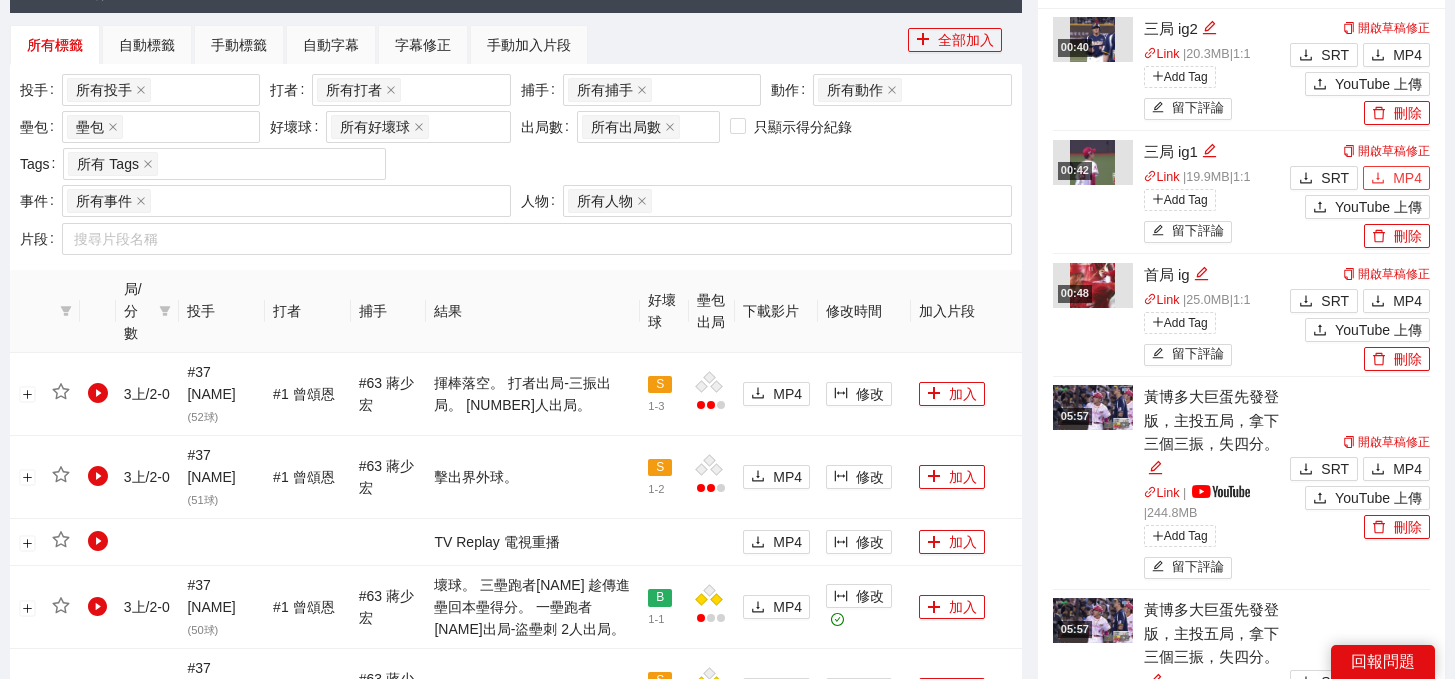 click on "MP4" at bounding box center [1407, 178] 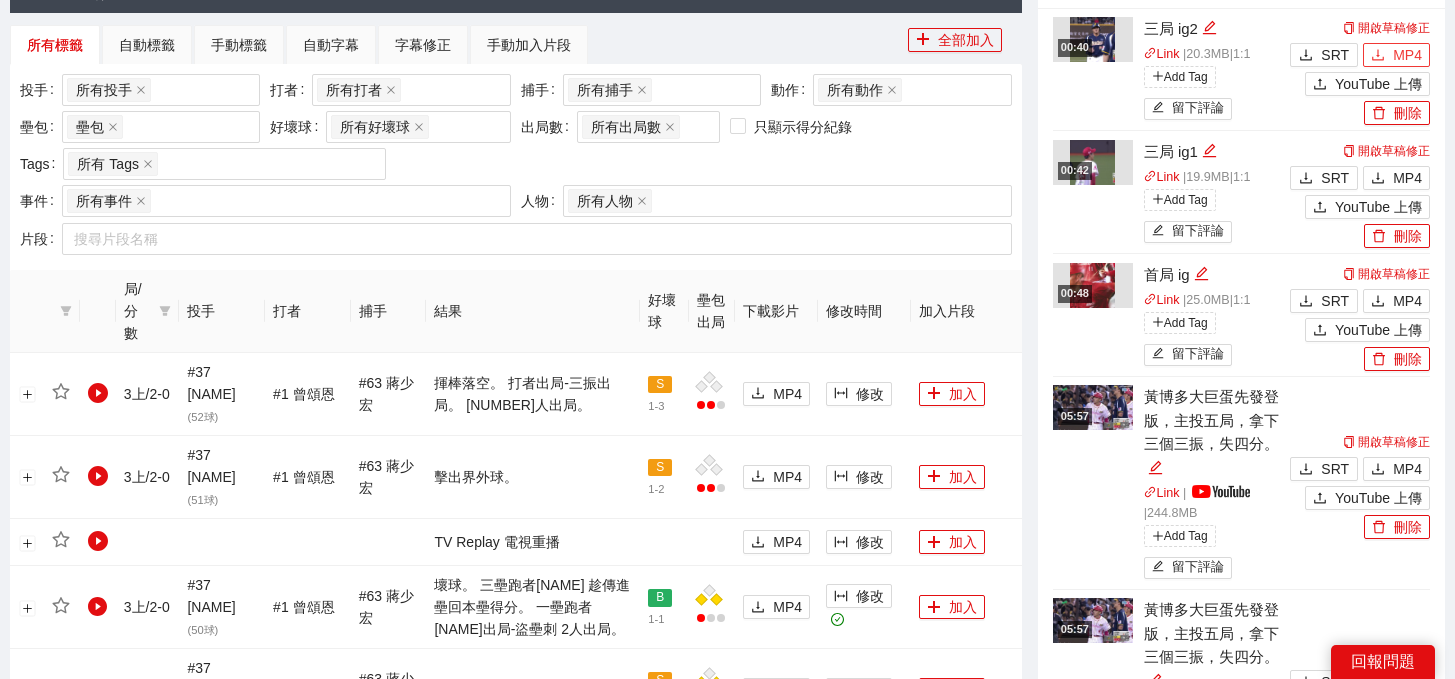 click on "MP4" at bounding box center [1407, 55] 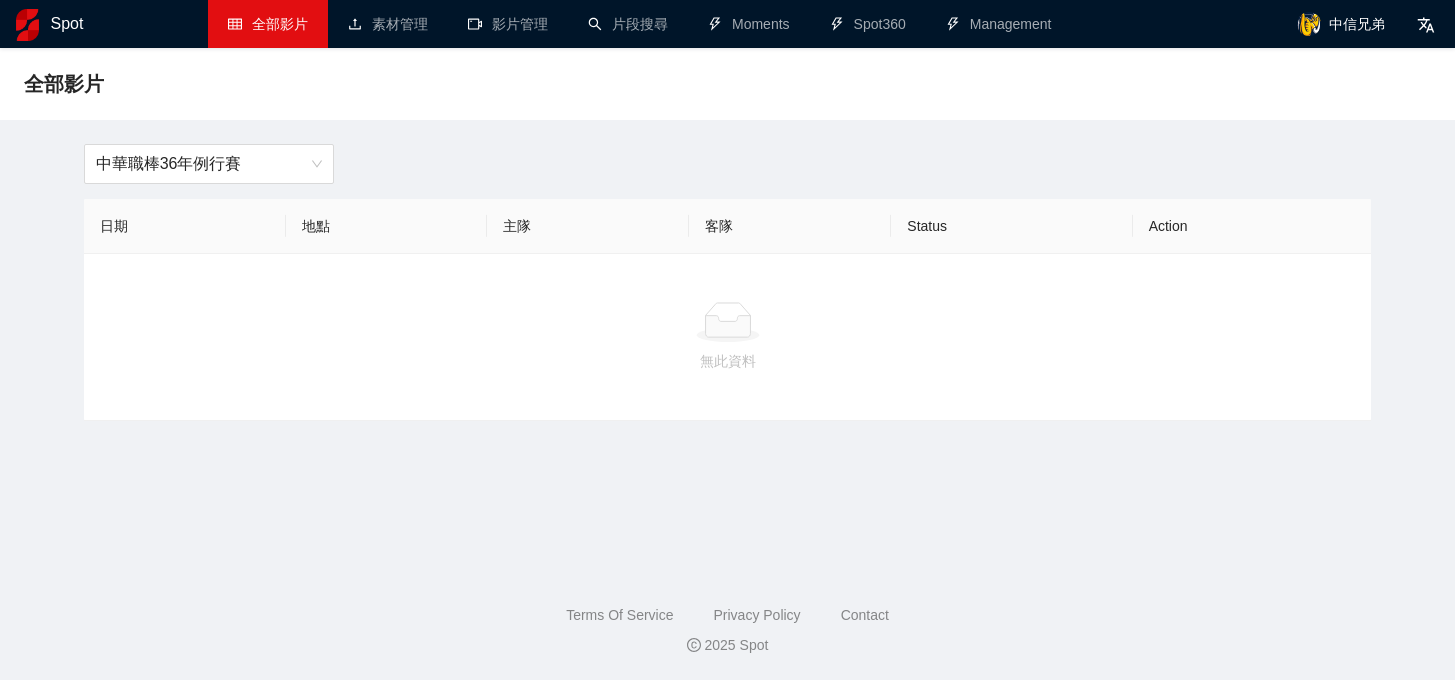 scroll, scrollTop: 0, scrollLeft: 0, axis: both 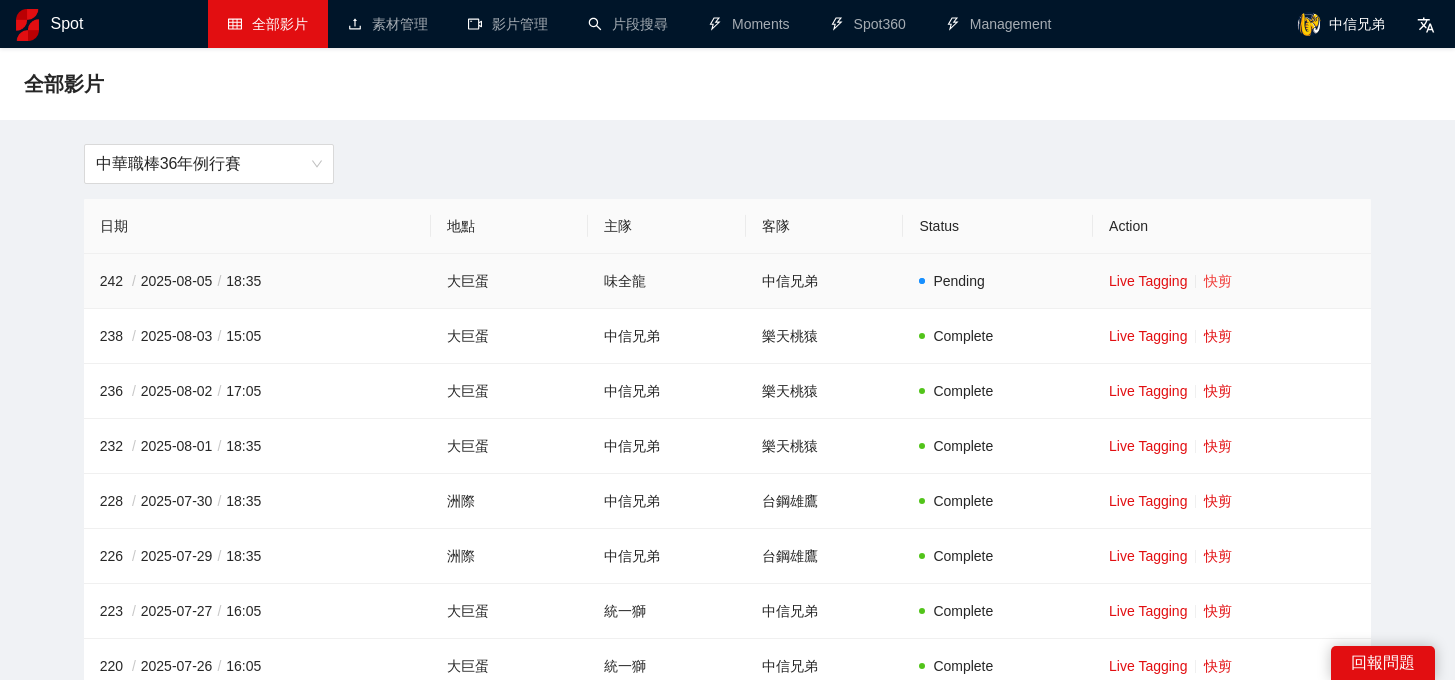 click on "快剪" at bounding box center (1218, 281) 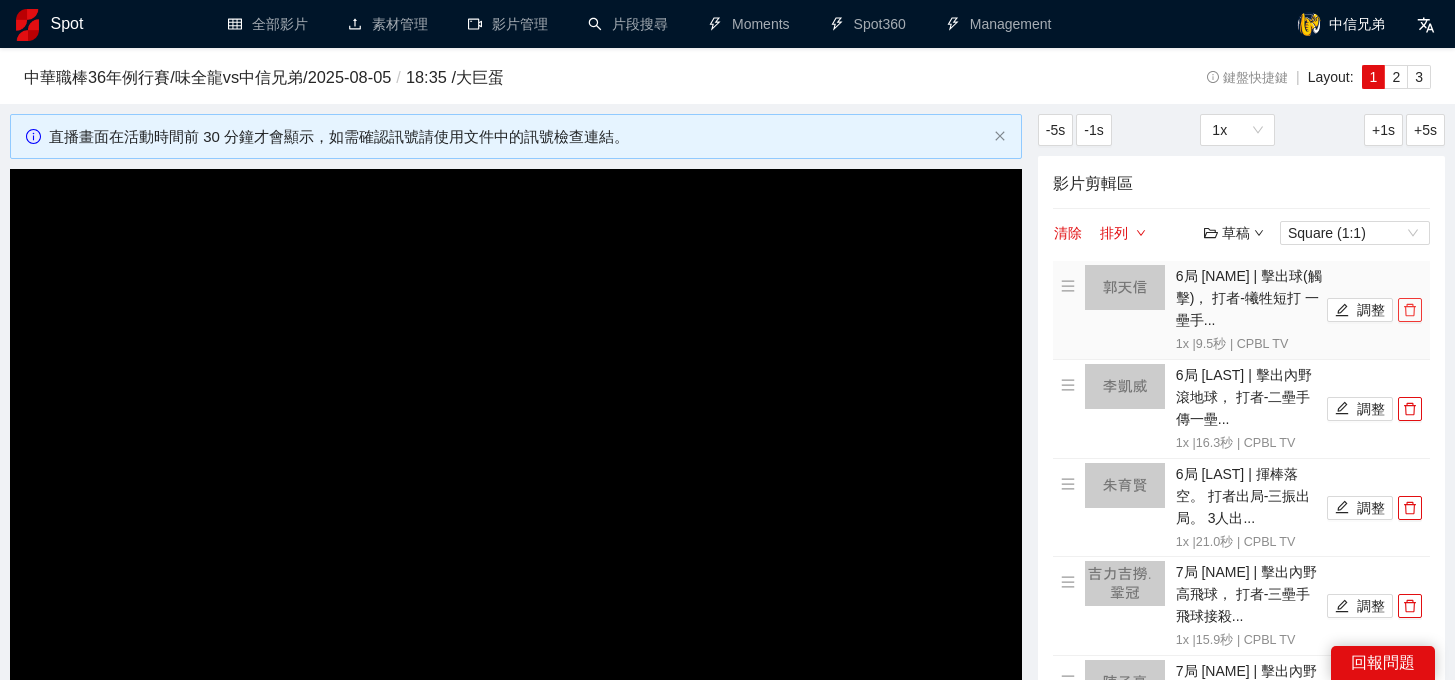 click at bounding box center [1410, 310] 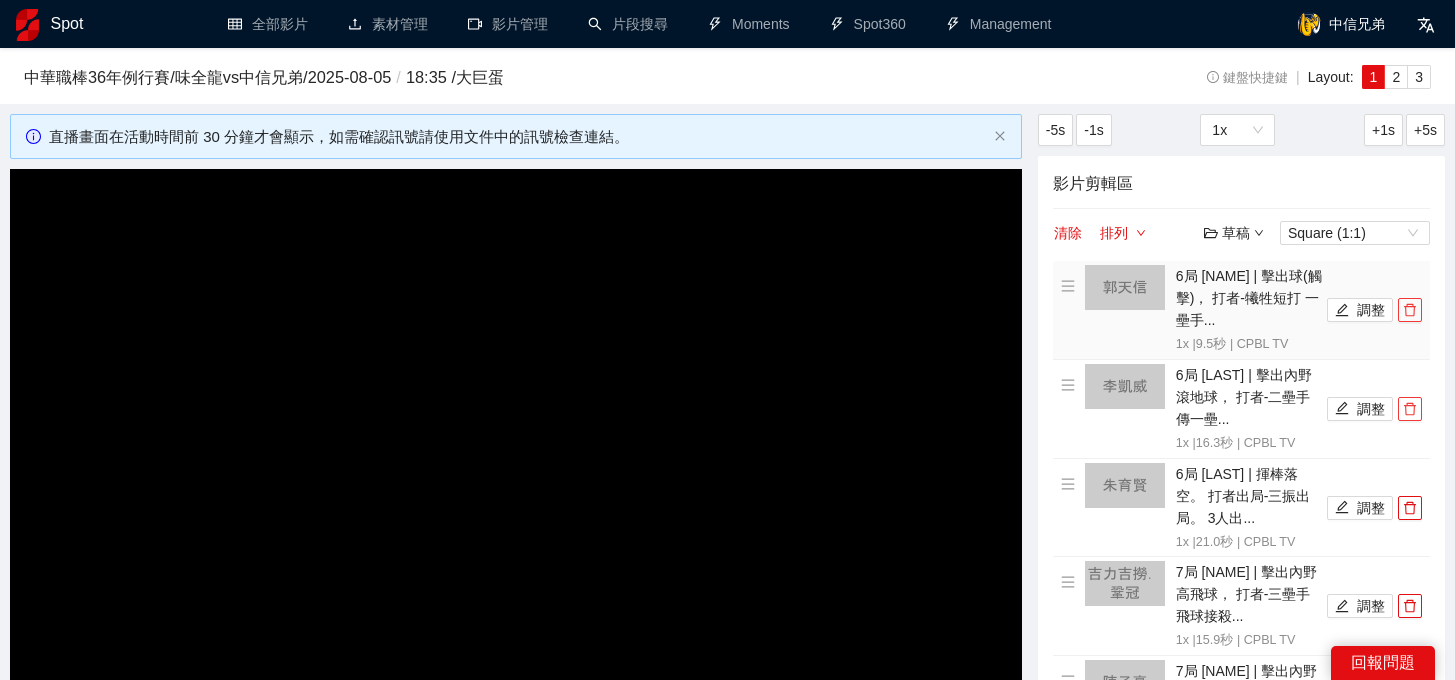 click at bounding box center [1410, 409] 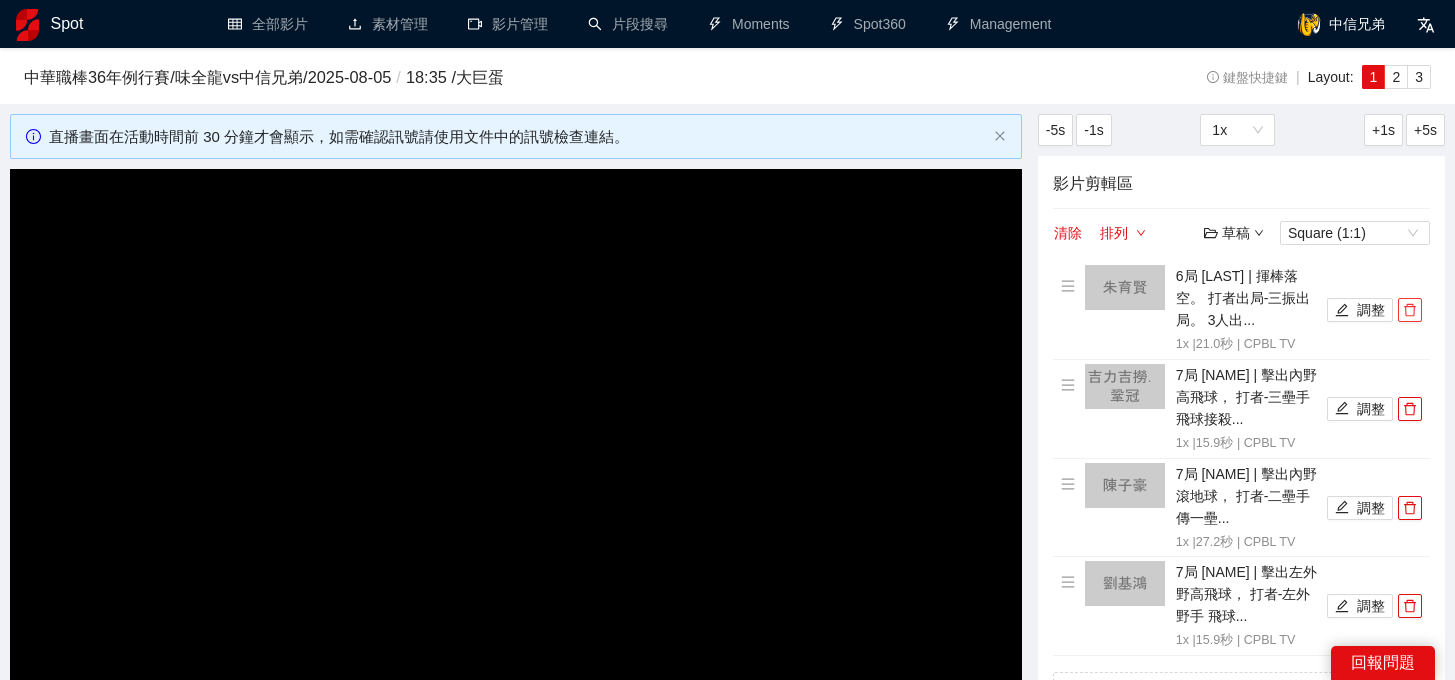 click at bounding box center [1410, 310] 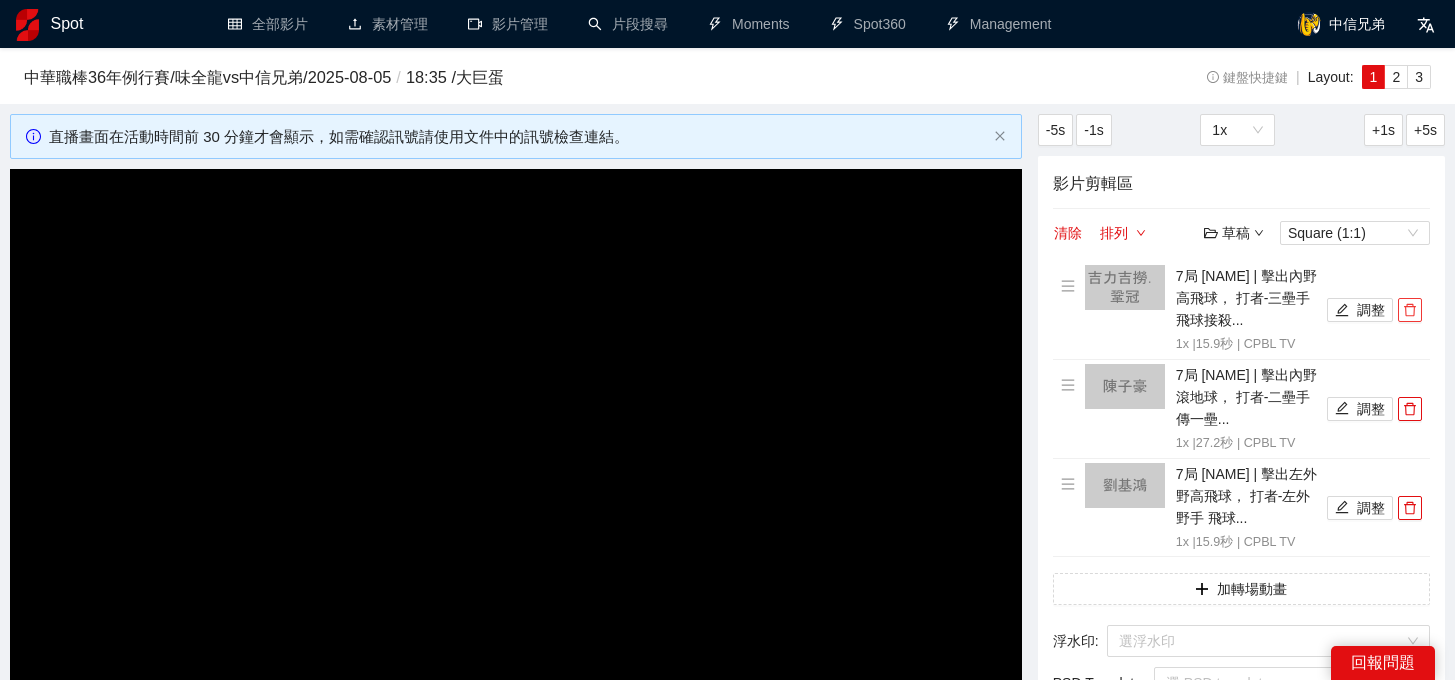 click at bounding box center (1410, 310) 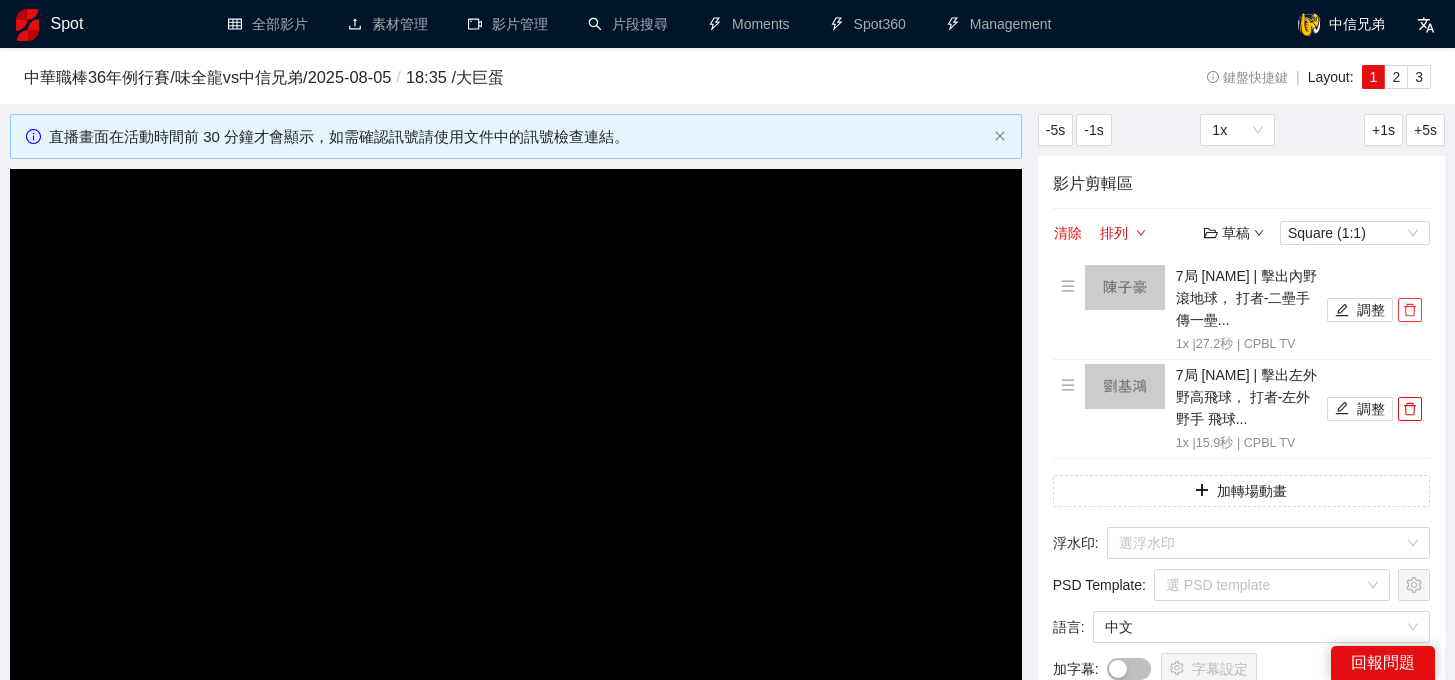 click at bounding box center (1410, 310) 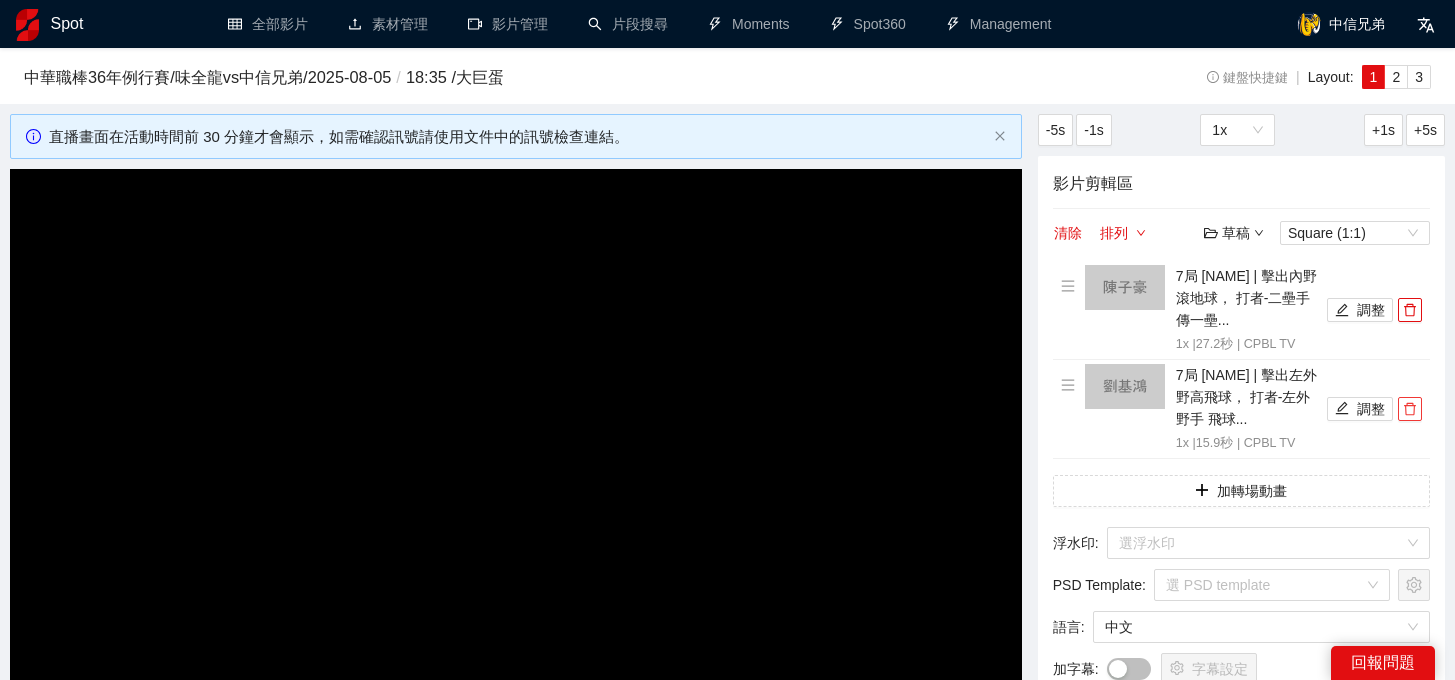 click at bounding box center [1410, 409] 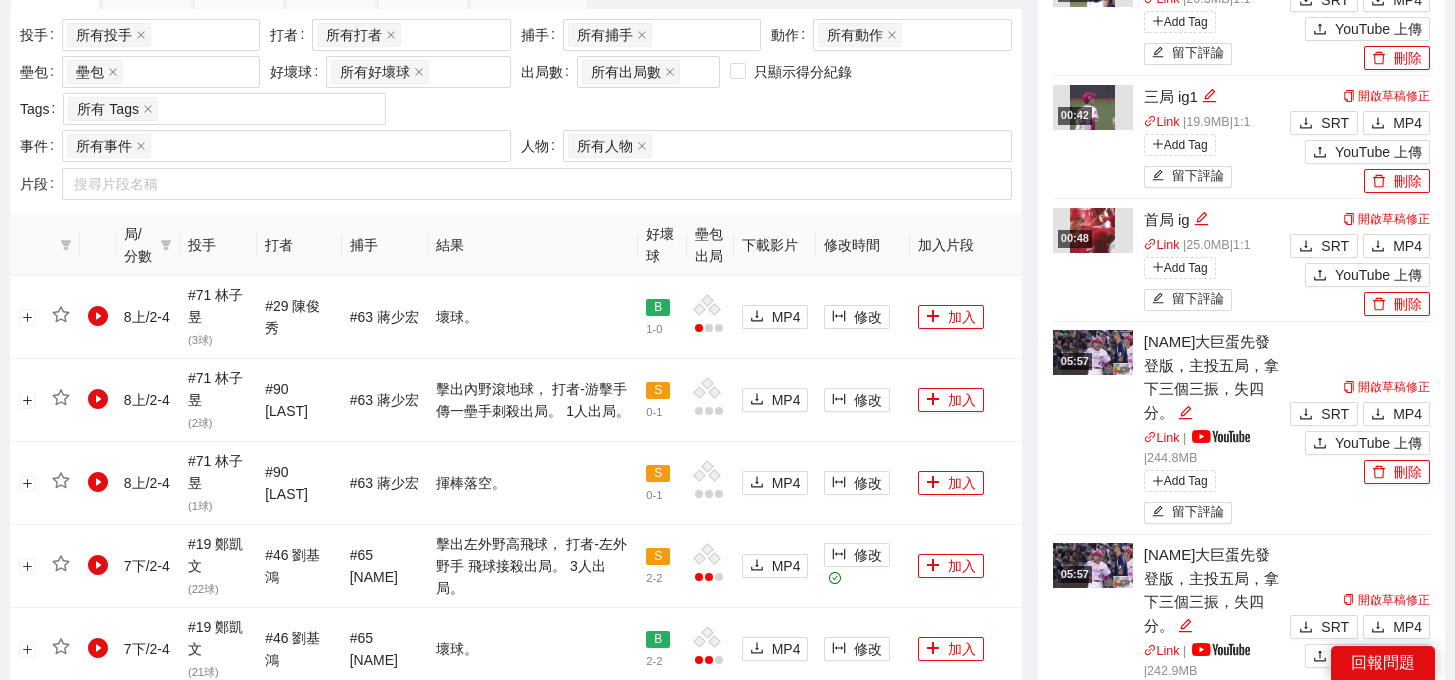 scroll, scrollTop: 665, scrollLeft: 0, axis: vertical 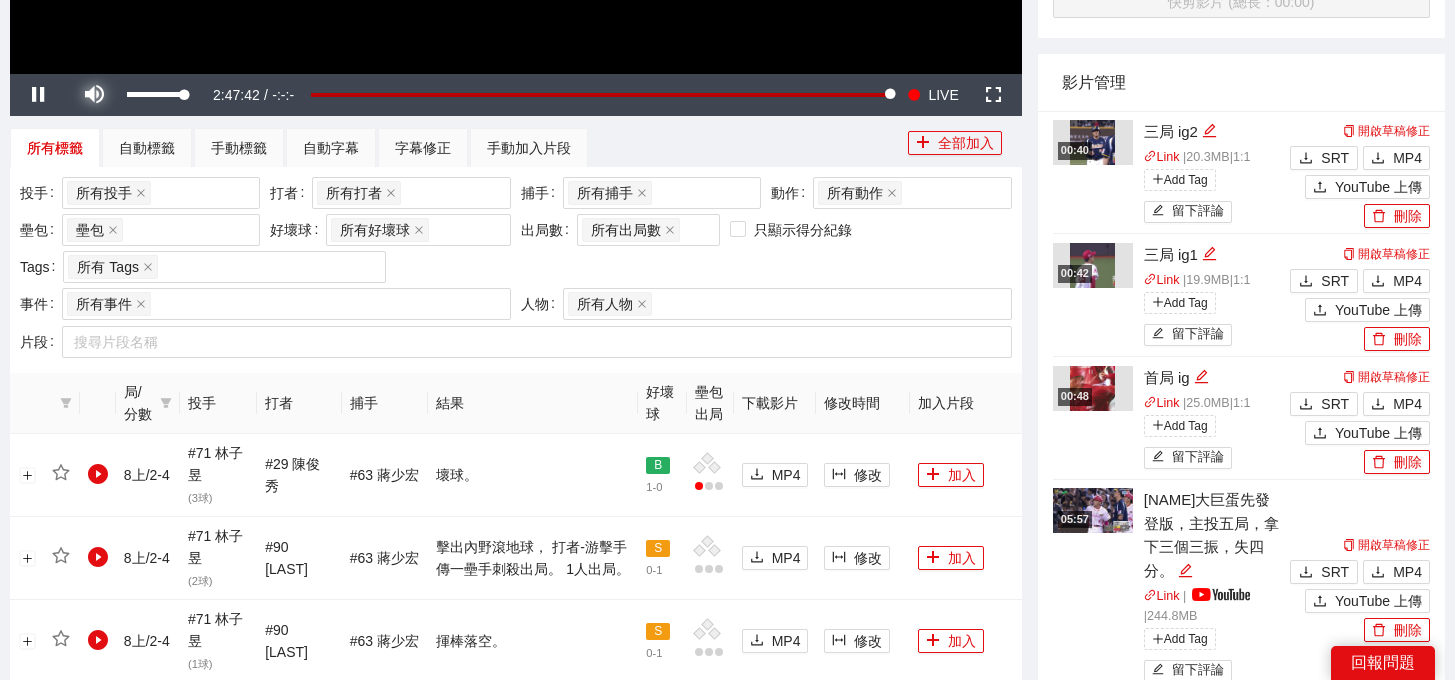 click at bounding box center [94, 95] 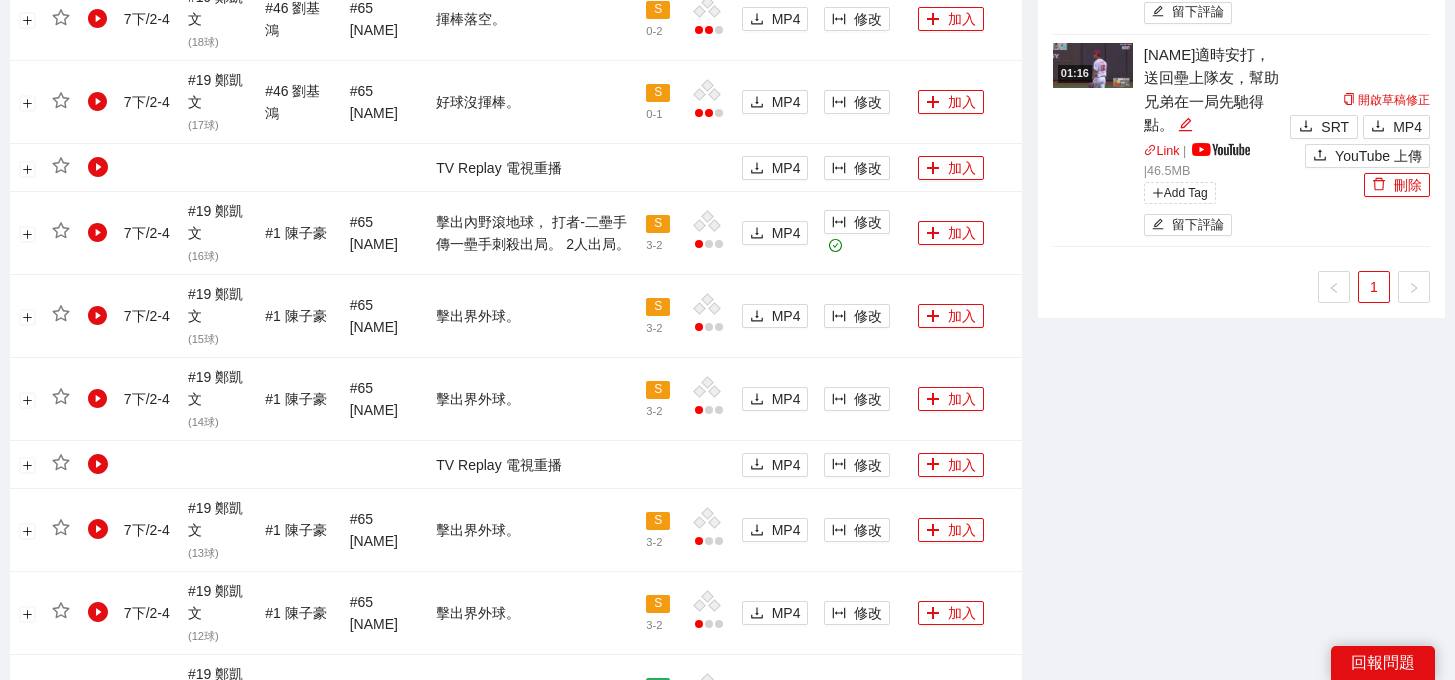 scroll, scrollTop: 2201, scrollLeft: 0, axis: vertical 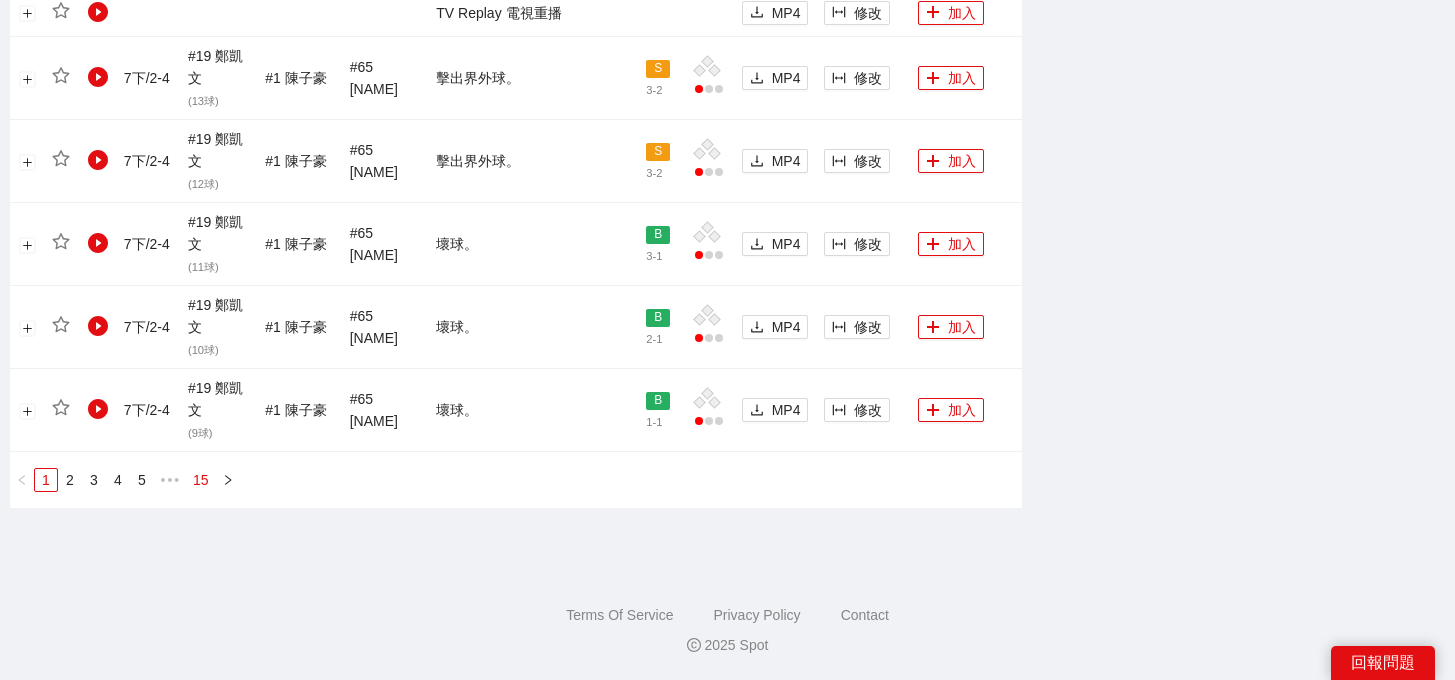 click on "15" at bounding box center (201, 480) 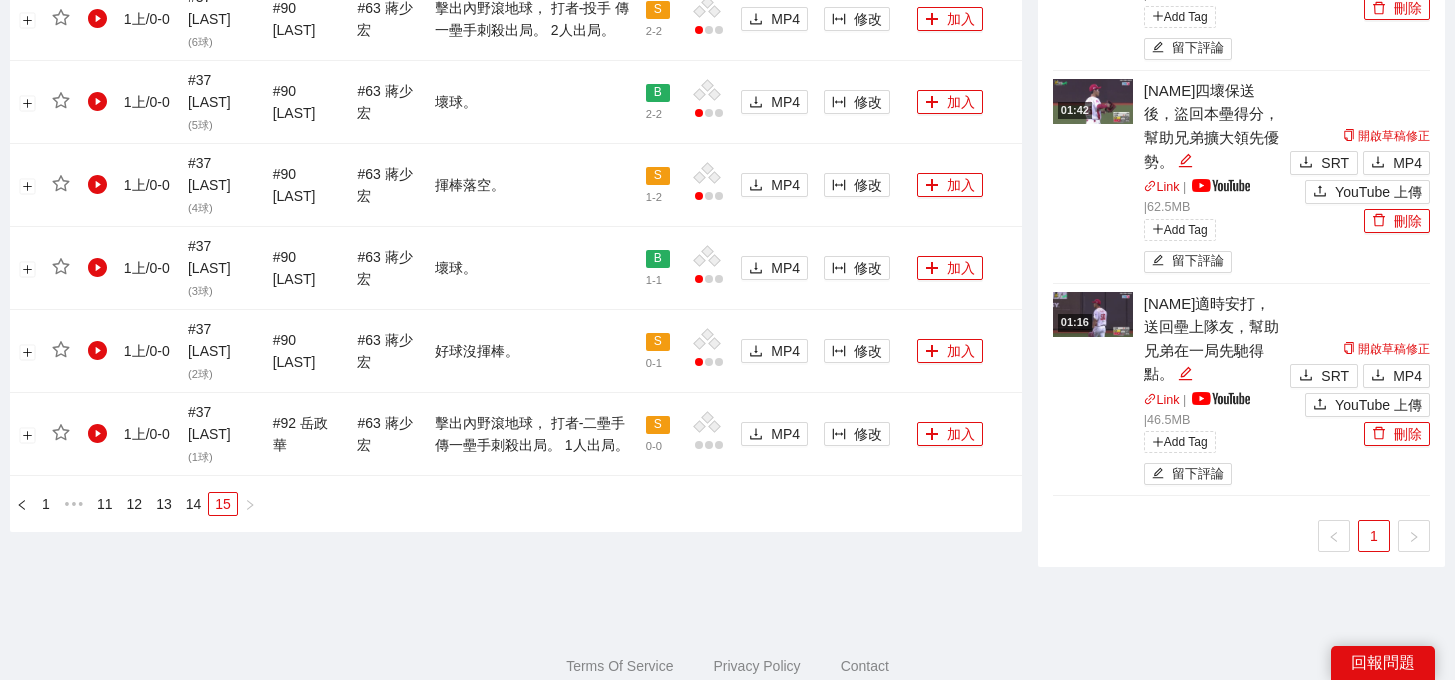 scroll, scrollTop: 1549, scrollLeft: 0, axis: vertical 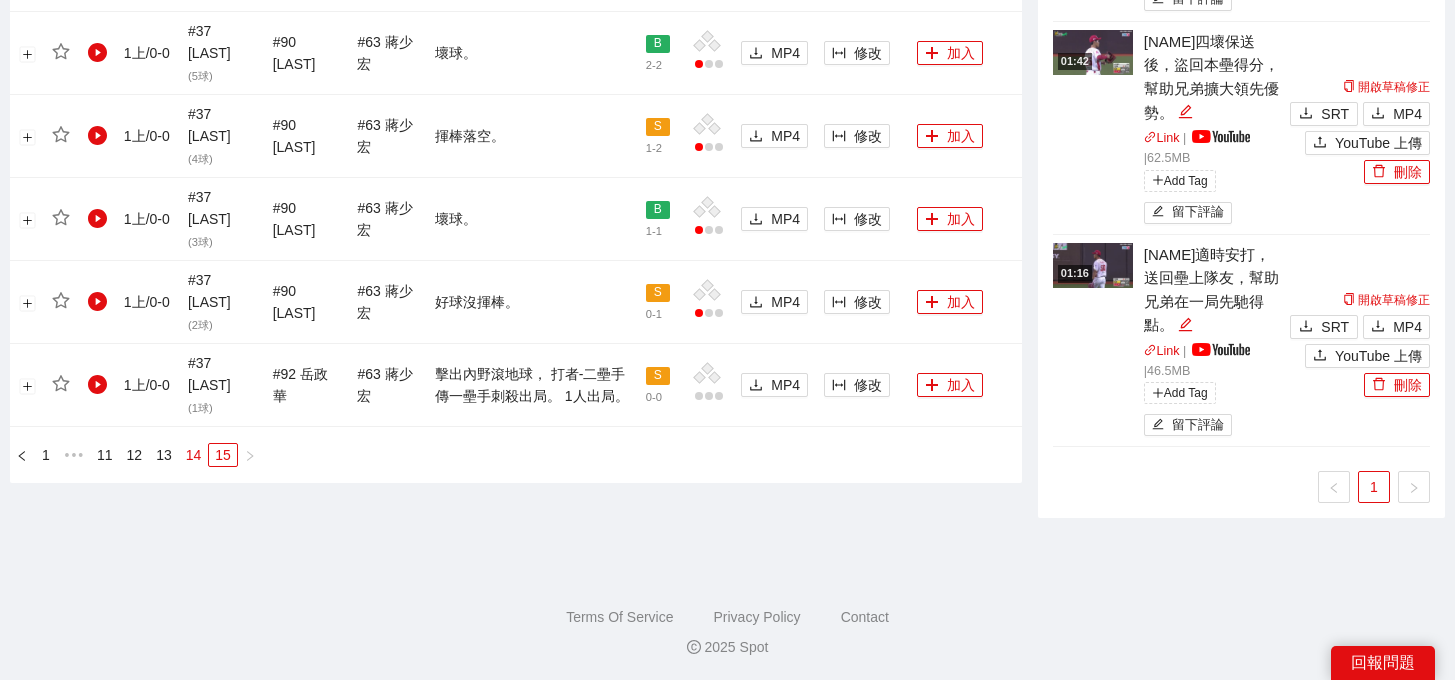 click on "14" at bounding box center [194, 455] 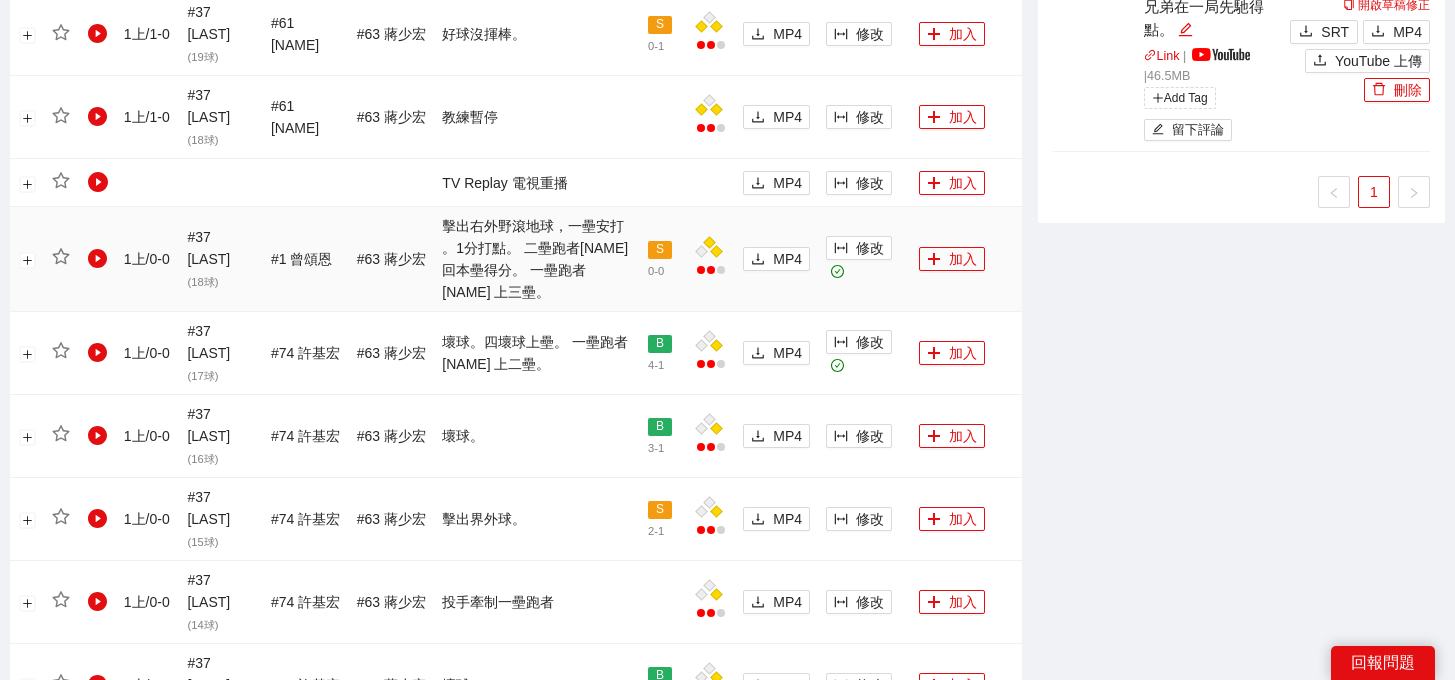 scroll, scrollTop: 1976, scrollLeft: 0, axis: vertical 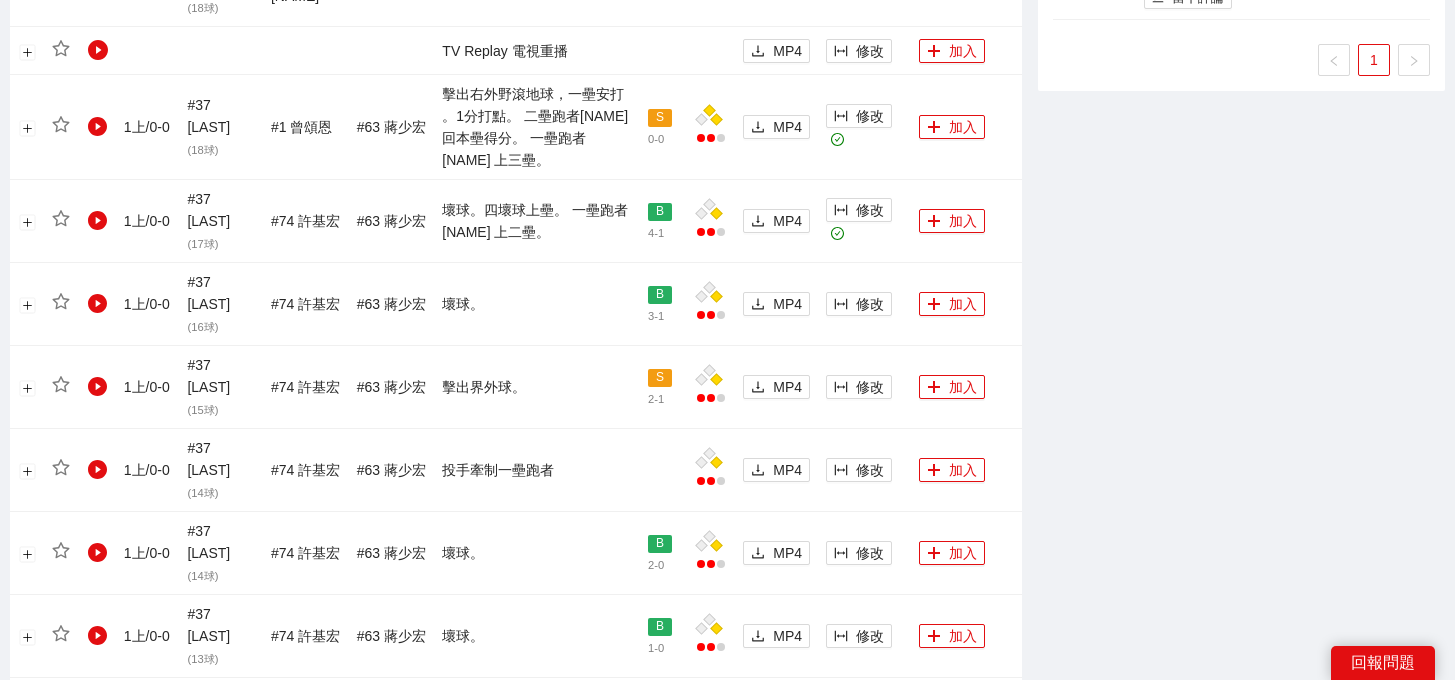 click on "13" at bounding box center [164, 872] 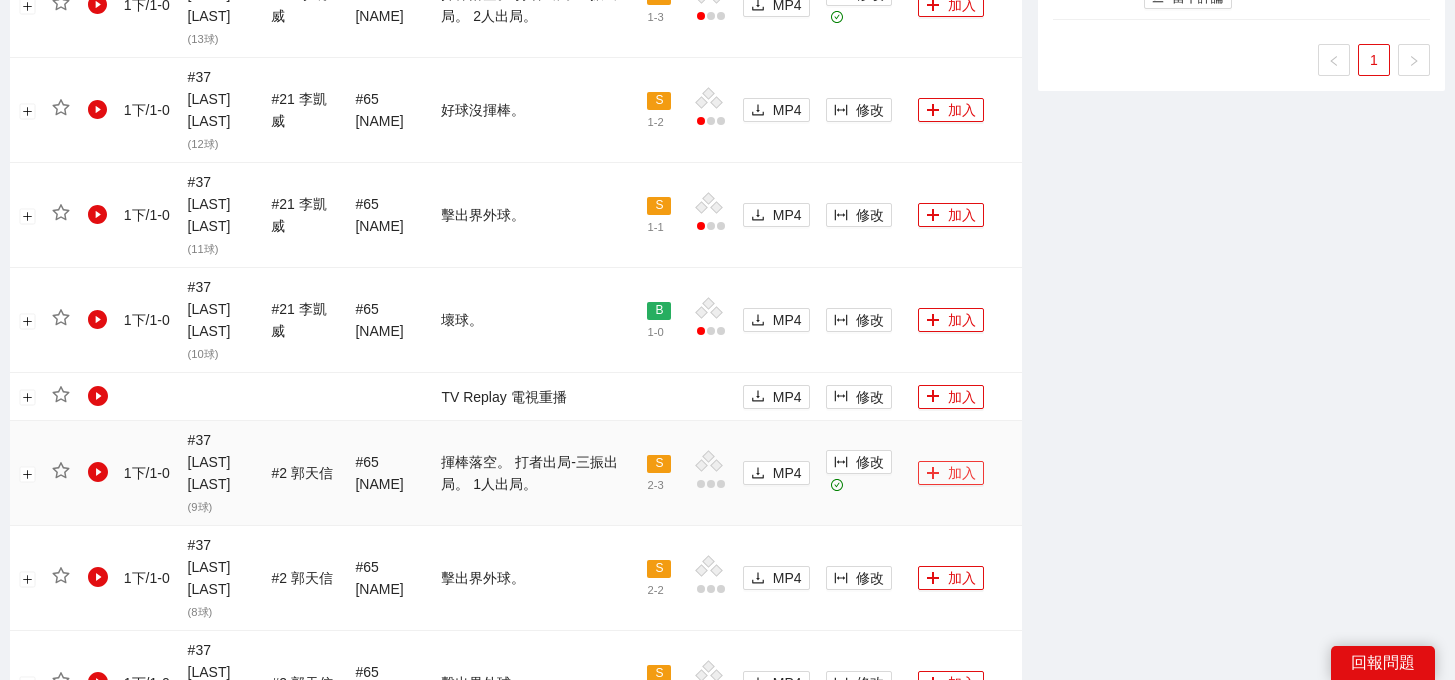 click on "加入" at bounding box center [951, 473] 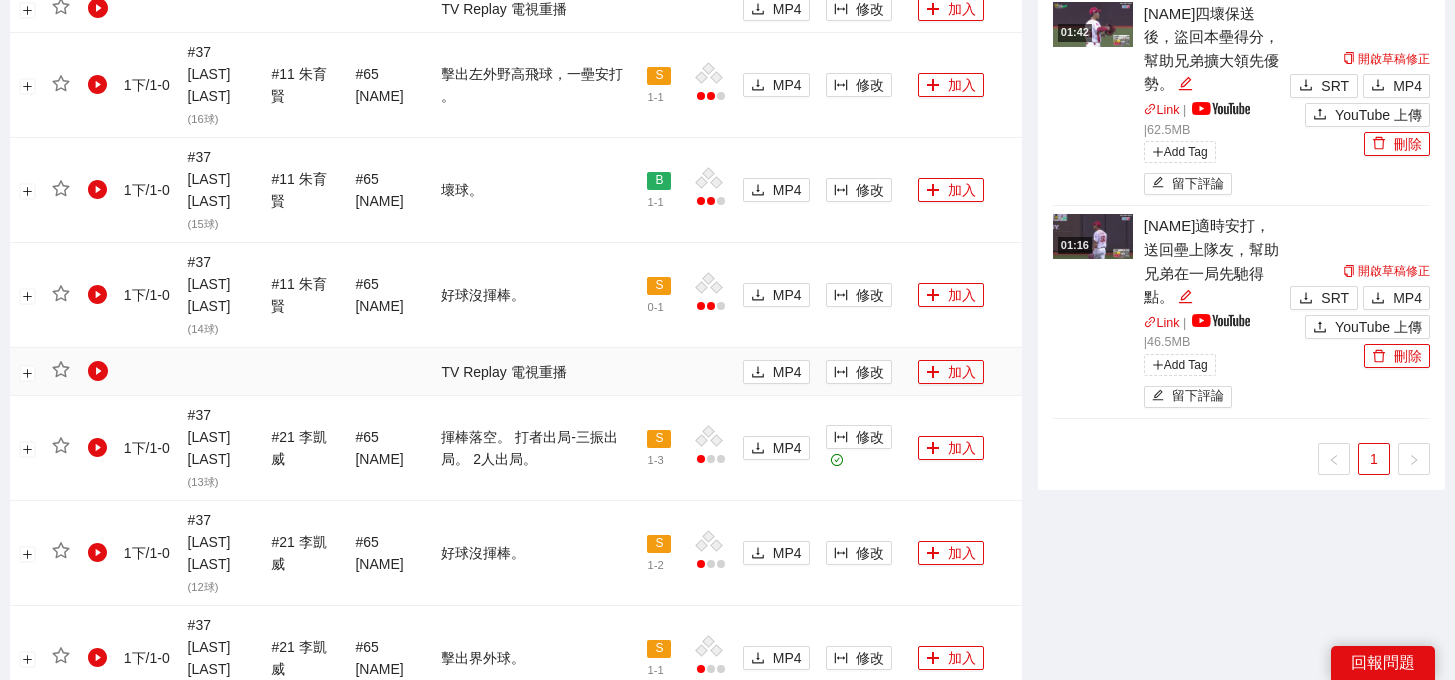 scroll, scrollTop: 1522, scrollLeft: 0, axis: vertical 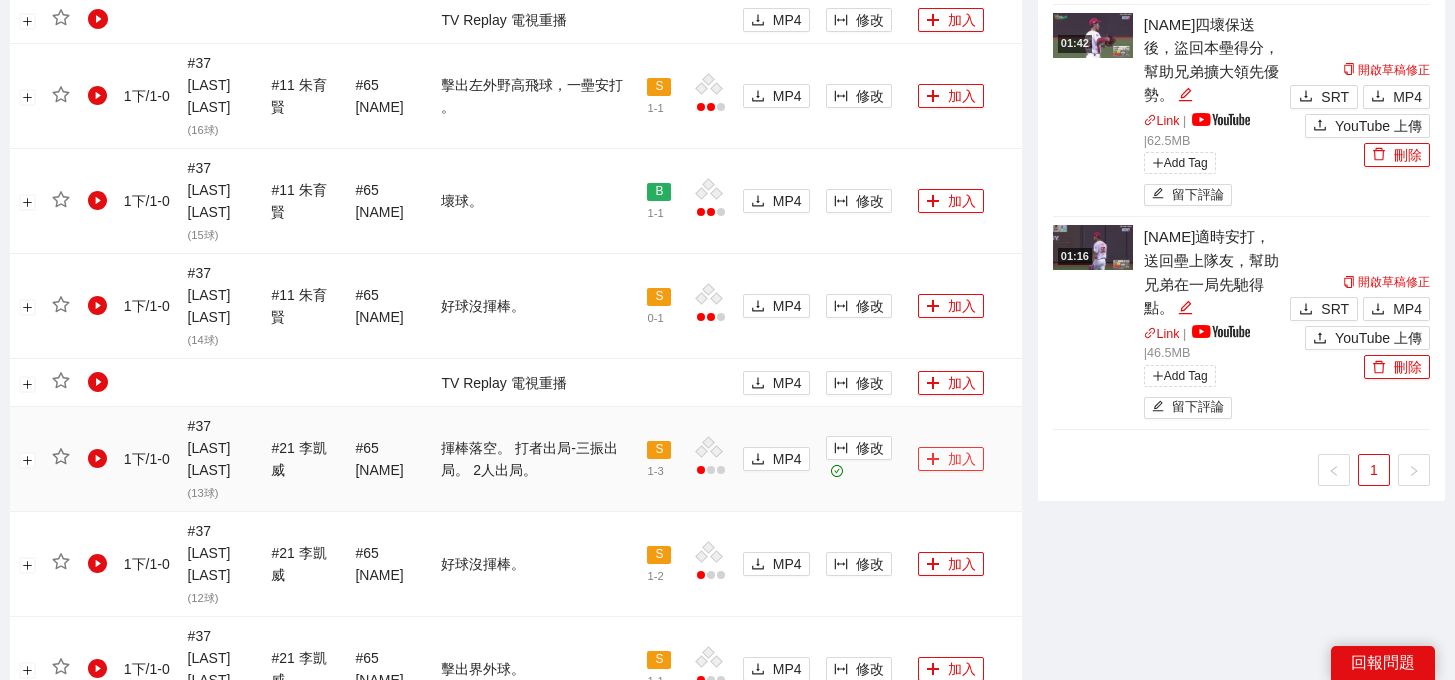 click on "加入" at bounding box center [951, 459] 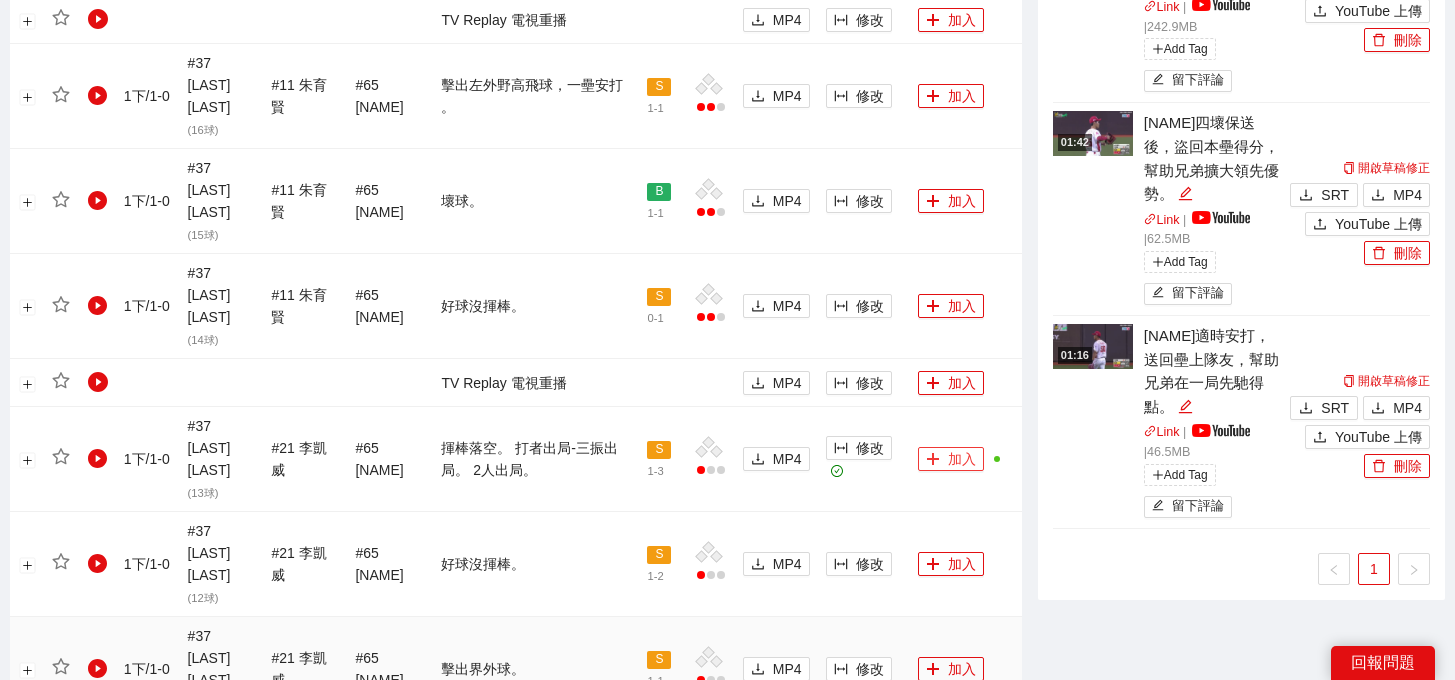 scroll, scrollTop: 2144, scrollLeft: 0, axis: vertical 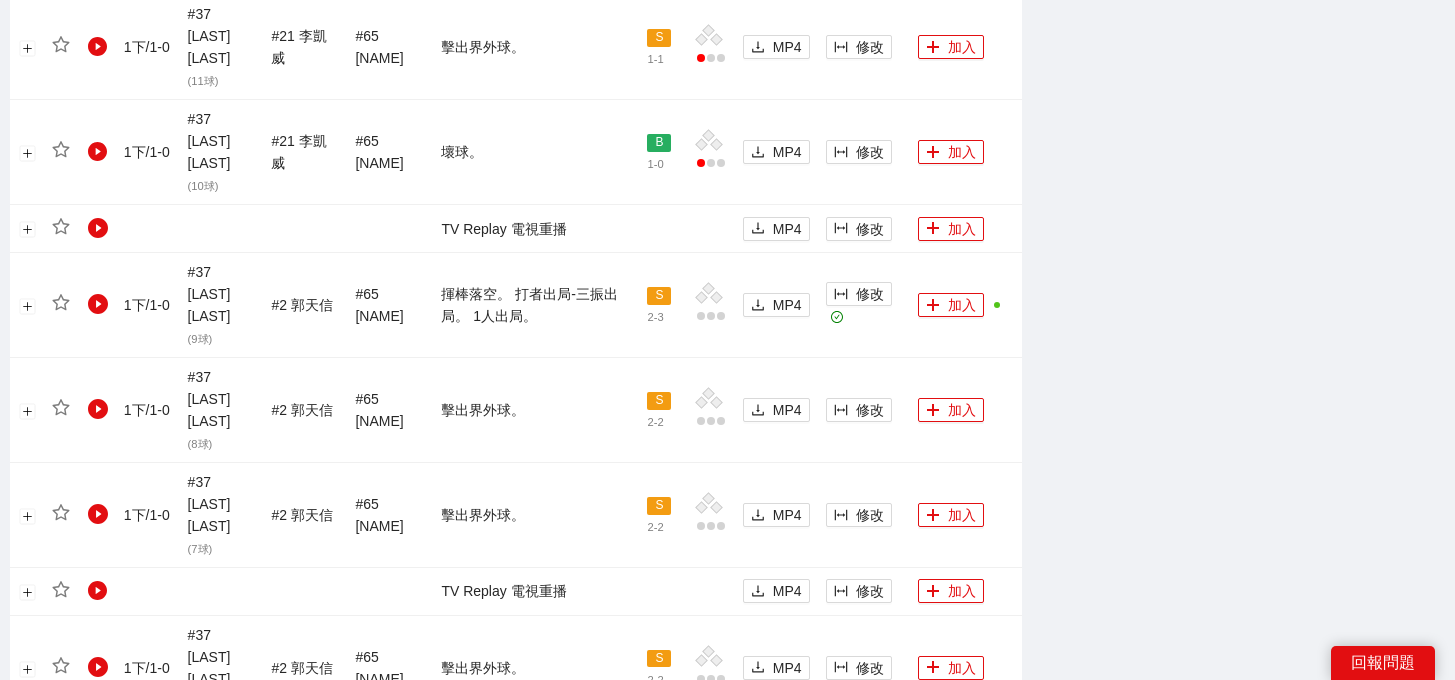 click on "11" at bounding box center [105, 854] 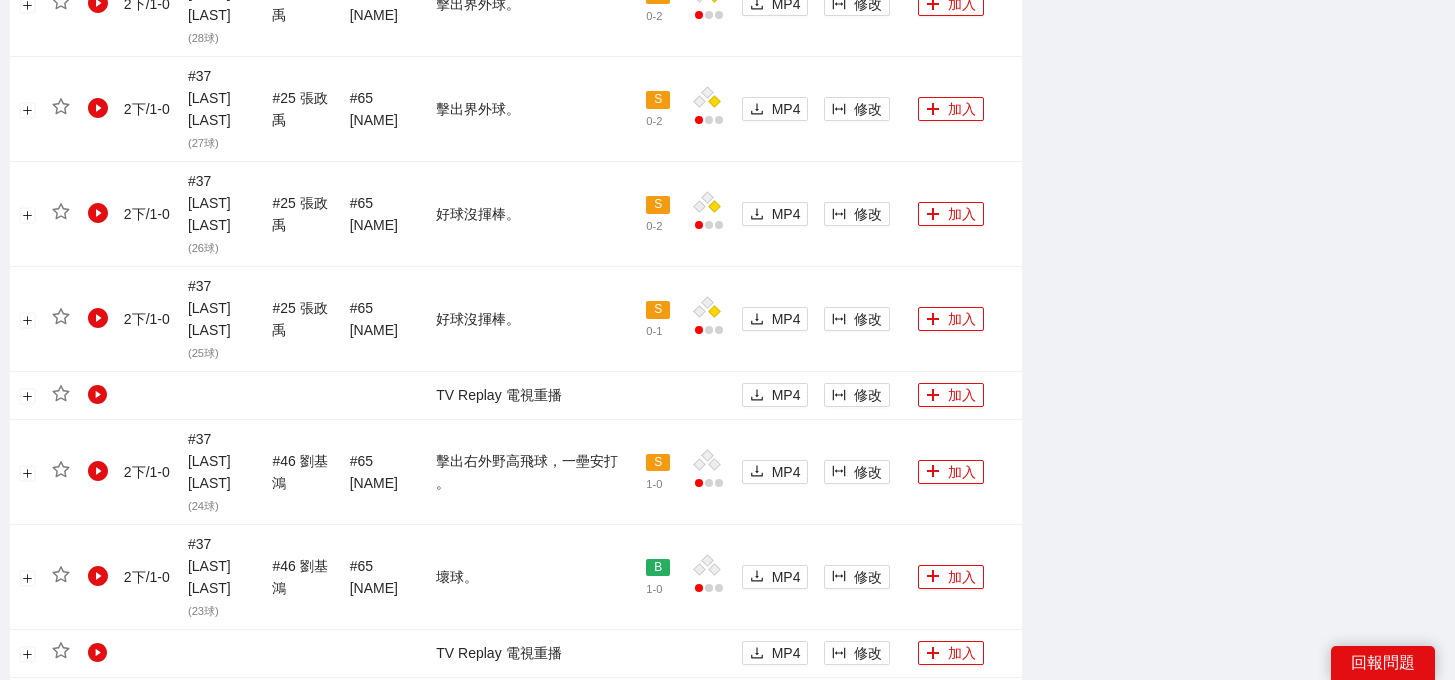 click on "9" at bounding box center (102, 811) 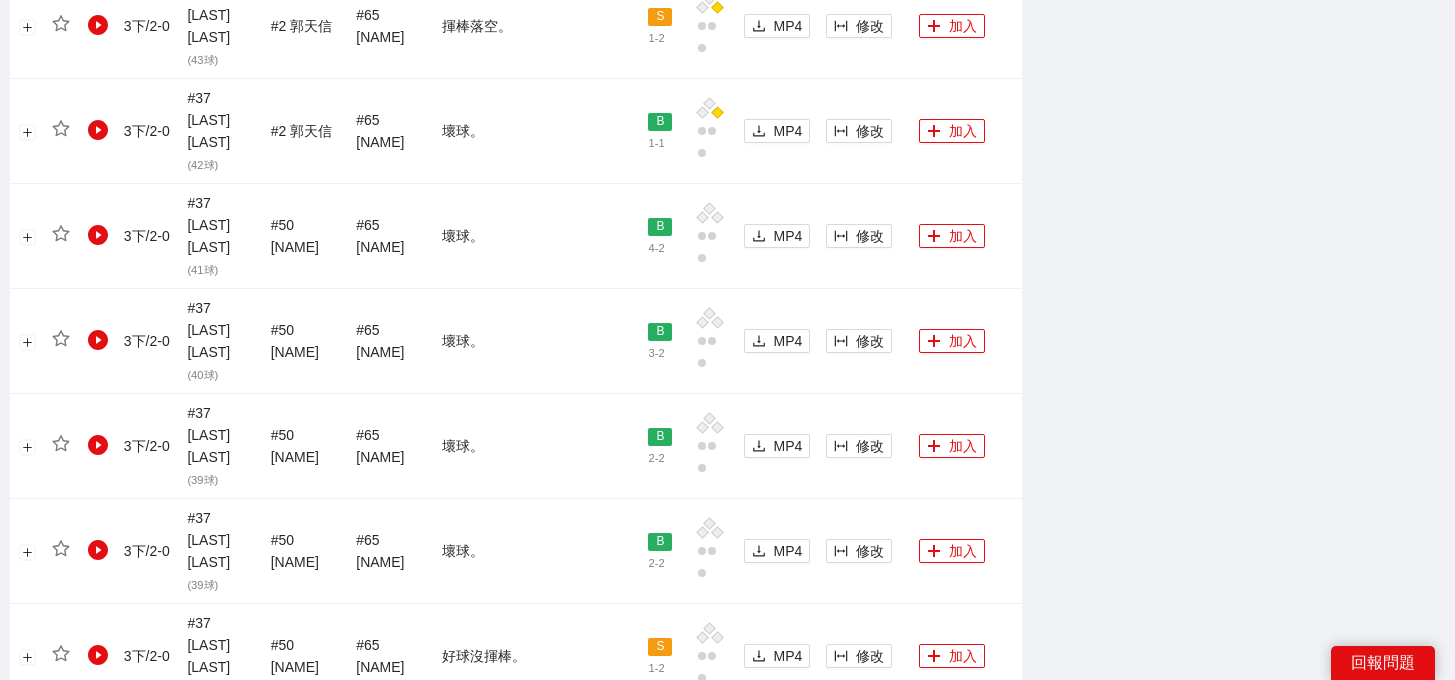 click on "8" at bounding box center (126, 947) 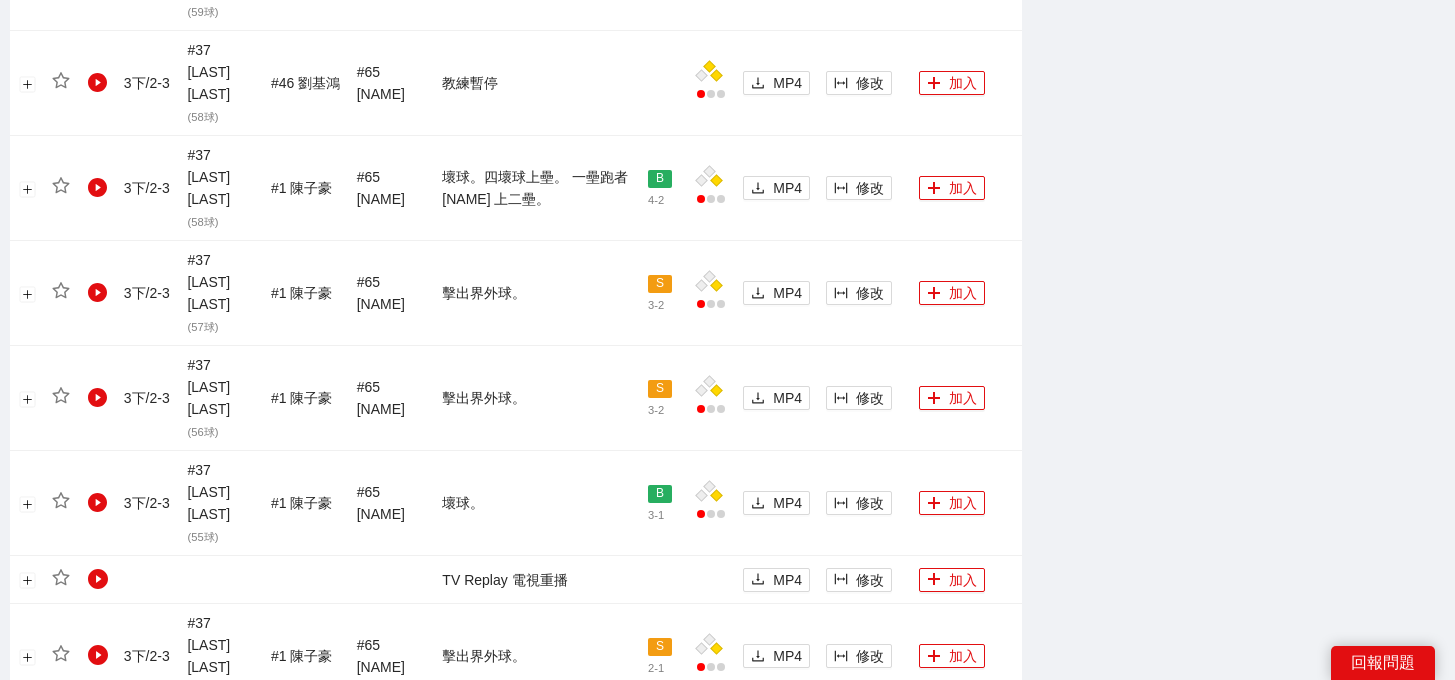 click on "6" at bounding box center (102, 947) 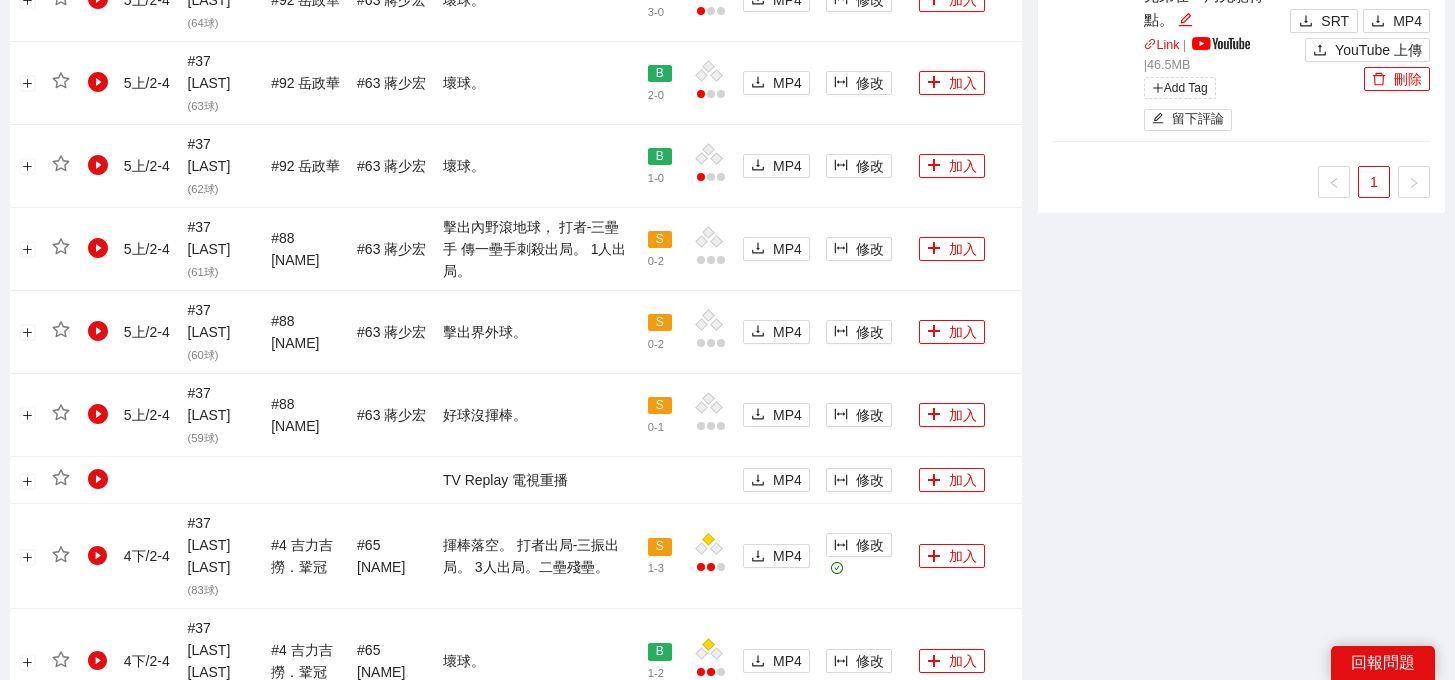 scroll, scrollTop: 1902, scrollLeft: 0, axis: vertical 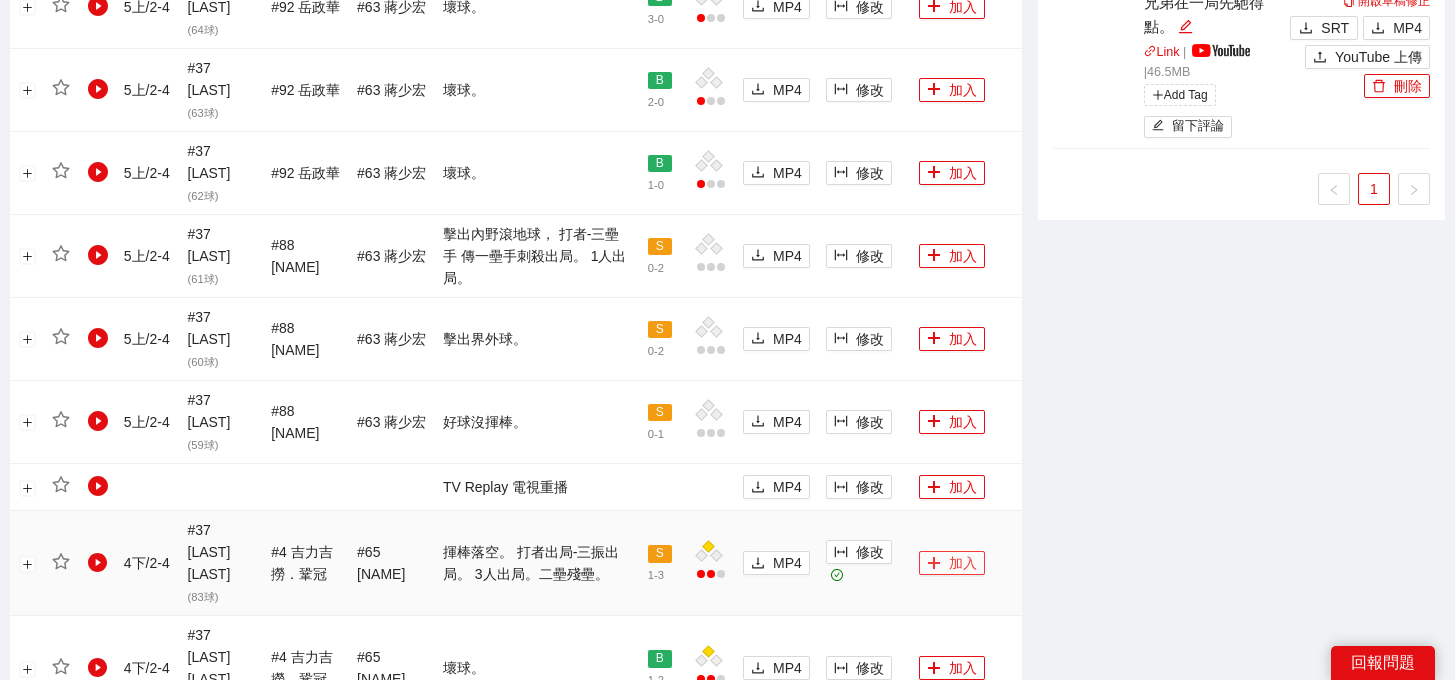 click 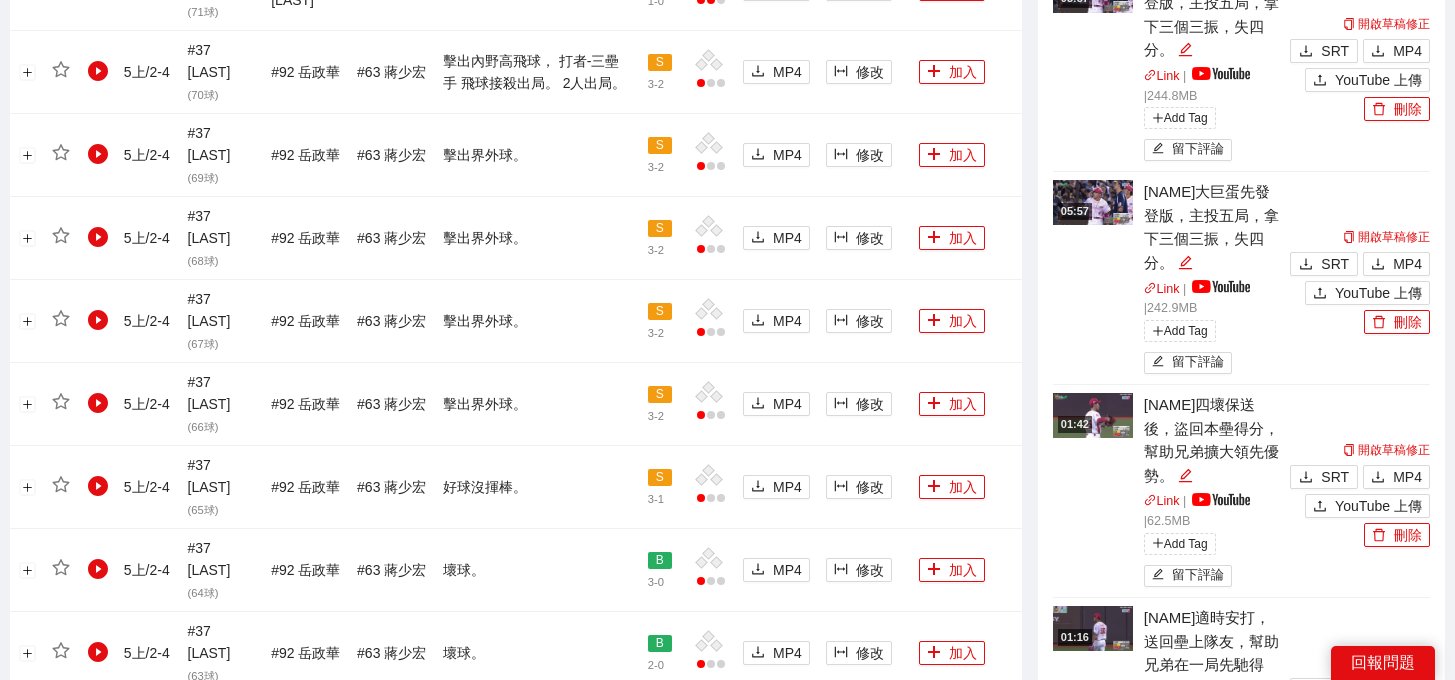 scroll, scrollTop: 0, scrollLeft: 0, axis: both 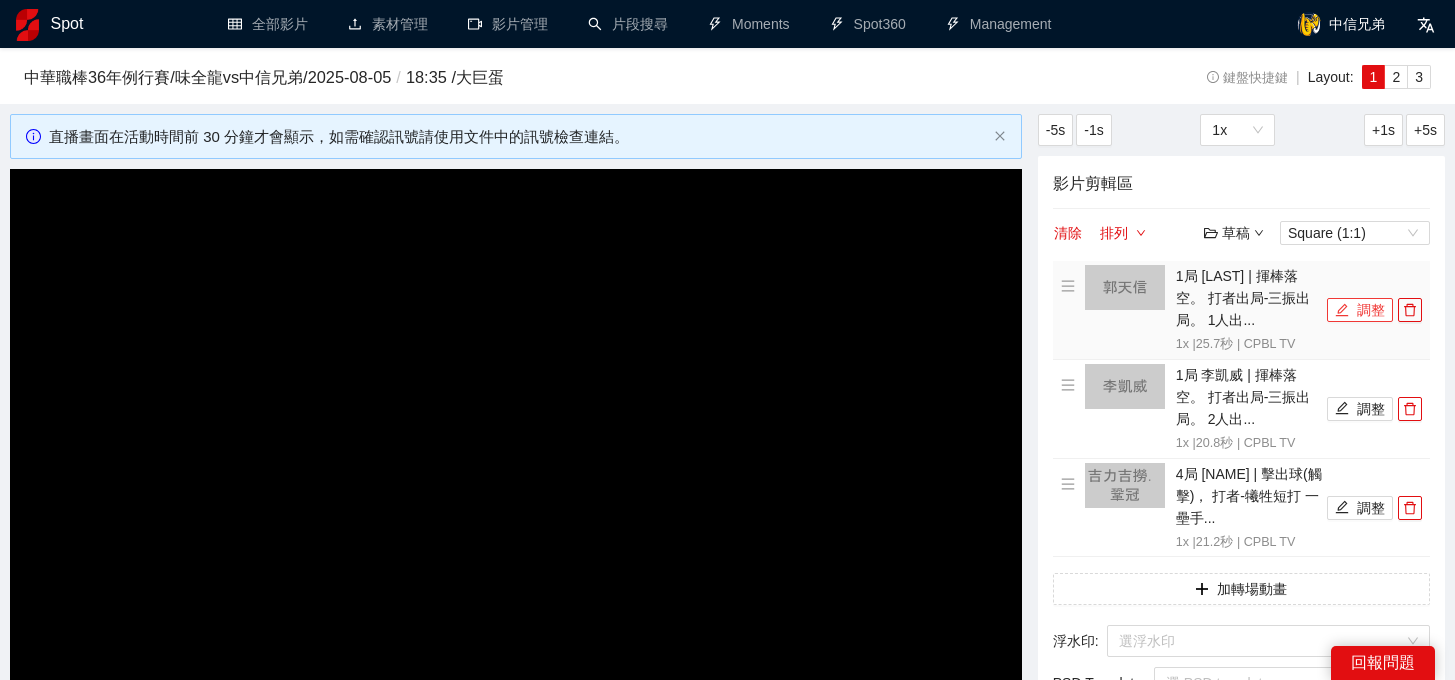 click on "調整" at bounding box center (1360, 310) 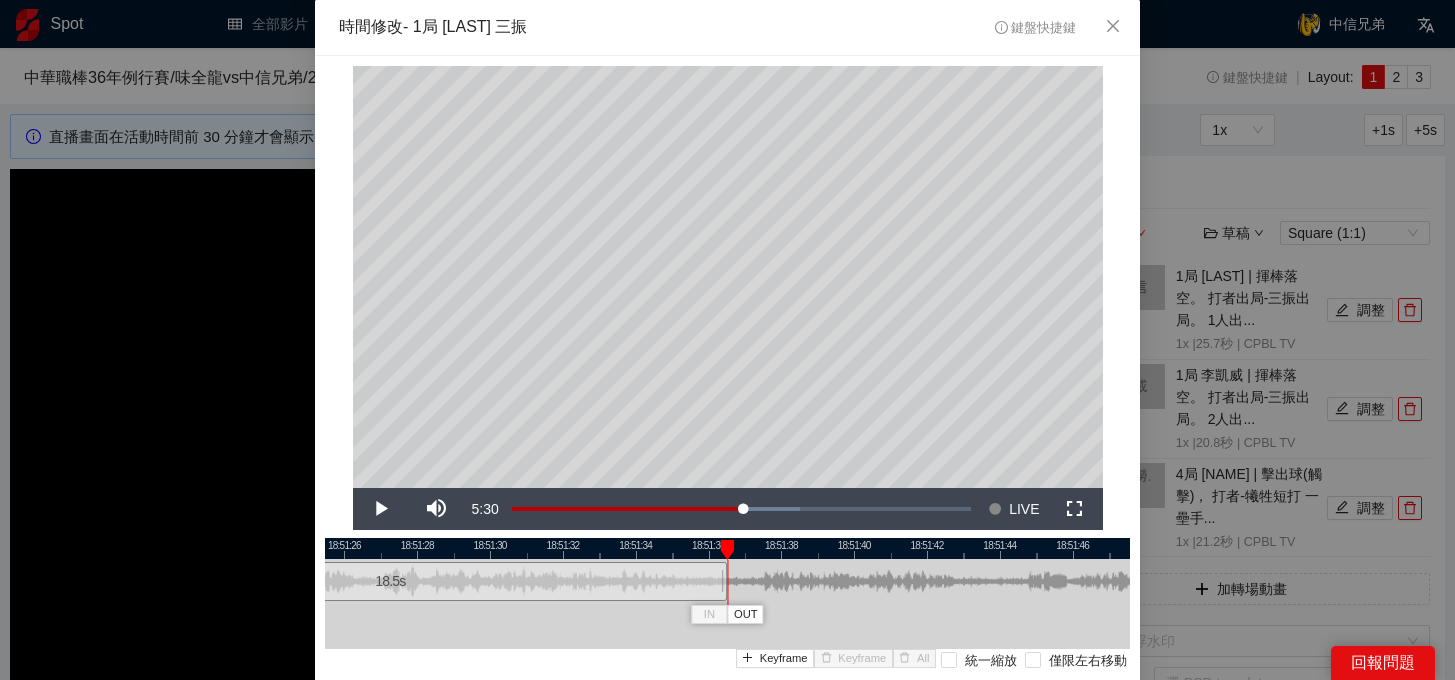 drag, startPoint x: 988, startPoint y: 578, endPoint x: 725, endPoint y: 591, distance: 263.3211 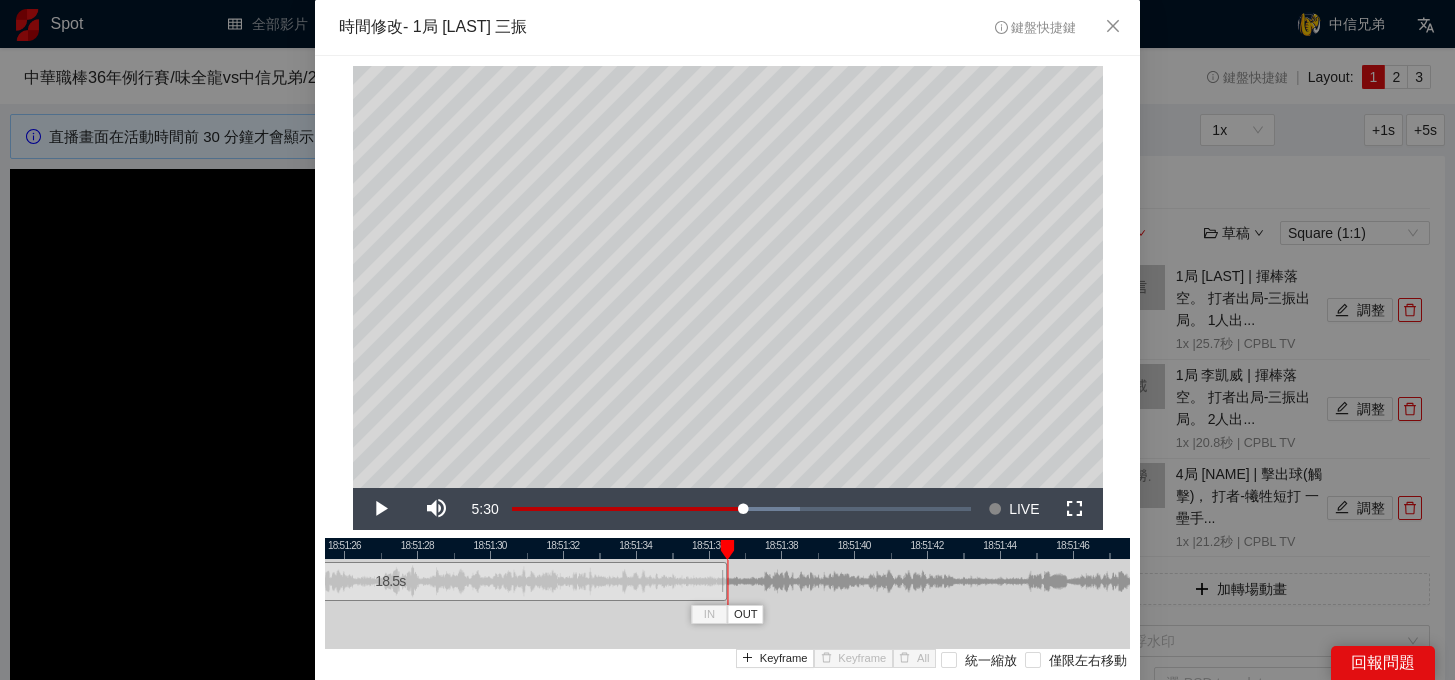 scroll, scrollTop: 145, scrollLeft: 0, axis: vertical 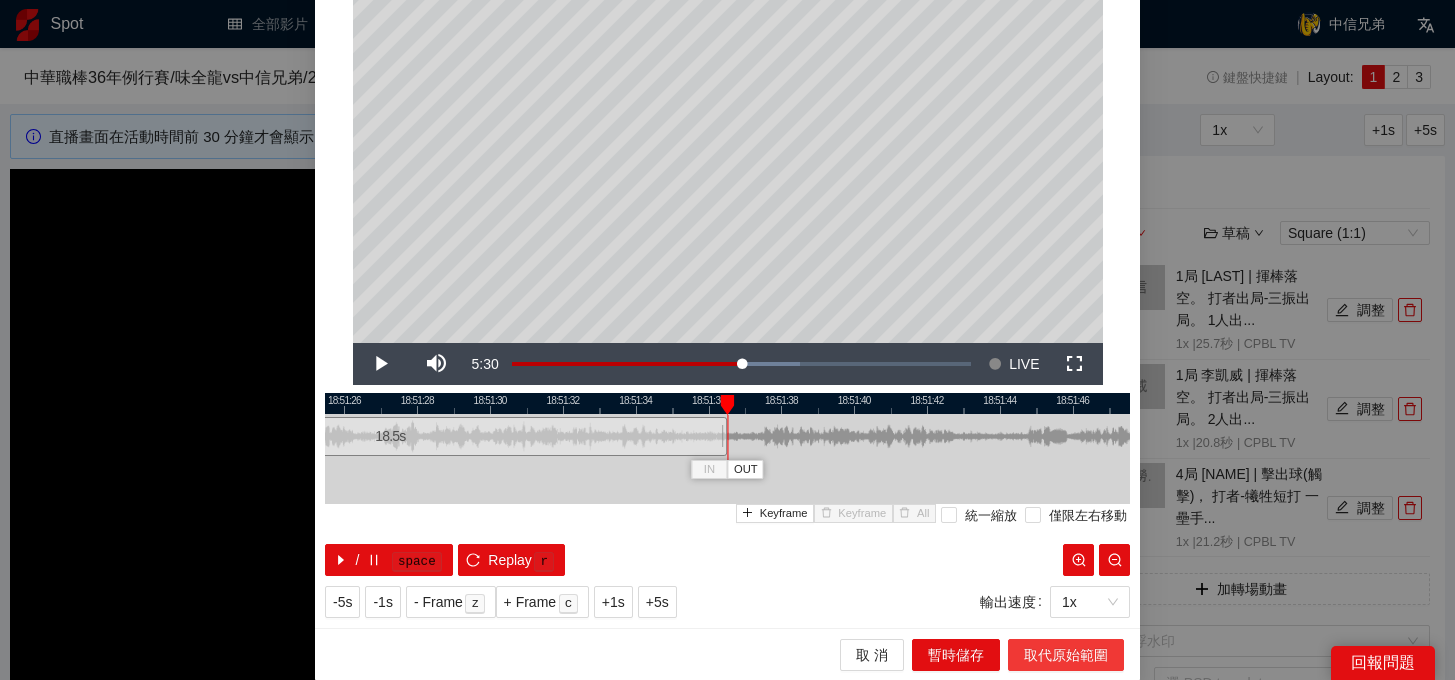 click on "取代原始範圍" at bounding box center [1066, 655] 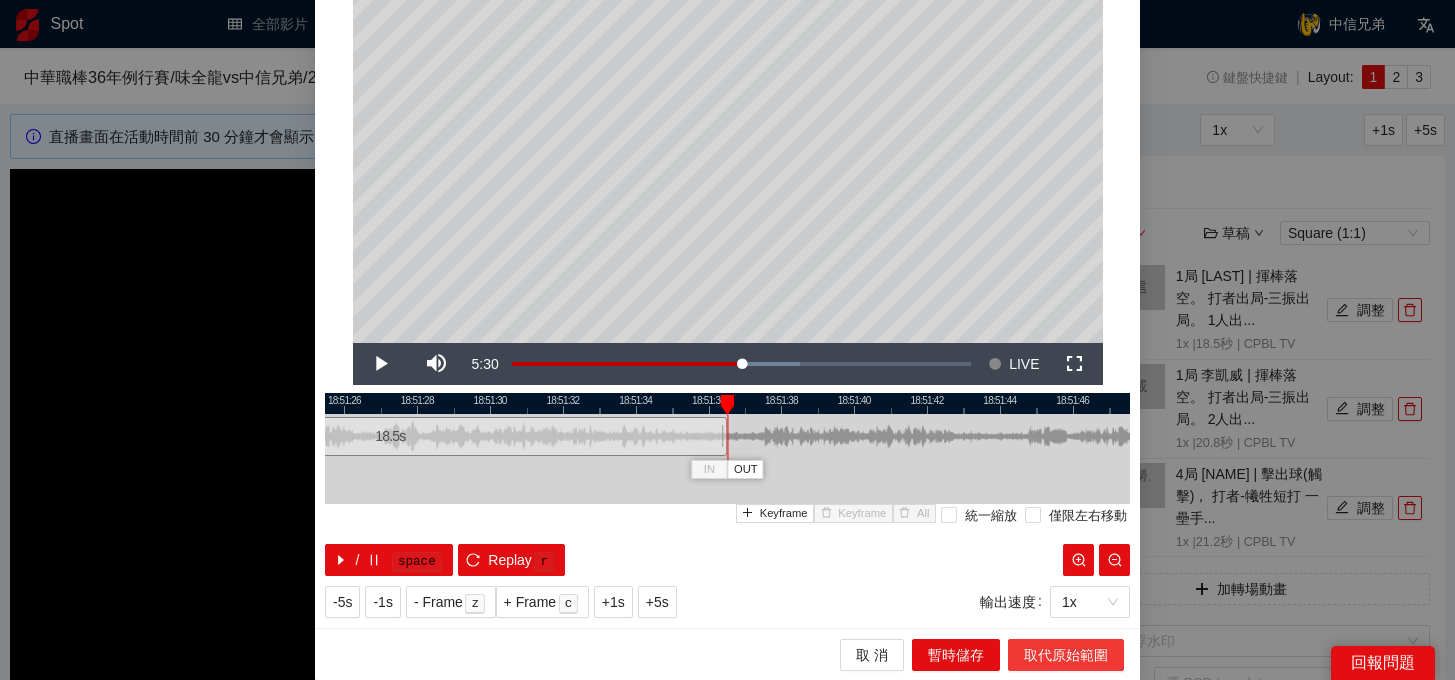 scroll, scrollTop: 0, scrollLeft: 0, axis: both 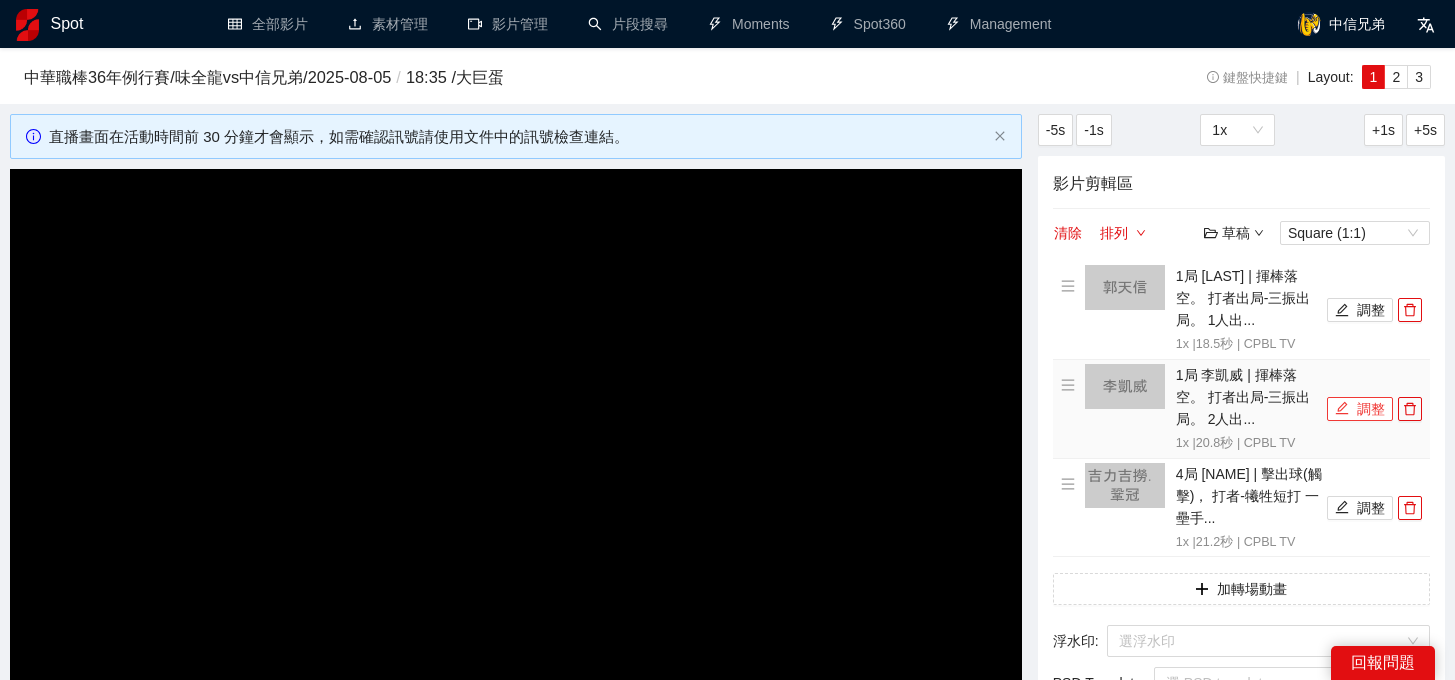 click on "調整" at bounding box center (1360, 409) 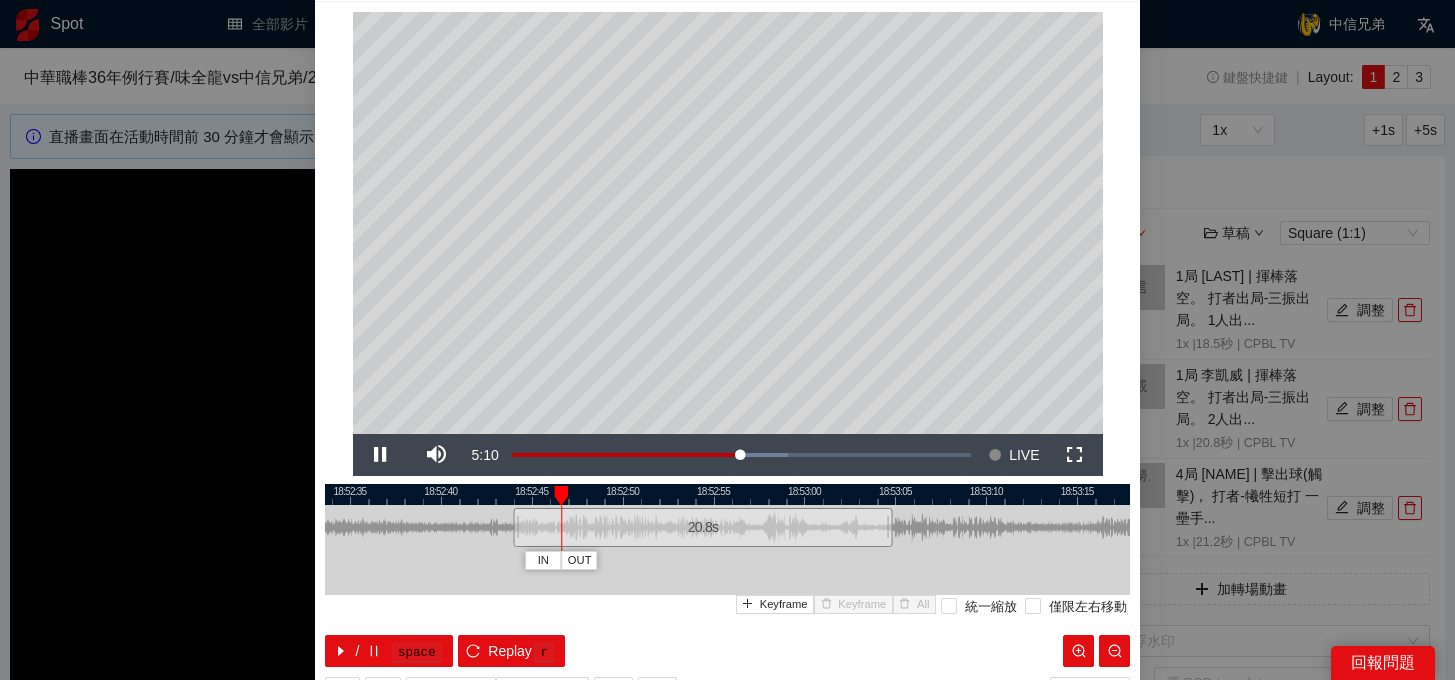 scroll, scrollTop: 49, scrollLeft: 0, axis: vertical 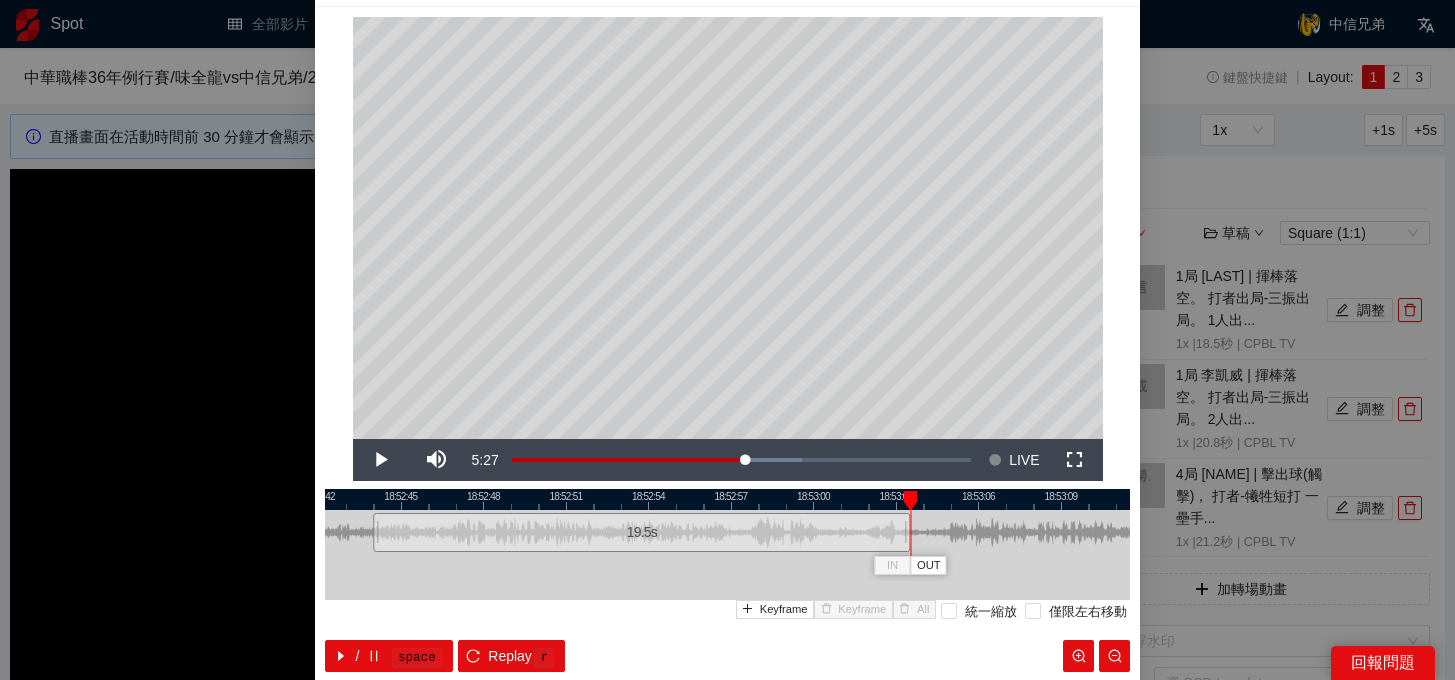 drag, startPoint x: 943, startPoint y: 536, endPoint x: 907, endPoint y: 539, distance: 36.124783 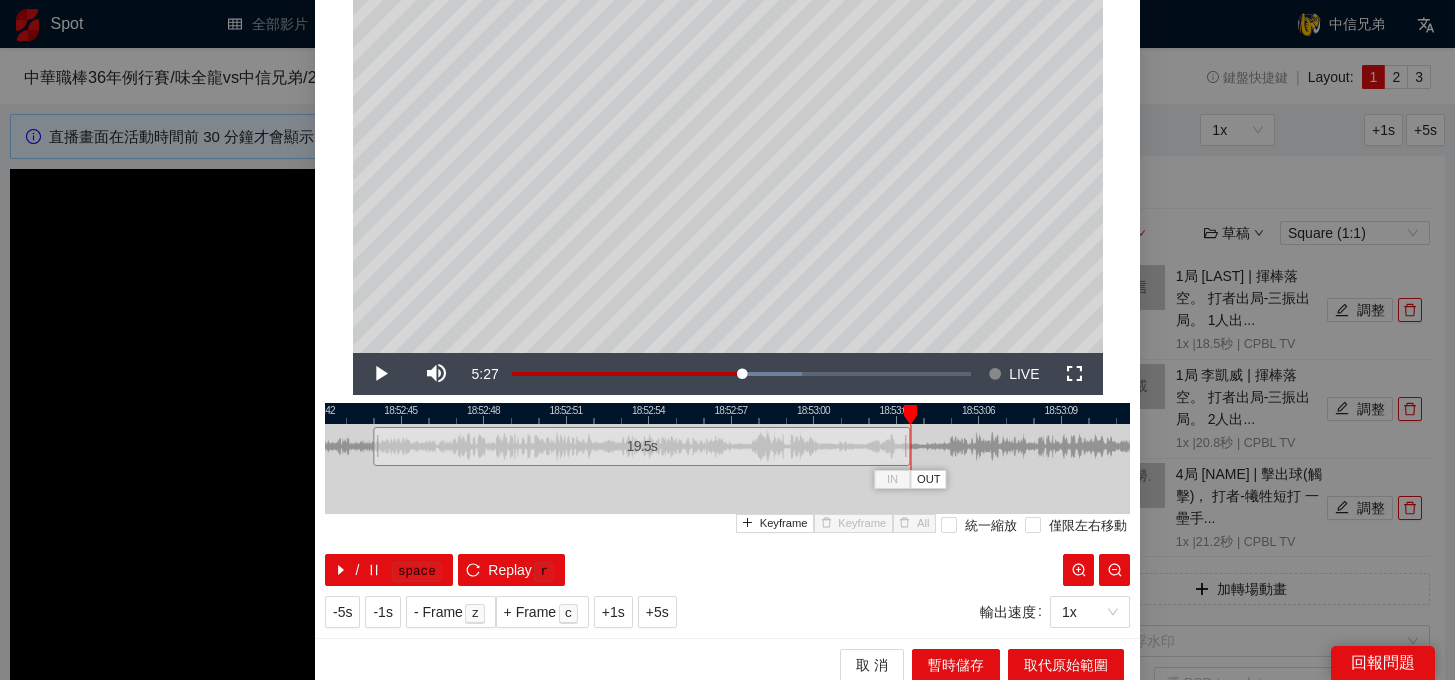 scroll, scrollTop: 145, scrollLeft: 0, axis: vertical 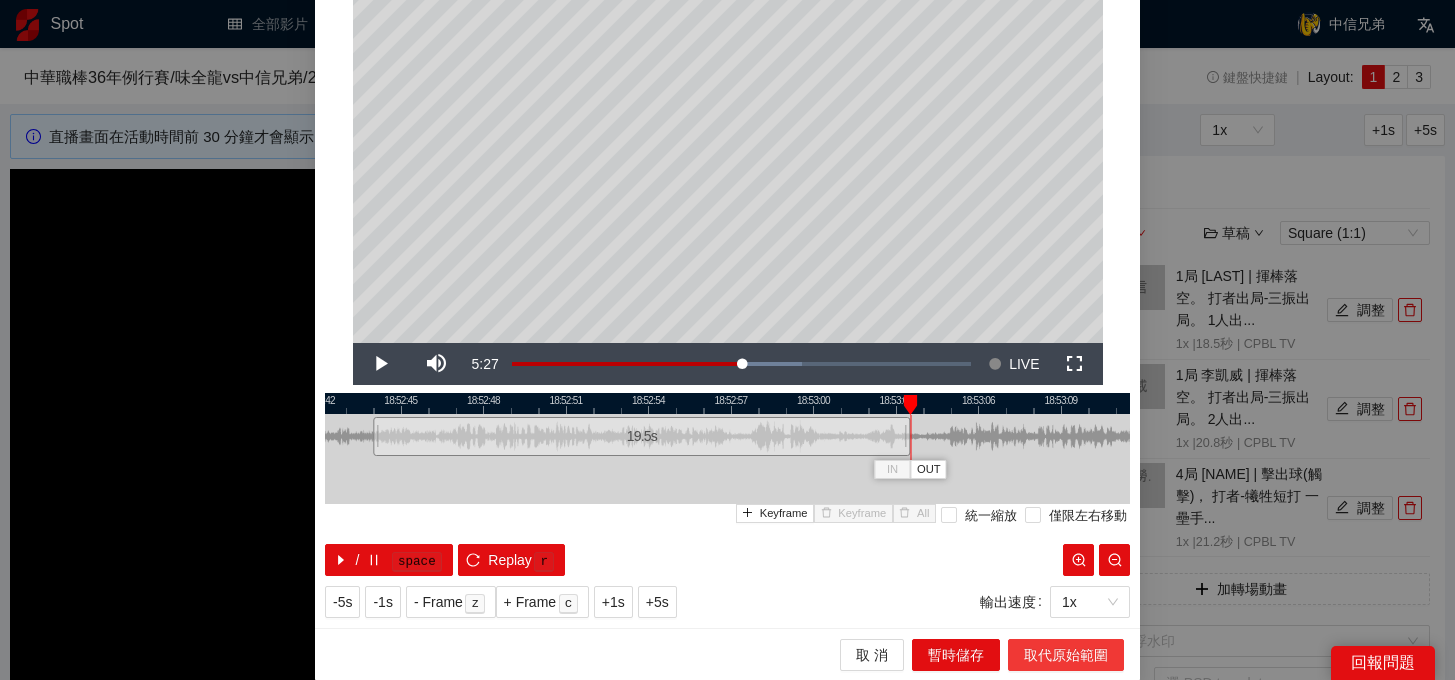 click on "取代原始範圍" at bounding box center [1066, 655] 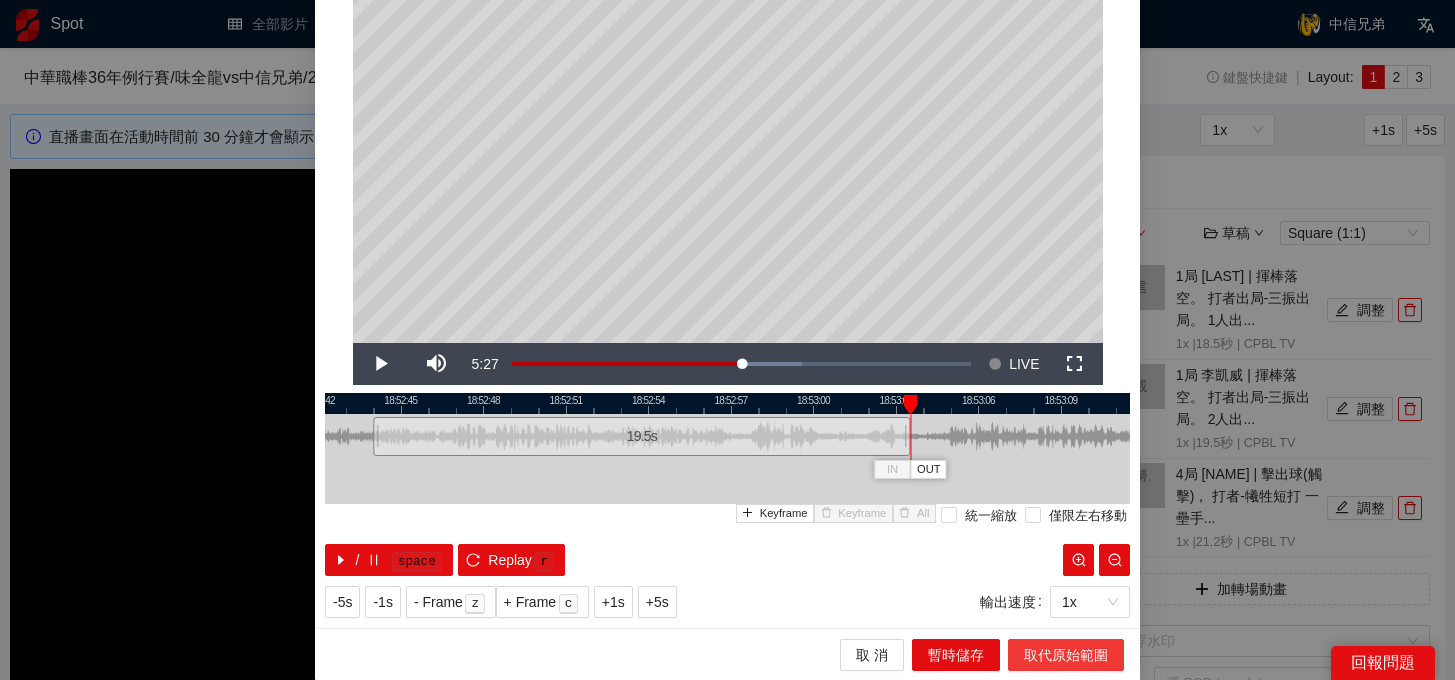 scroll, scrollTop: 0, scrollLeft: 0, axis: both 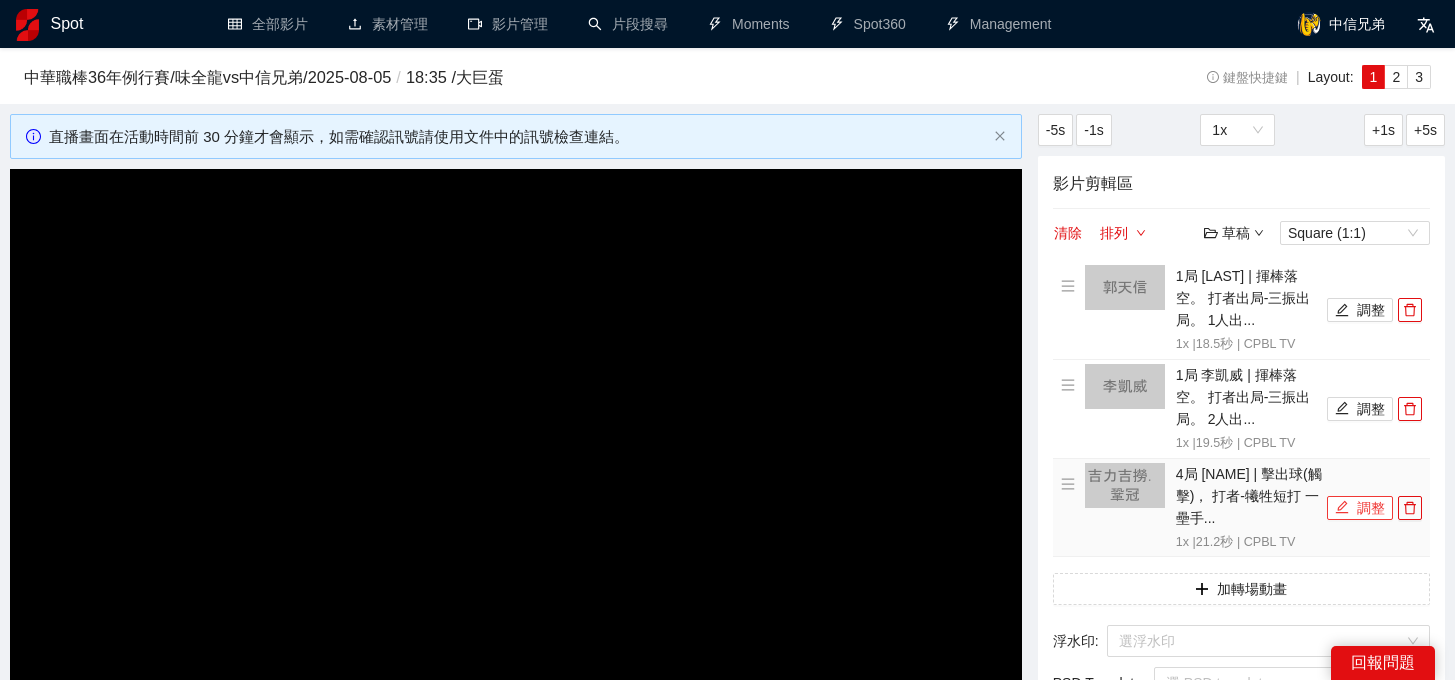 click on "調整" at bounding box center (1360, 508) 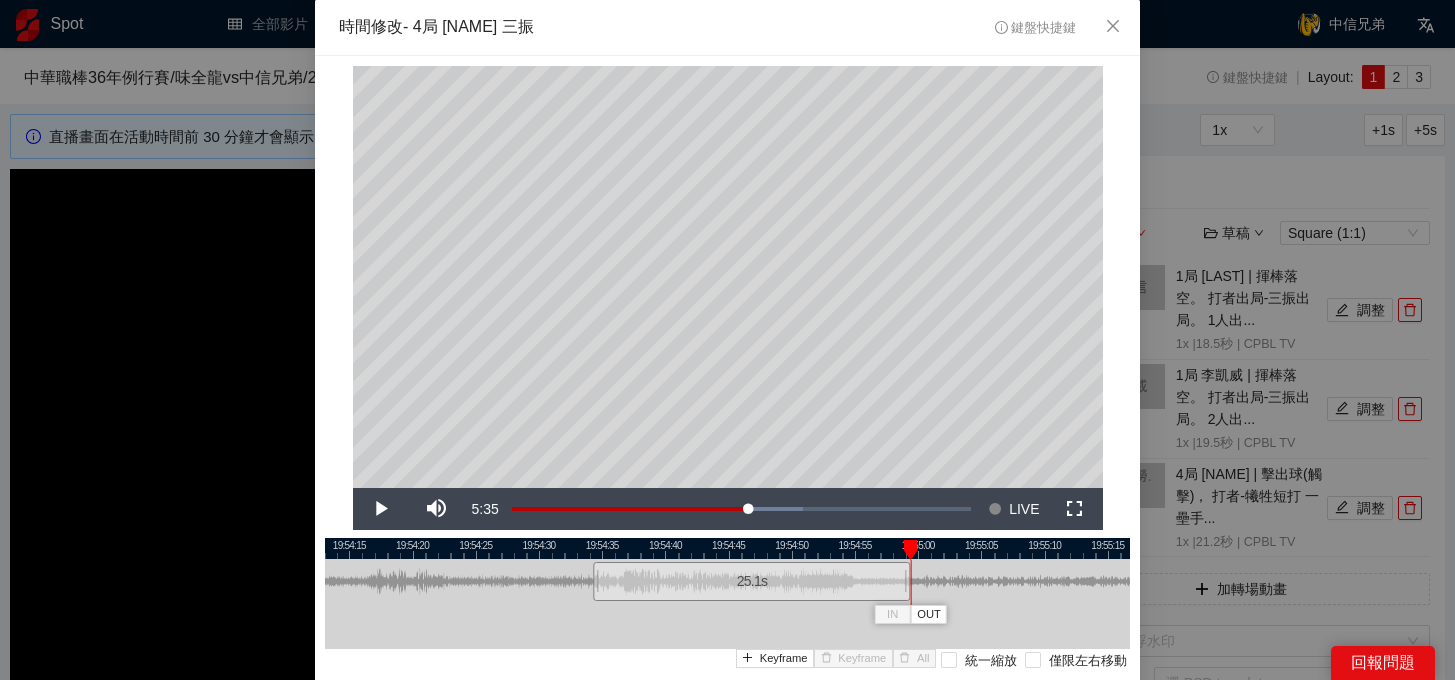 drag, startPoint x: 860, startPoint y: 583, endPoint x: 909, endPoint y: 583, distance: 49 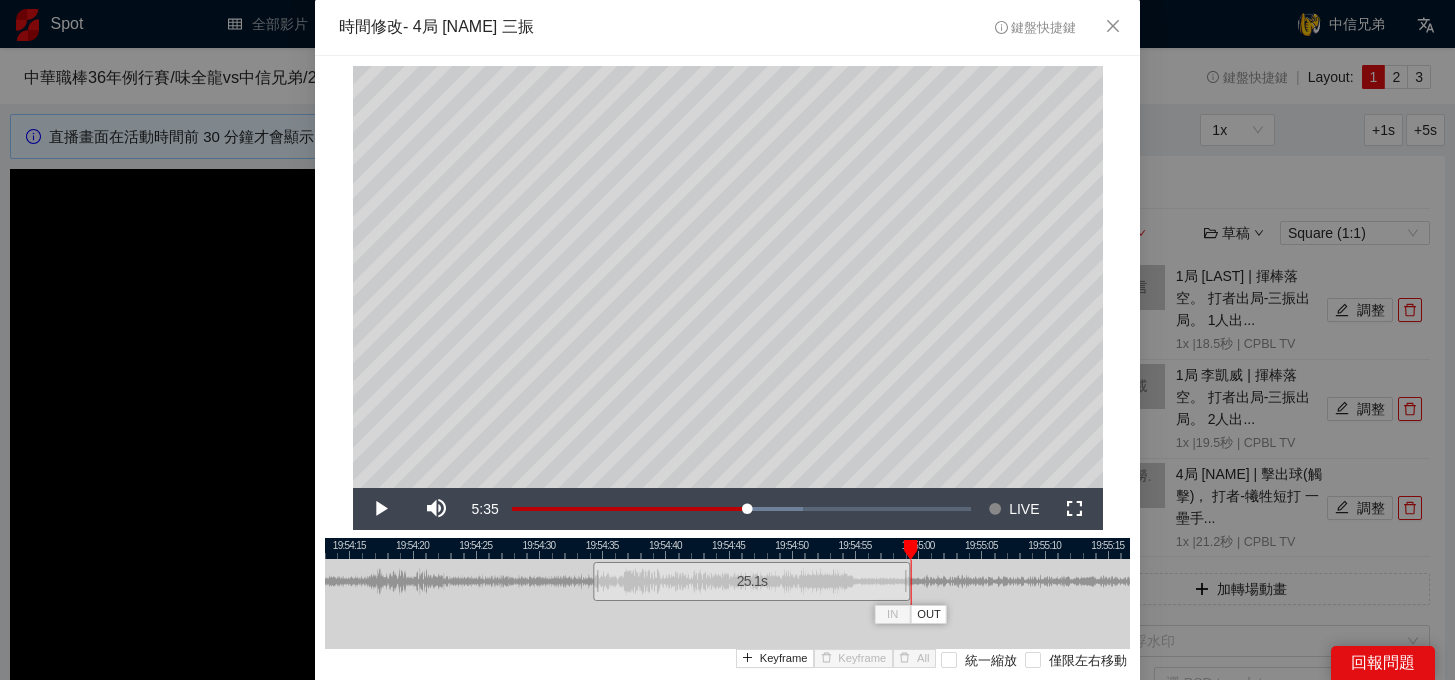 scroll, scrollTop: 145, scrollLeft: 0, axis: vertical 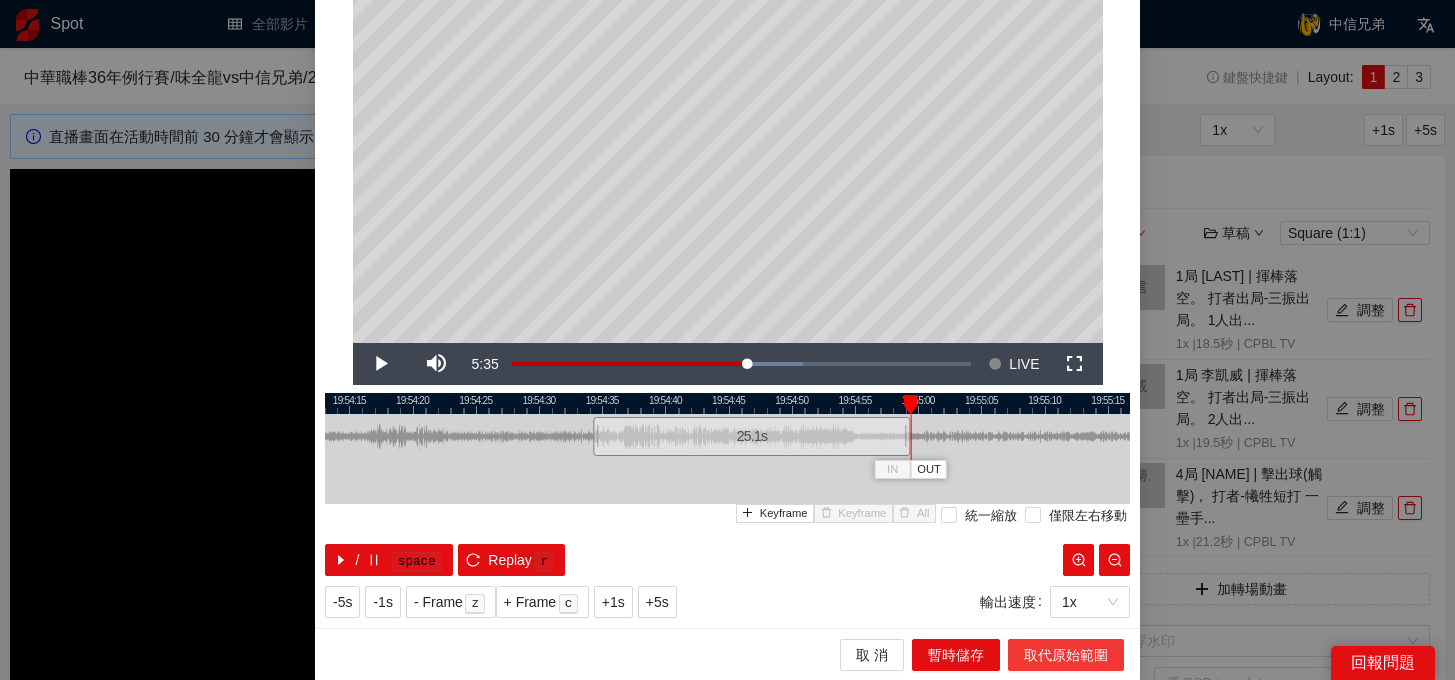 click on "取代原始範圍" at bounding box center (1066, 655) 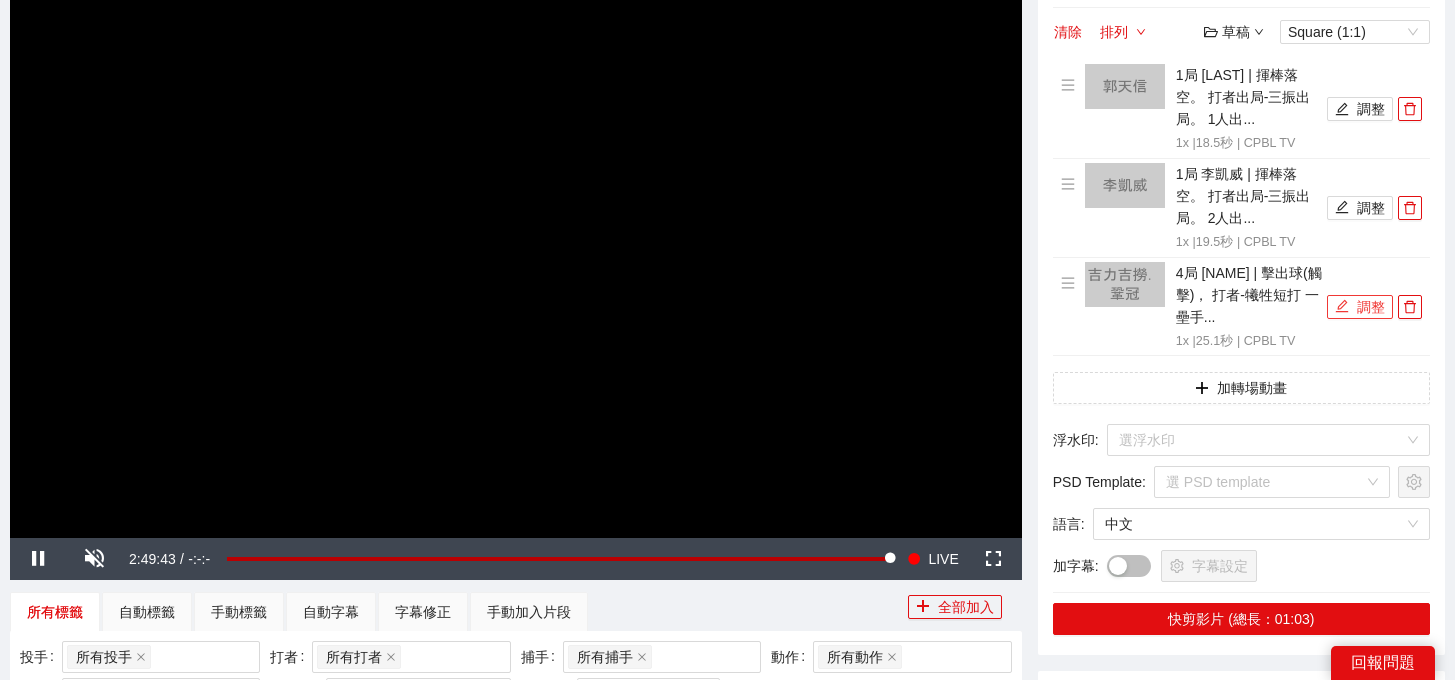 scroll, scrollTop: 227, scrollLeft: 0, axis: vertical 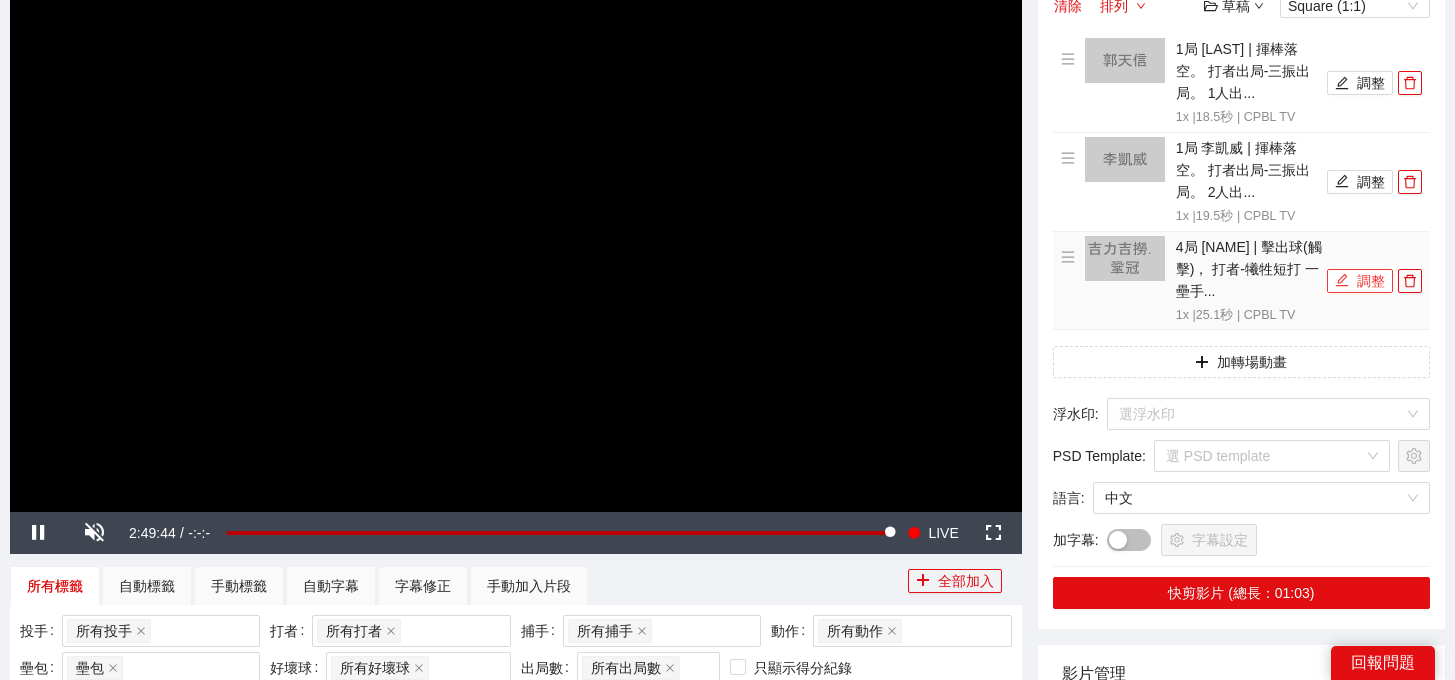 click on "調整" at bounding box center (1360, 281) 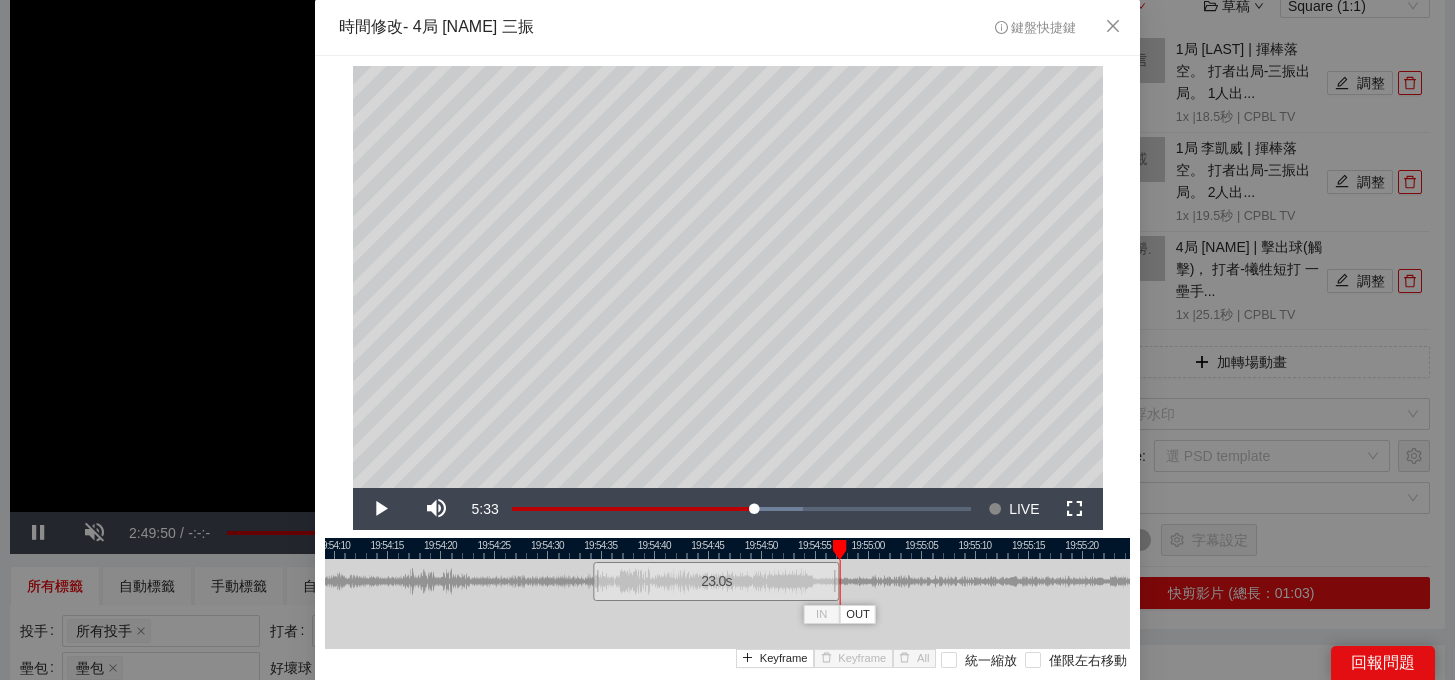 drag, startPoint x: 857, startPoint y: 592, endPoint x: 835, endPoint y: 593, distance: 22.022715 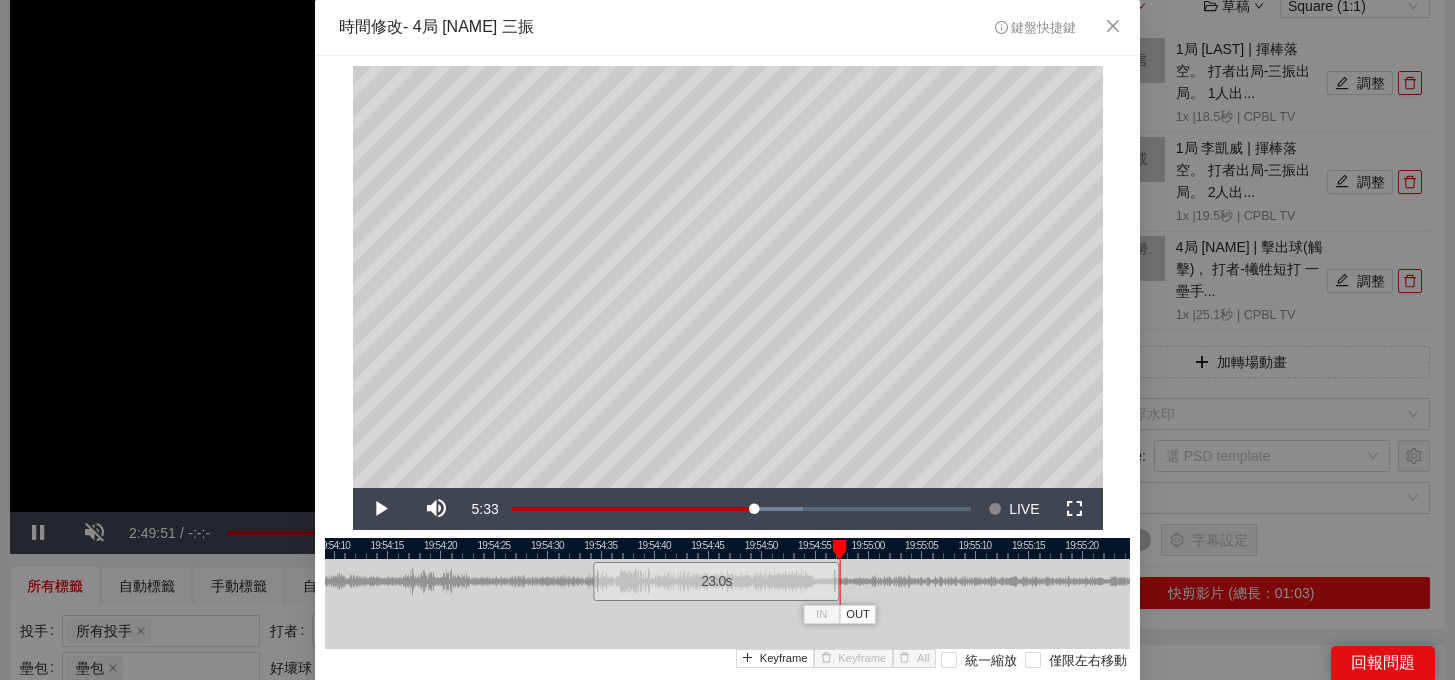 scroll, scrollTop: 145, scrollLeft: 0, axis: vertical 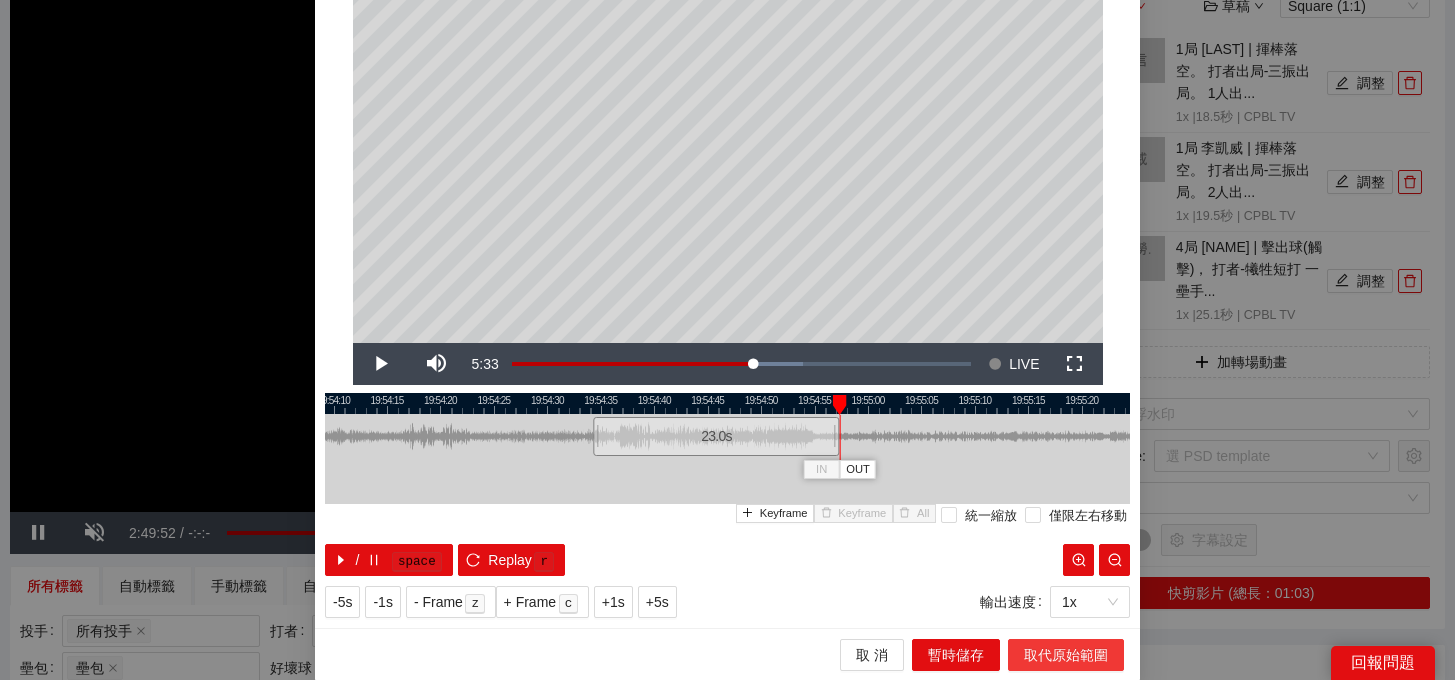 click on "取代原始範圍" at bounding box center (1066, 655) 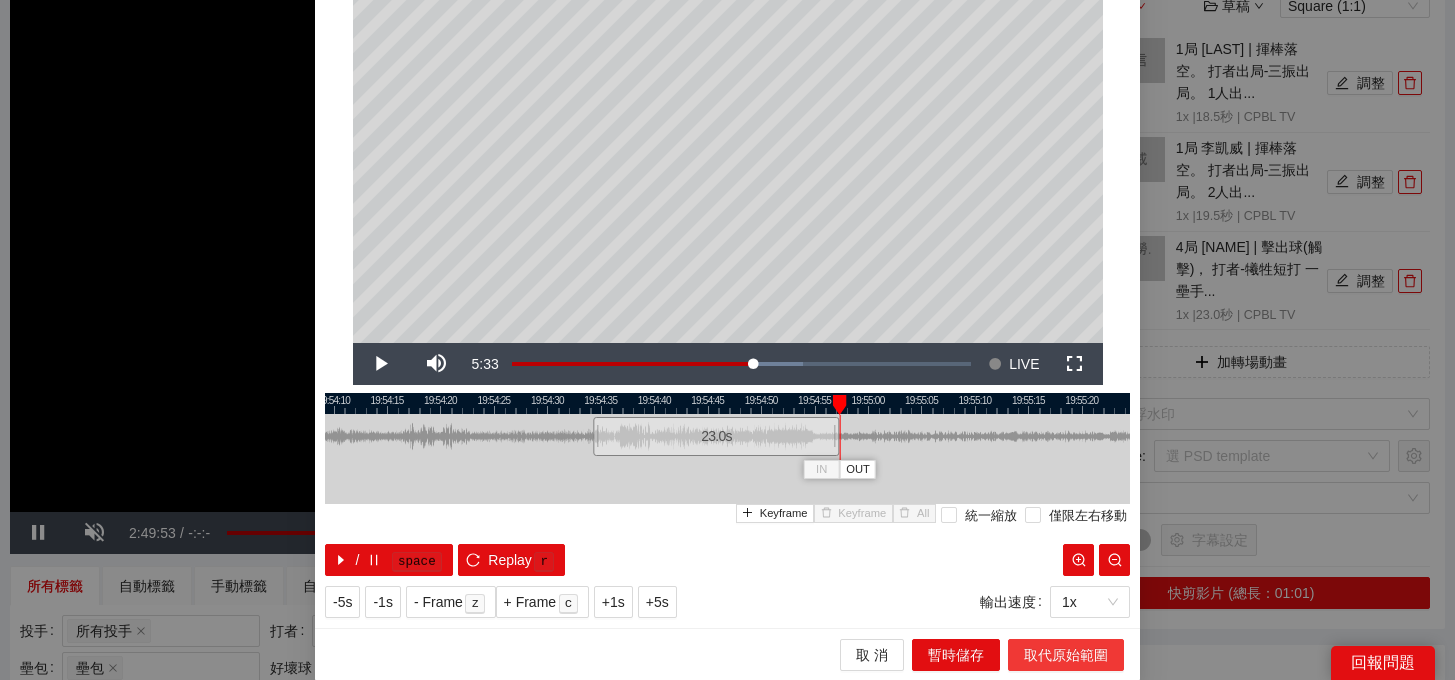 scroll, scrollTop: 0, scrollLeft: 0, axis: both 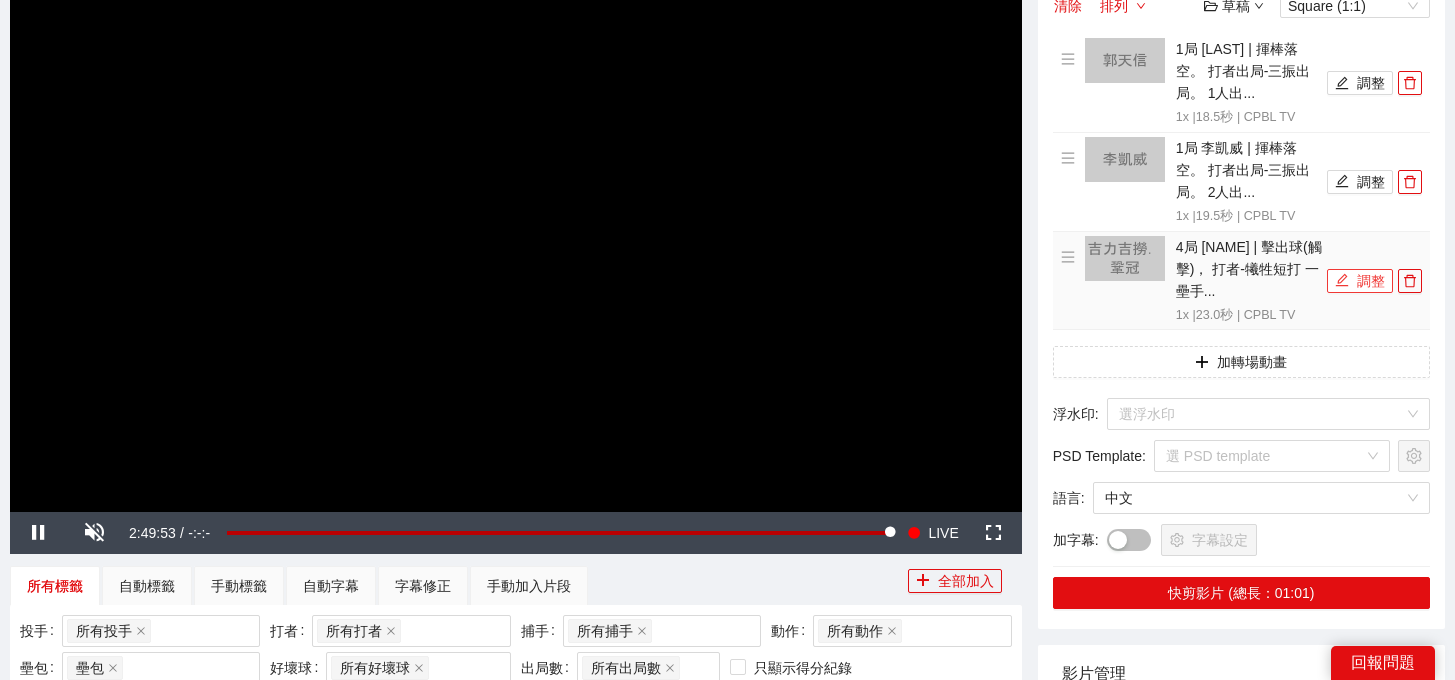 click at bounding box center (1342, 281) 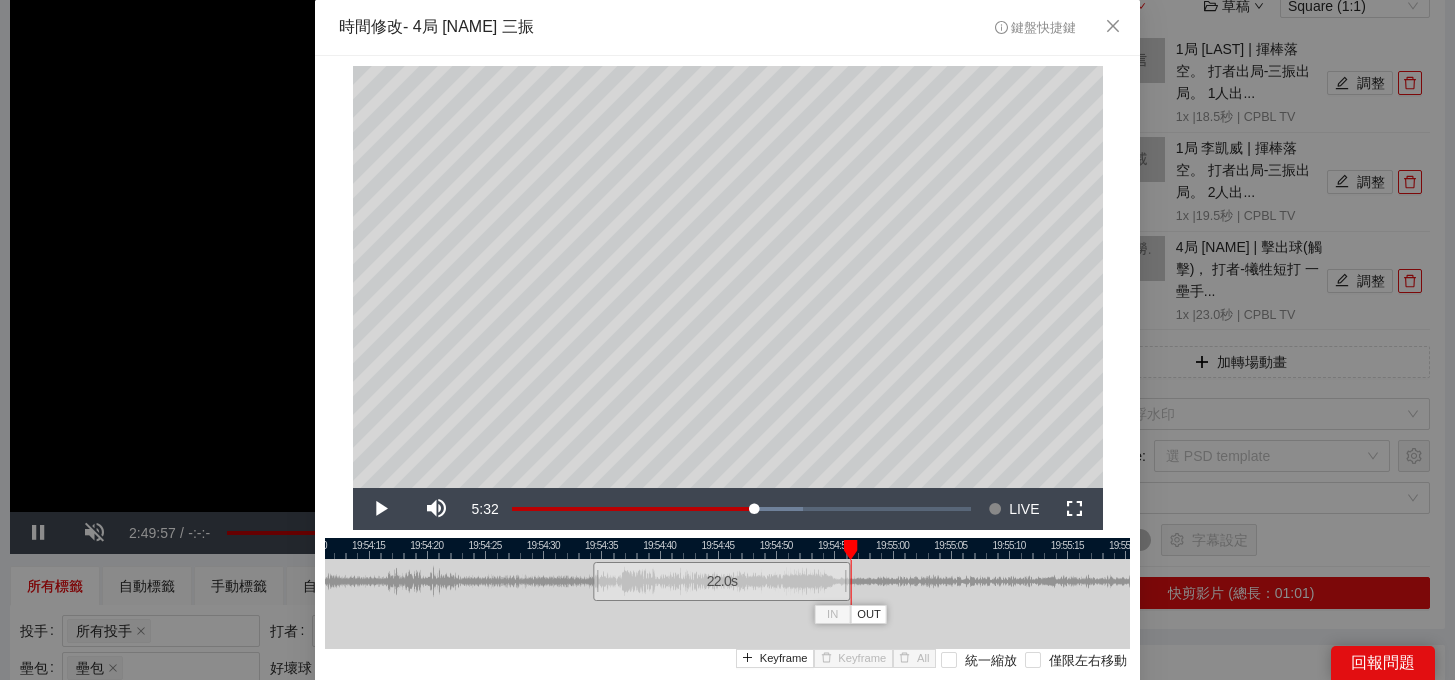 drag, startPoint x: 858, startPoint y: 592, endPoint x: 846, endPoint y: 595, distance: 12.369317 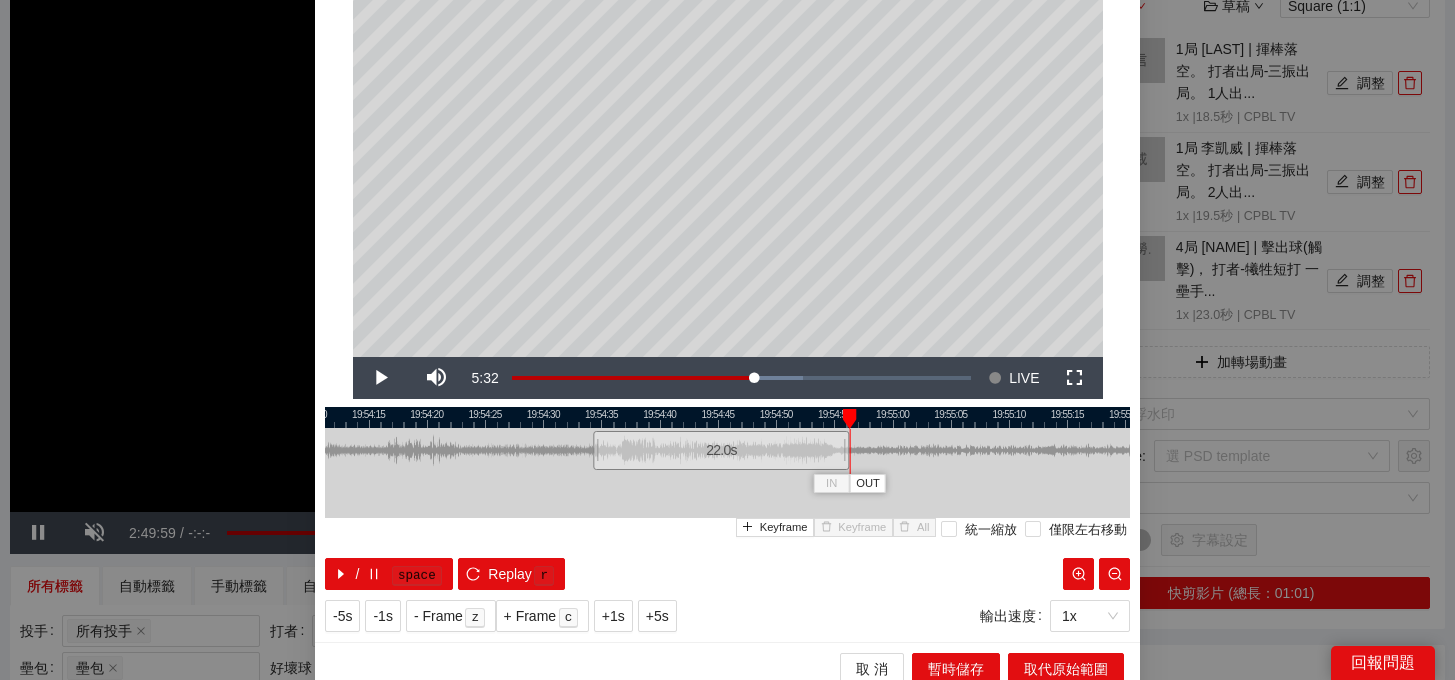 scroll, scrollTop: 145, scrollLeft: 0, axis: vertical 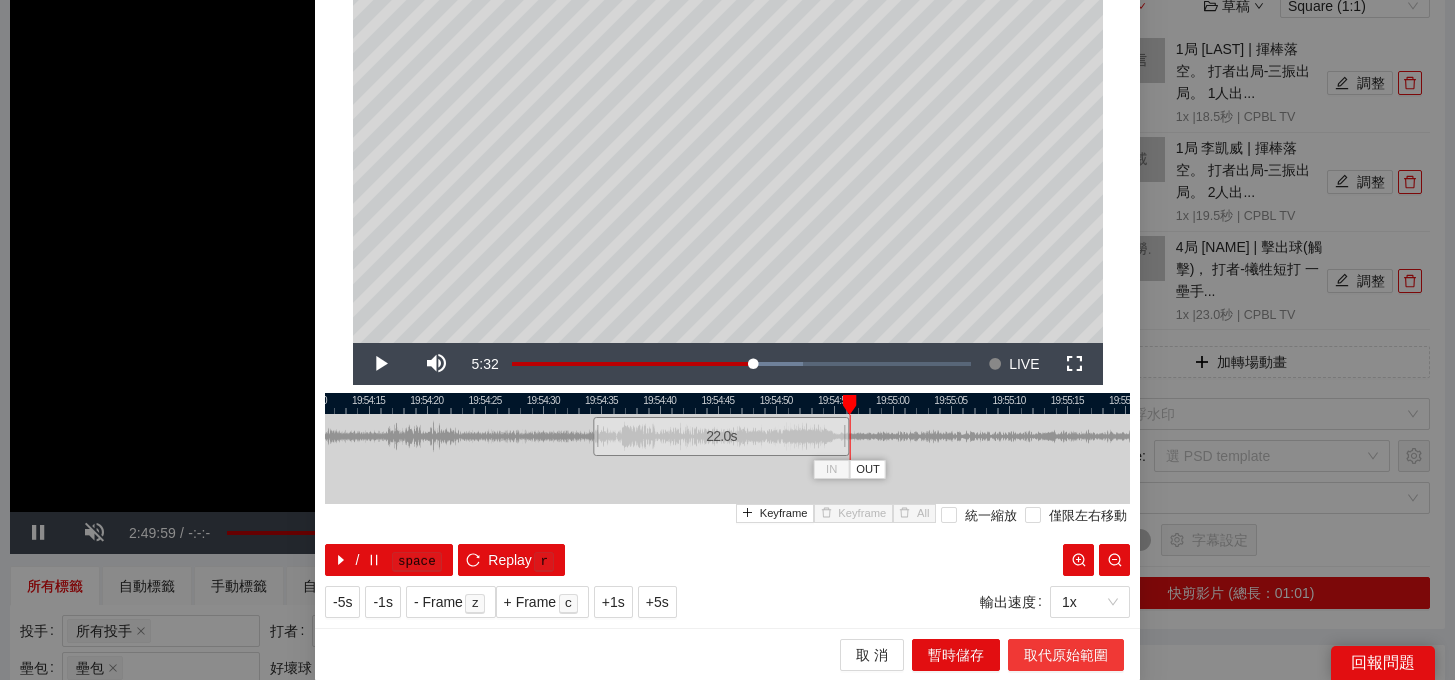 click on "取代原始範圍" at bounding box center (1066, 655) 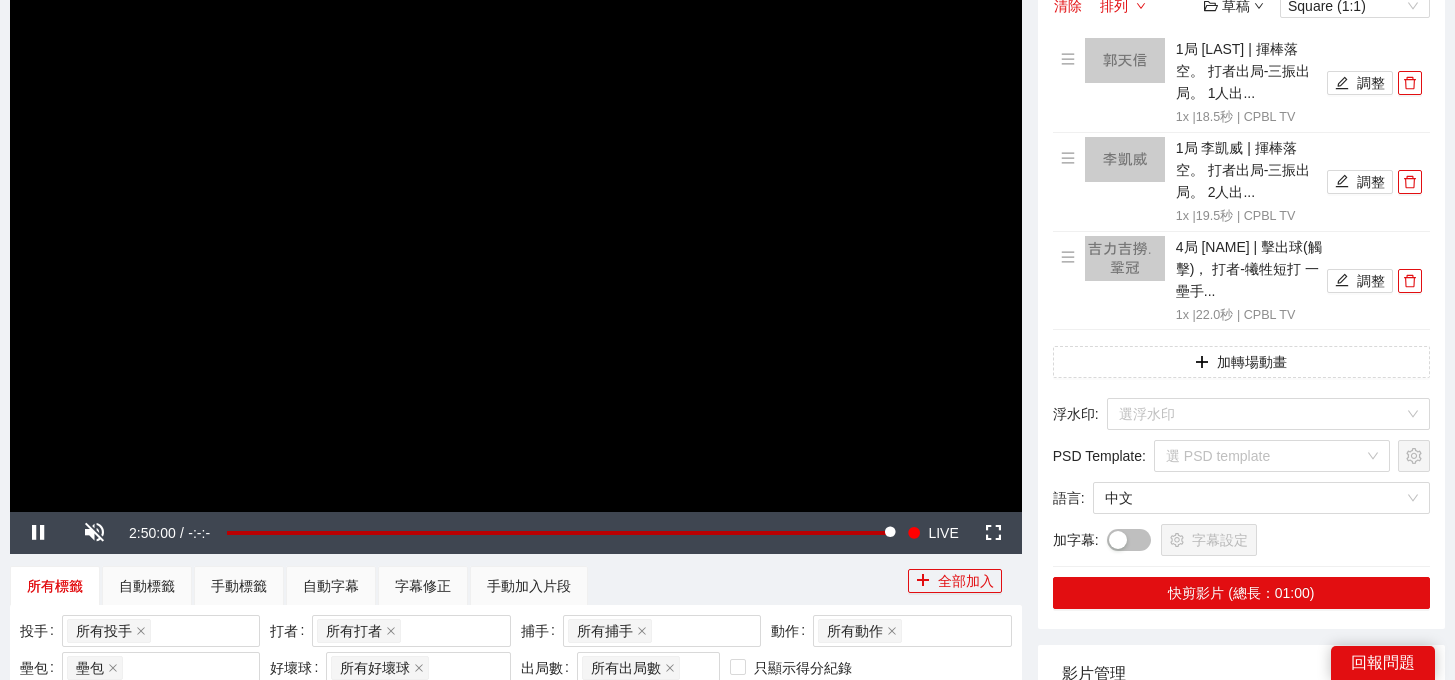 scroll, scrollTop: 0, scrollLeft: 0, axis: both 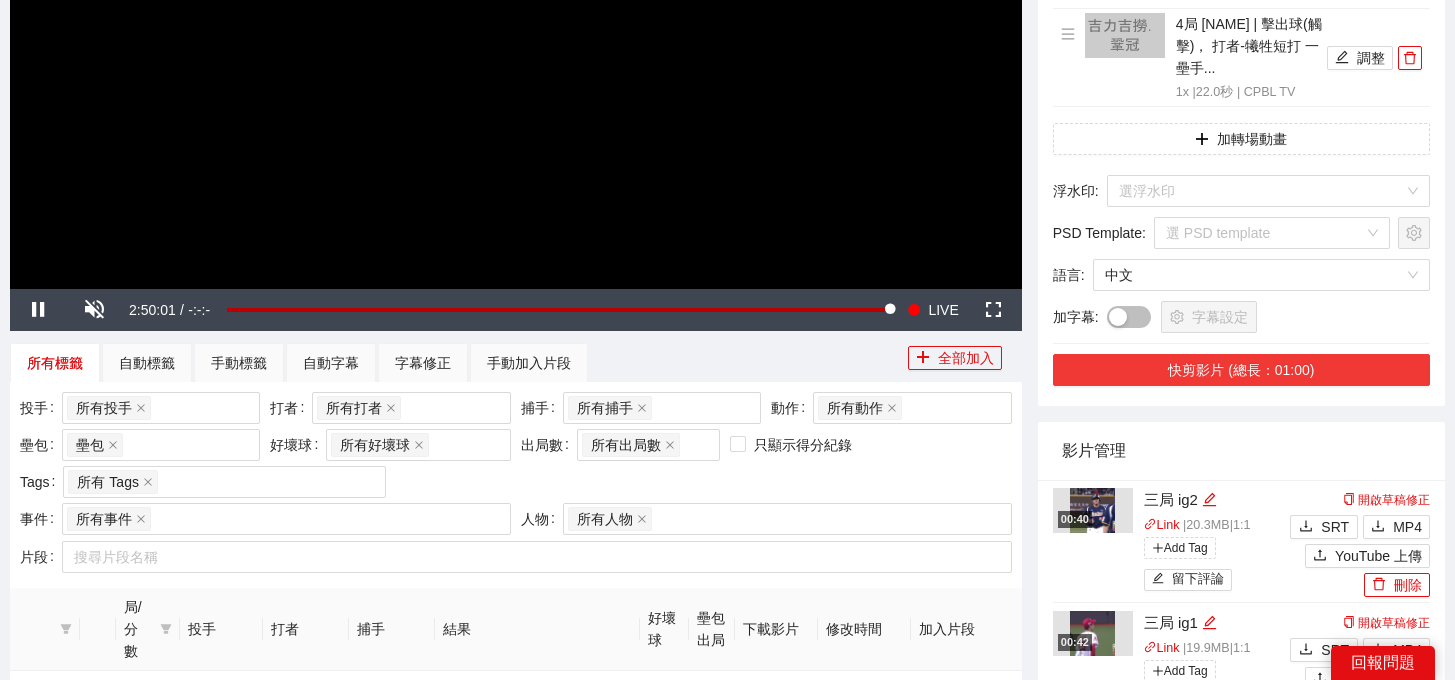 click on "快剪影片 (總長：01:00)" at bounding box center (1241, 370) 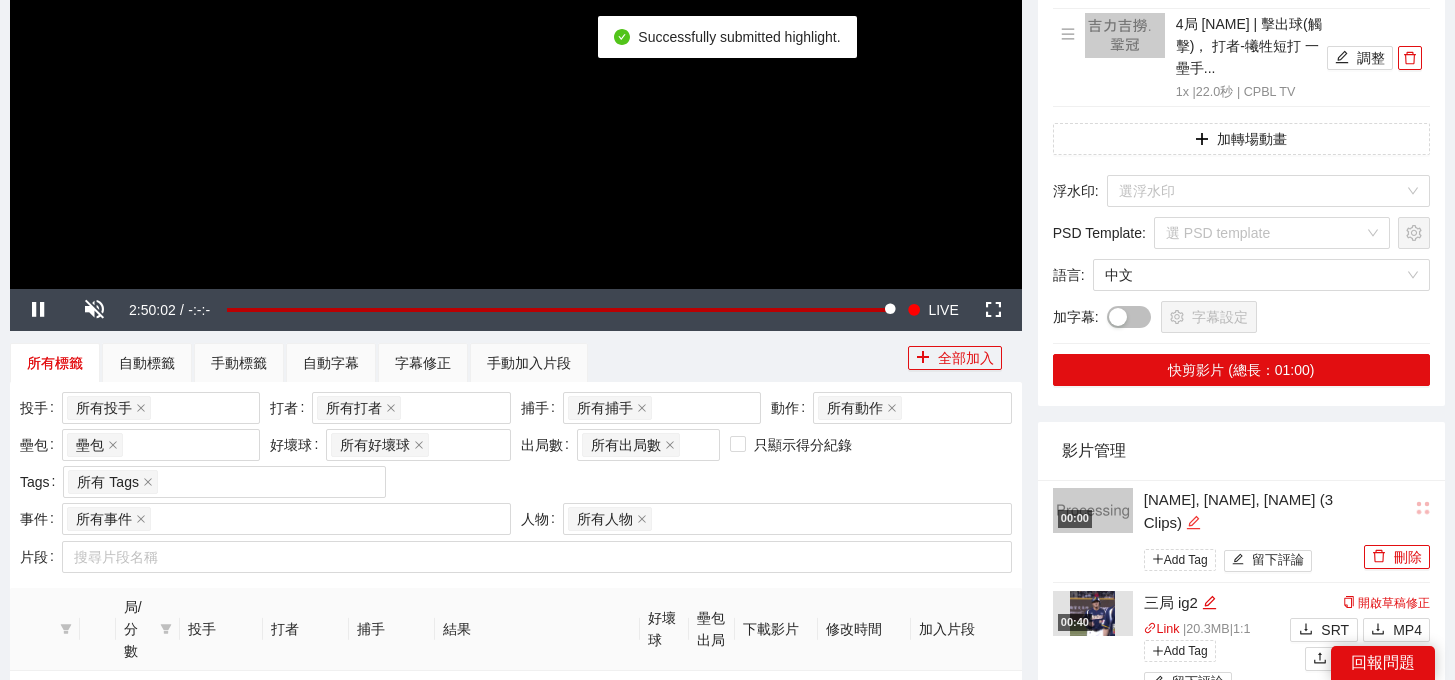 click 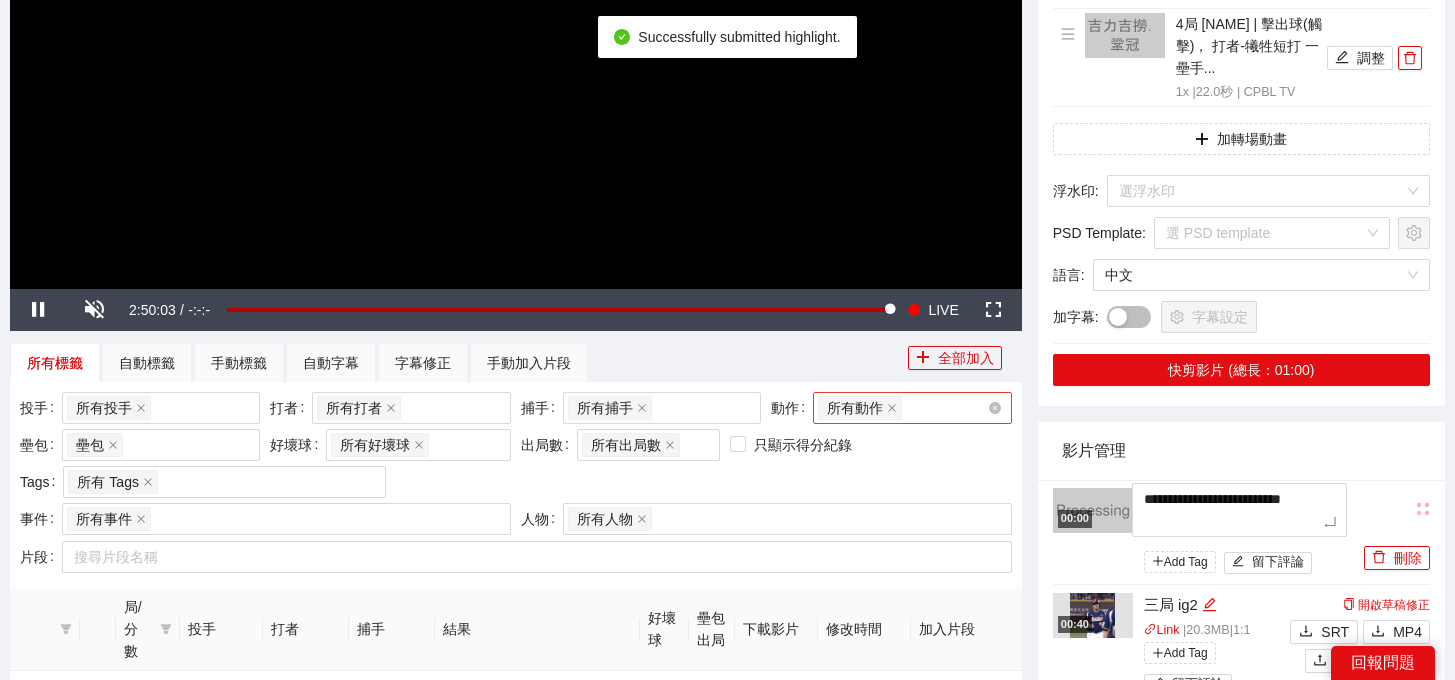 drag, startPoint x: 1239, startPoint y: 522, endPoint x: 983, endPoint y: 412, distance: 278.6324 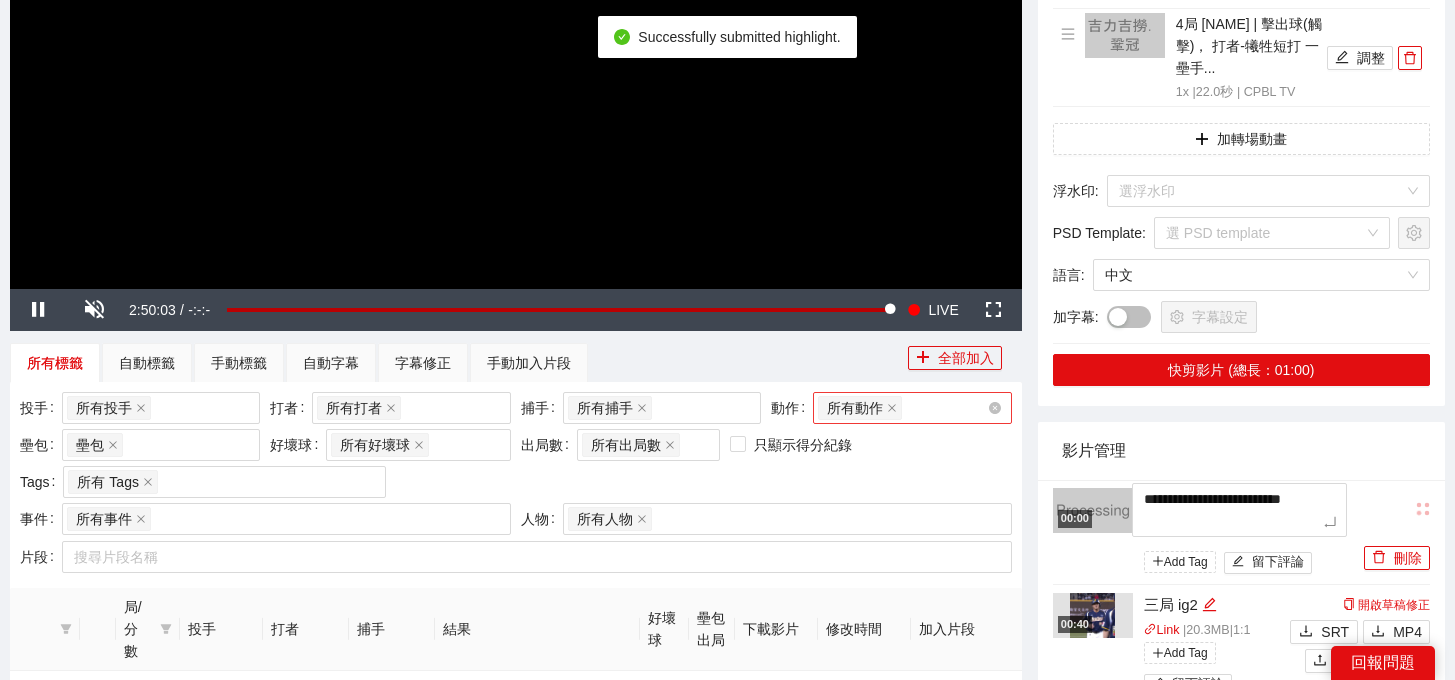click on "**********" at bounding box center (727, 1030) 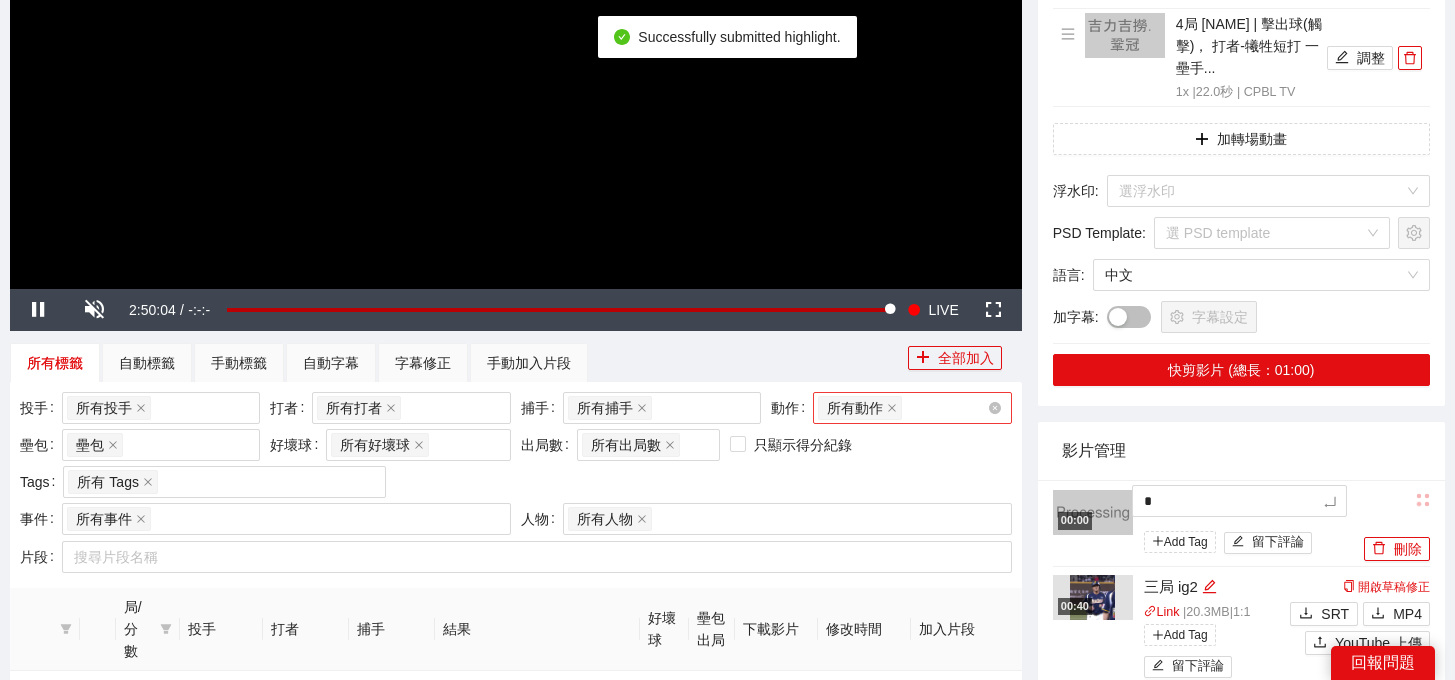 type 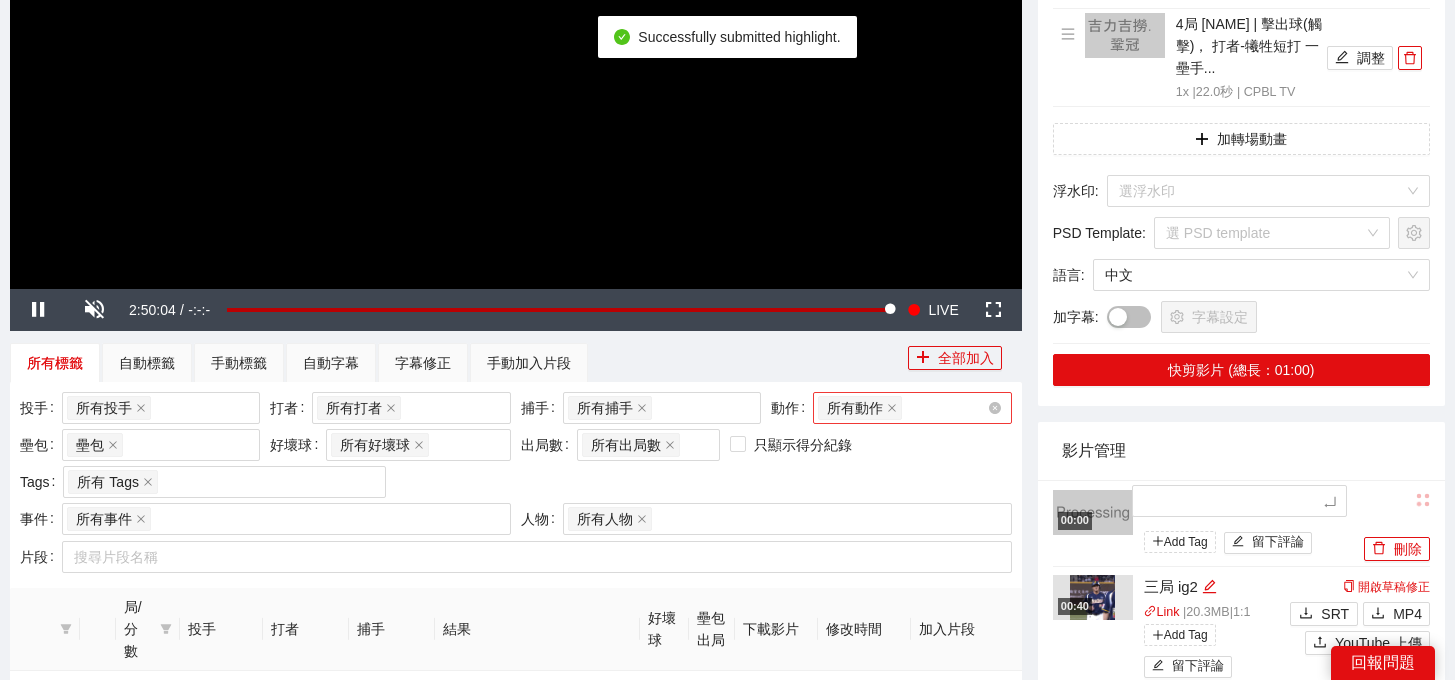 type on "*" 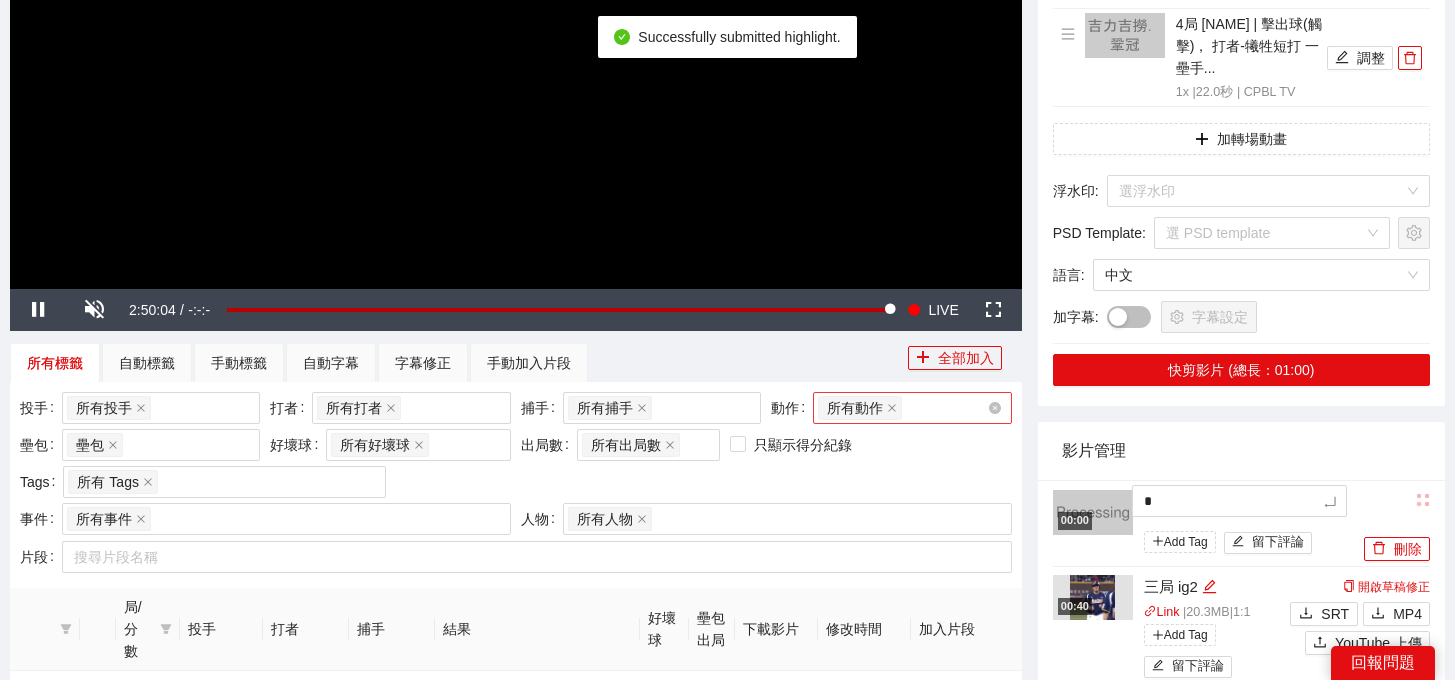 type on "*" 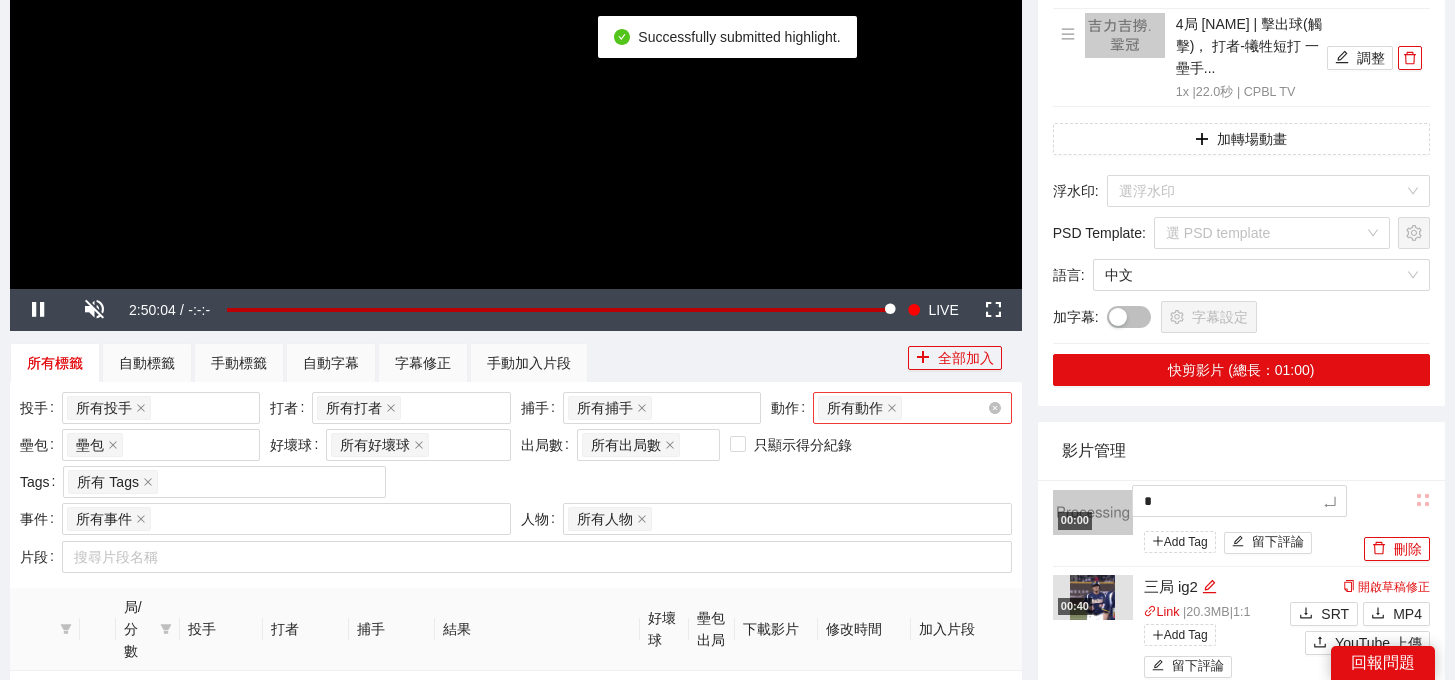 type 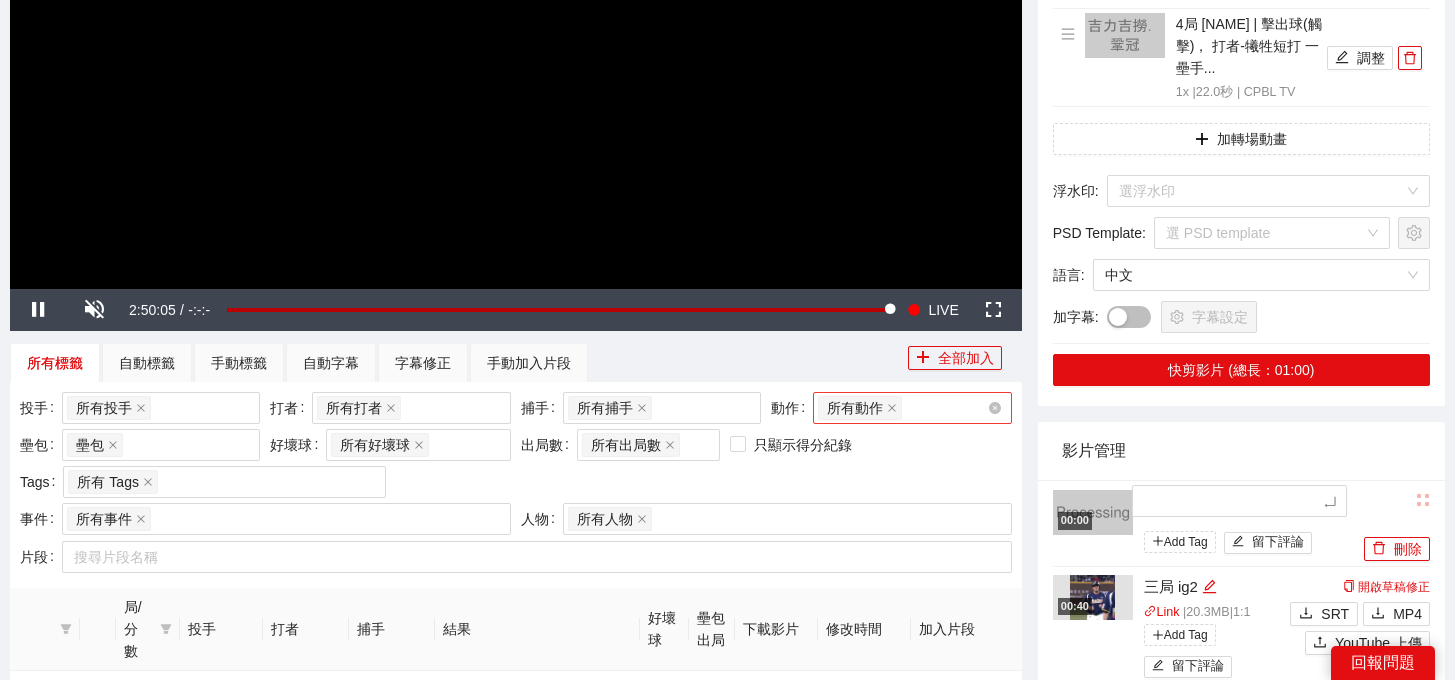 type on "*" 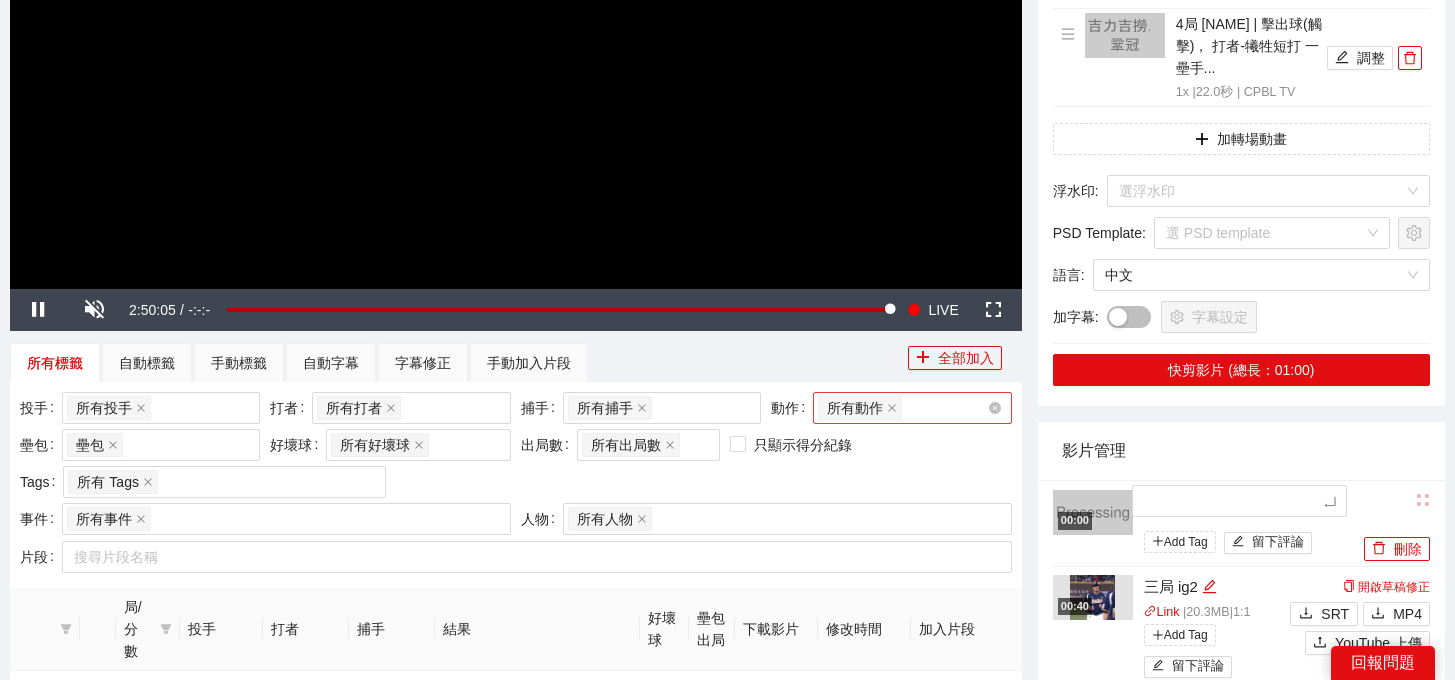 type on "*" 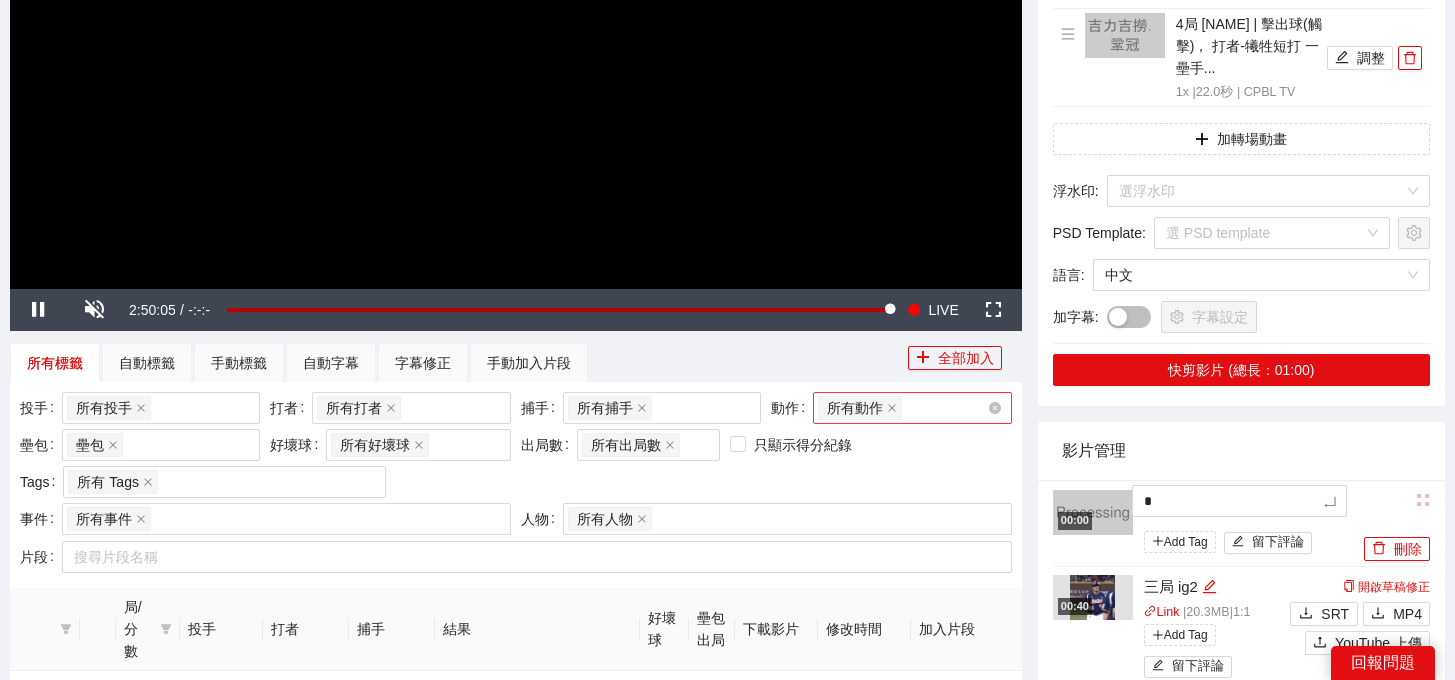 type on "**" 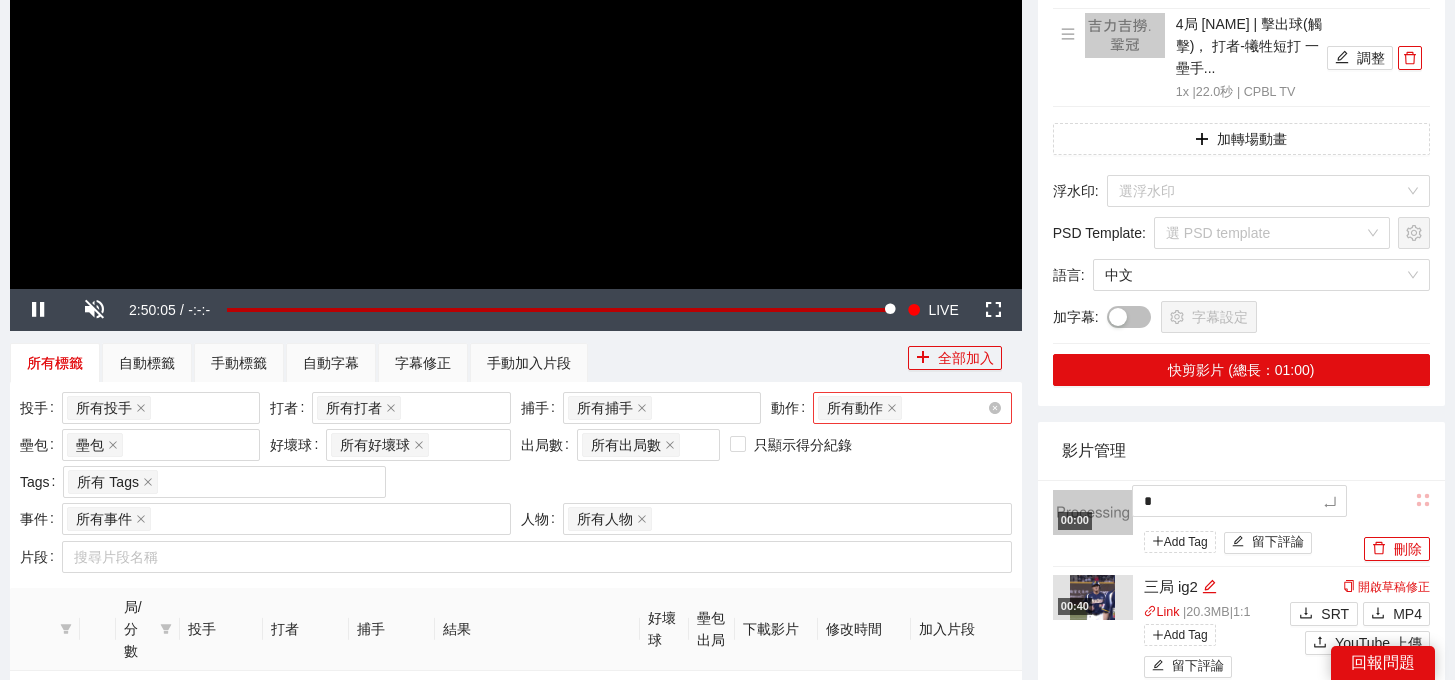 type on "**" 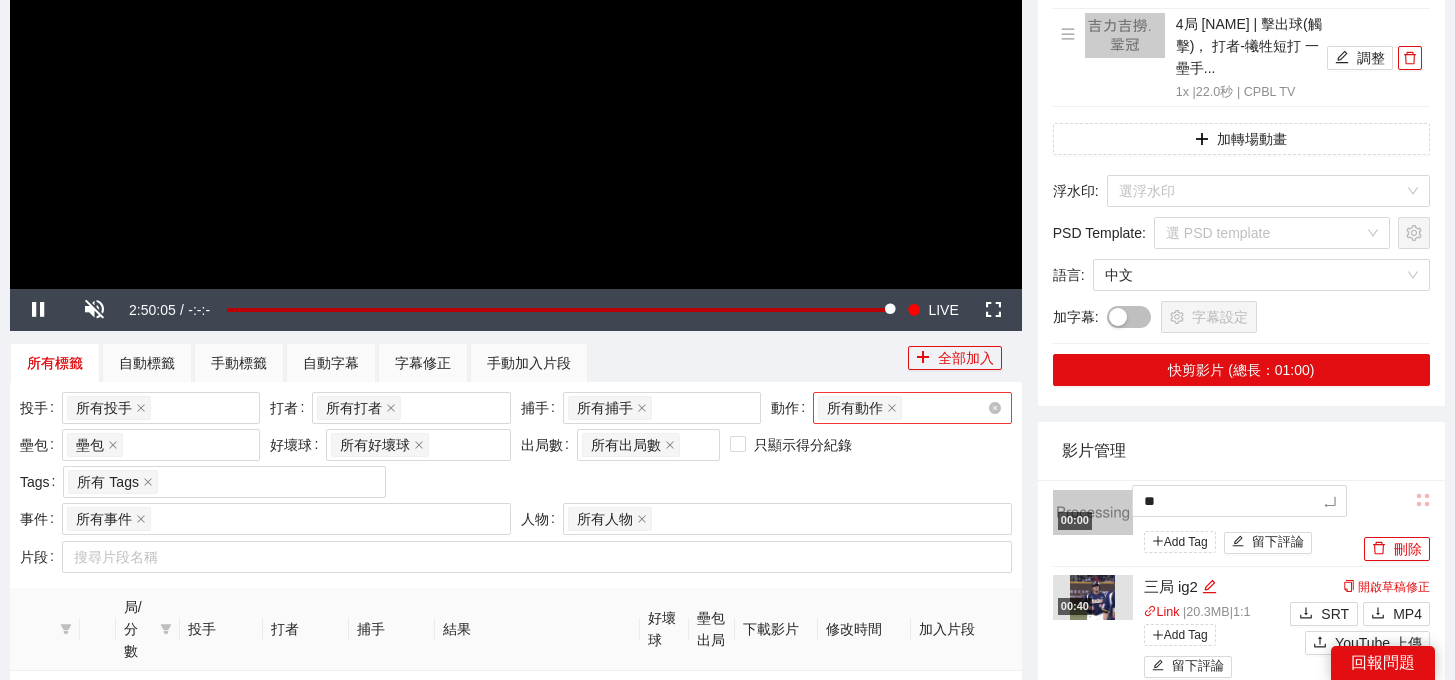 type on "*" 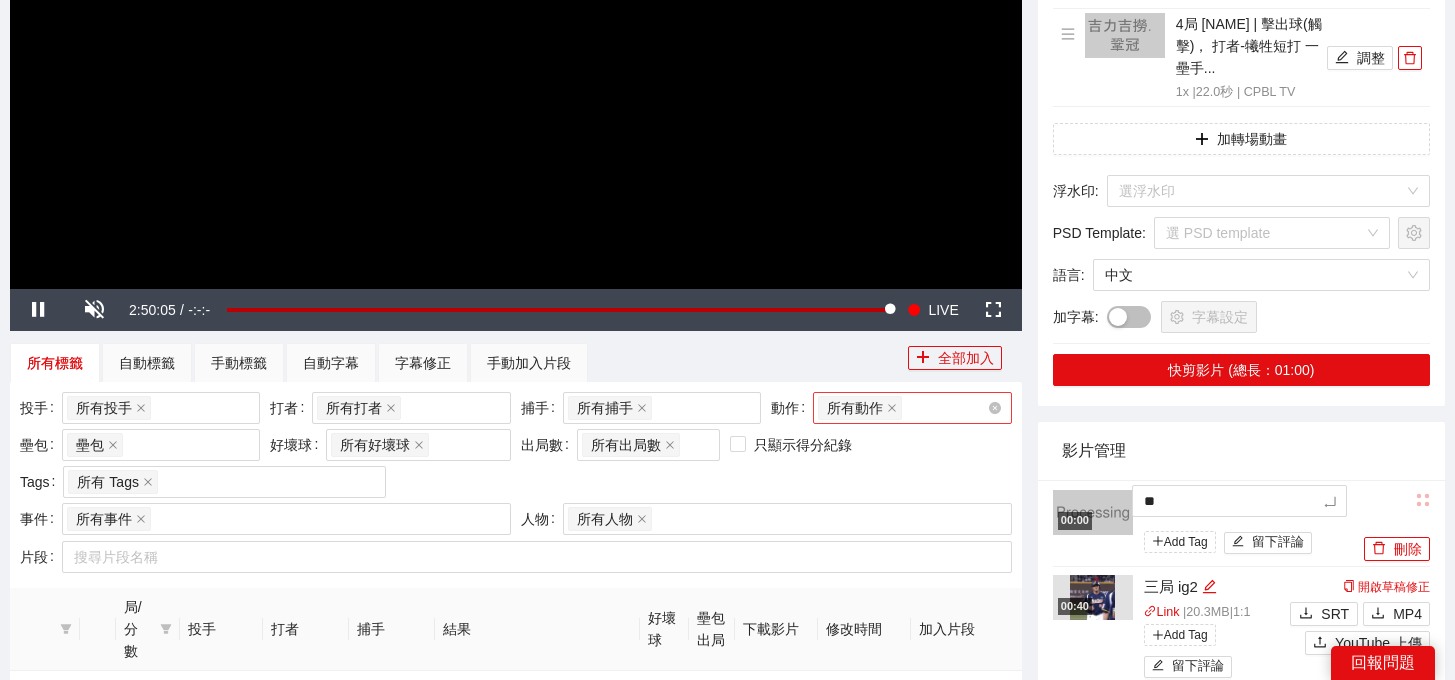 type on "*" 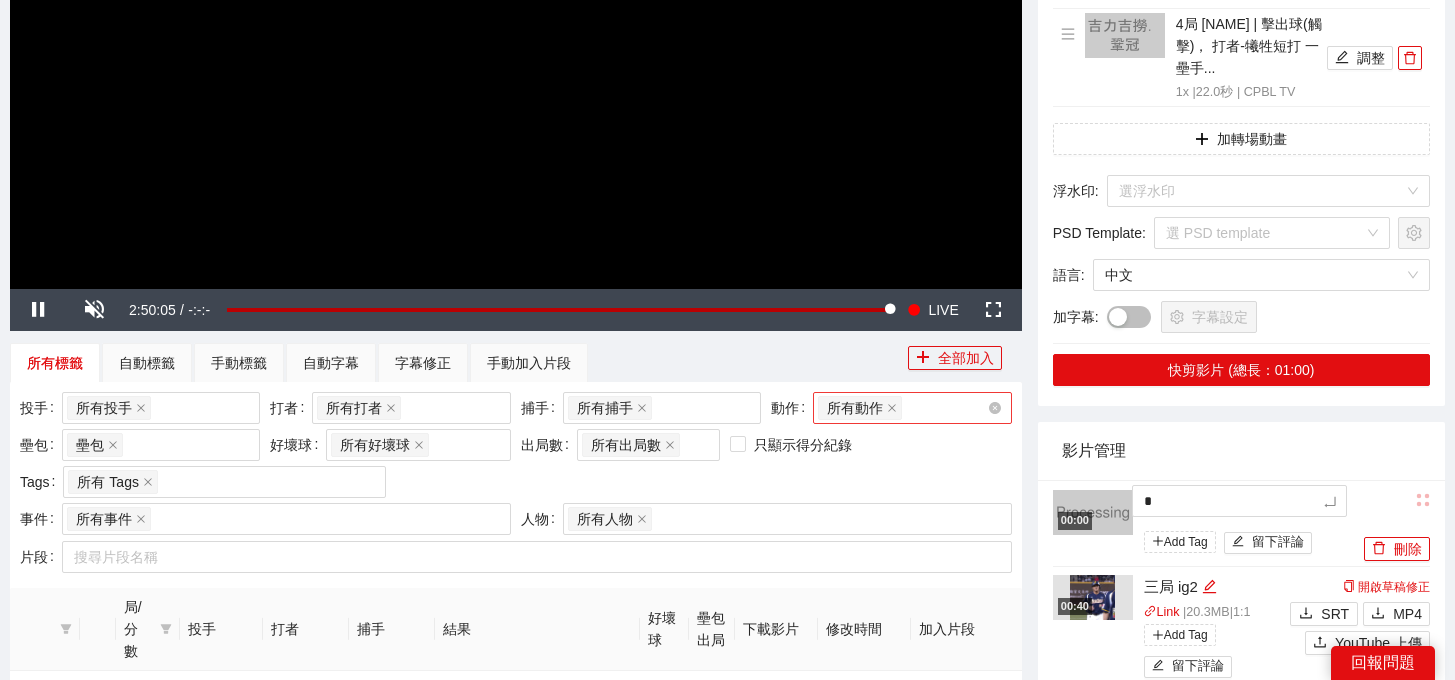 type on "**" 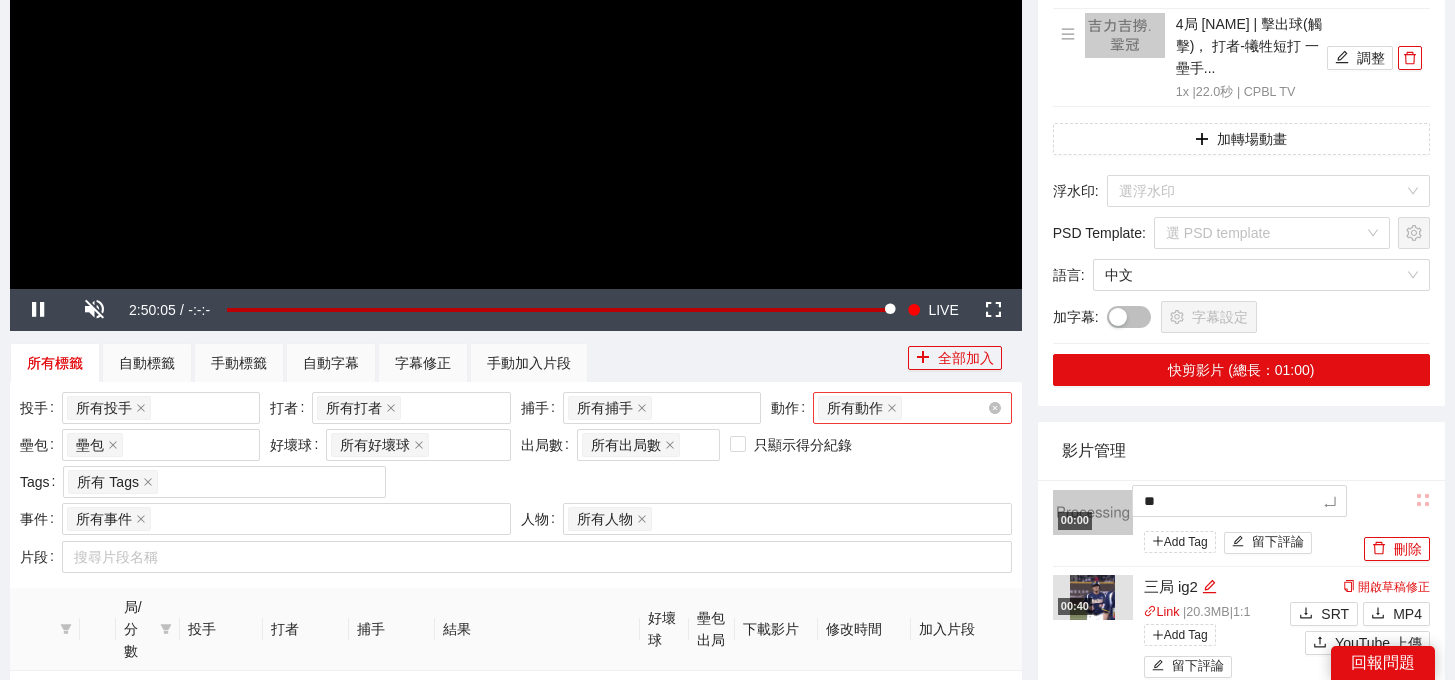 type on "***" 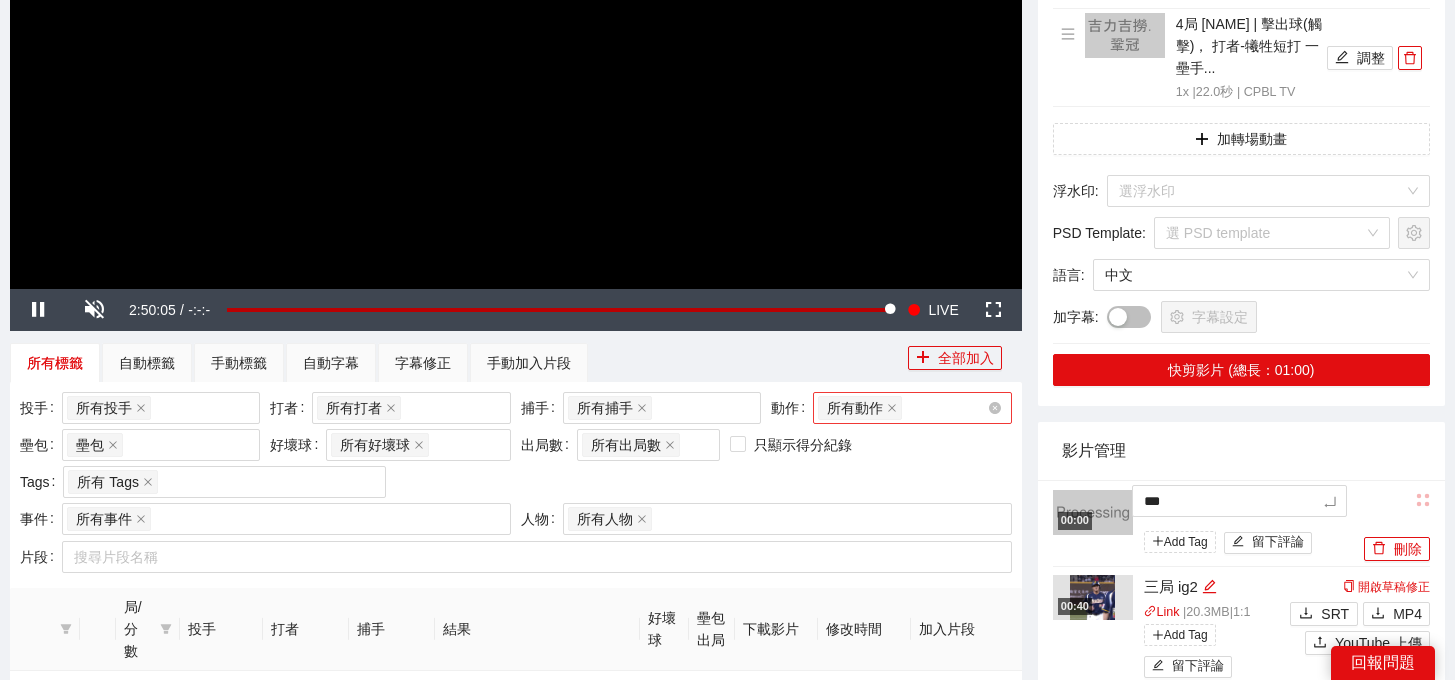 type on "****" 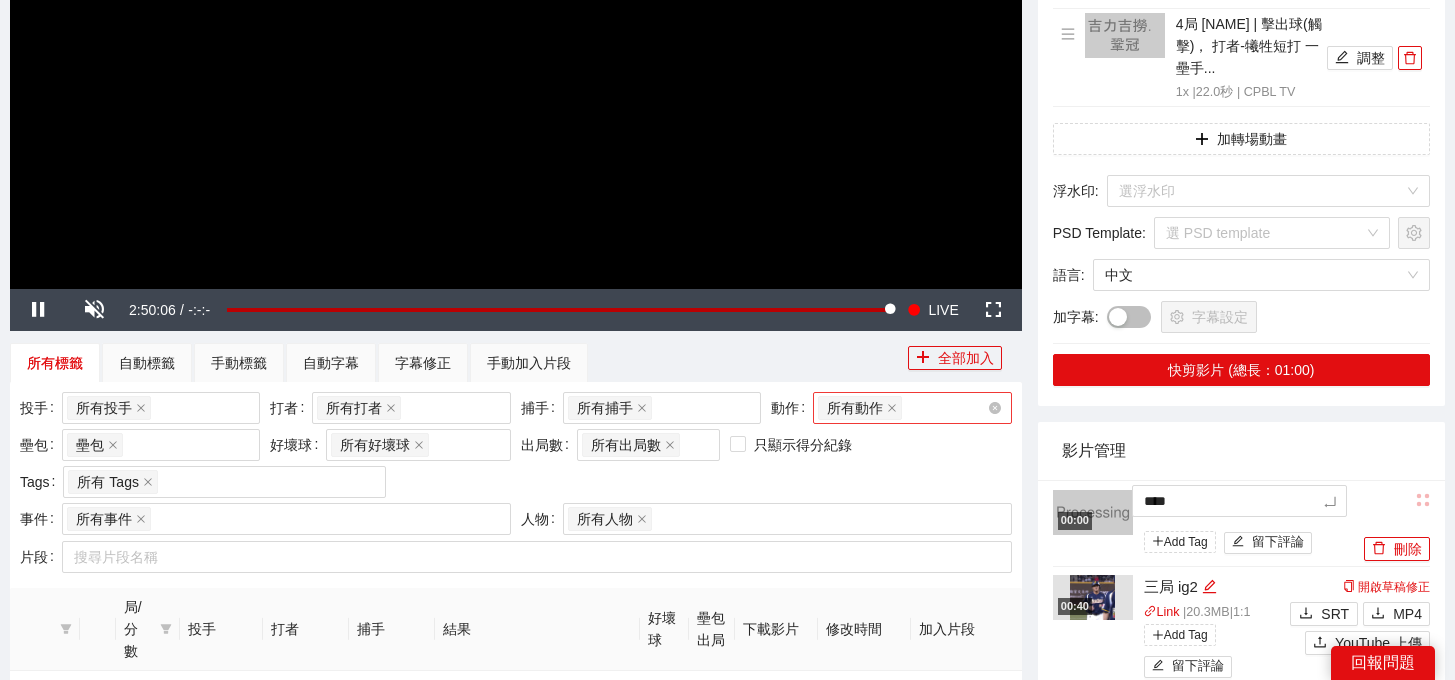 type on "**" 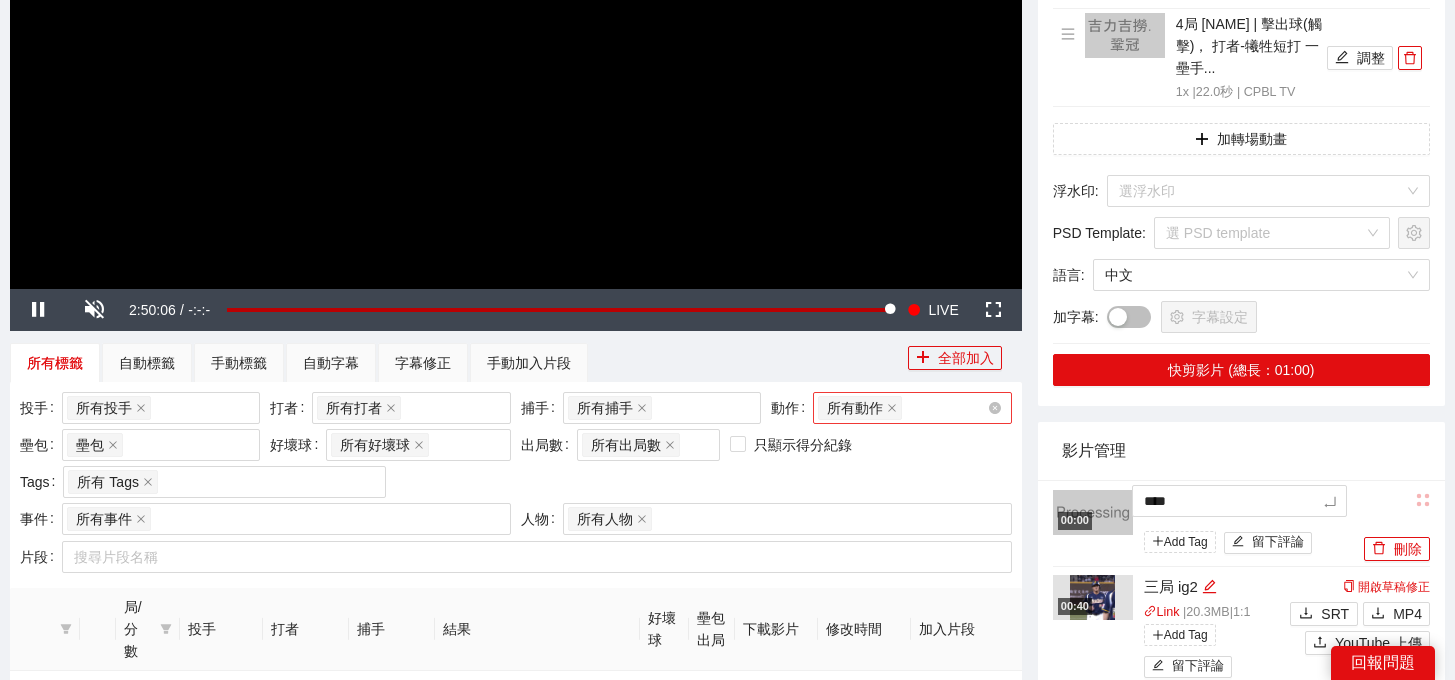 type on "**" 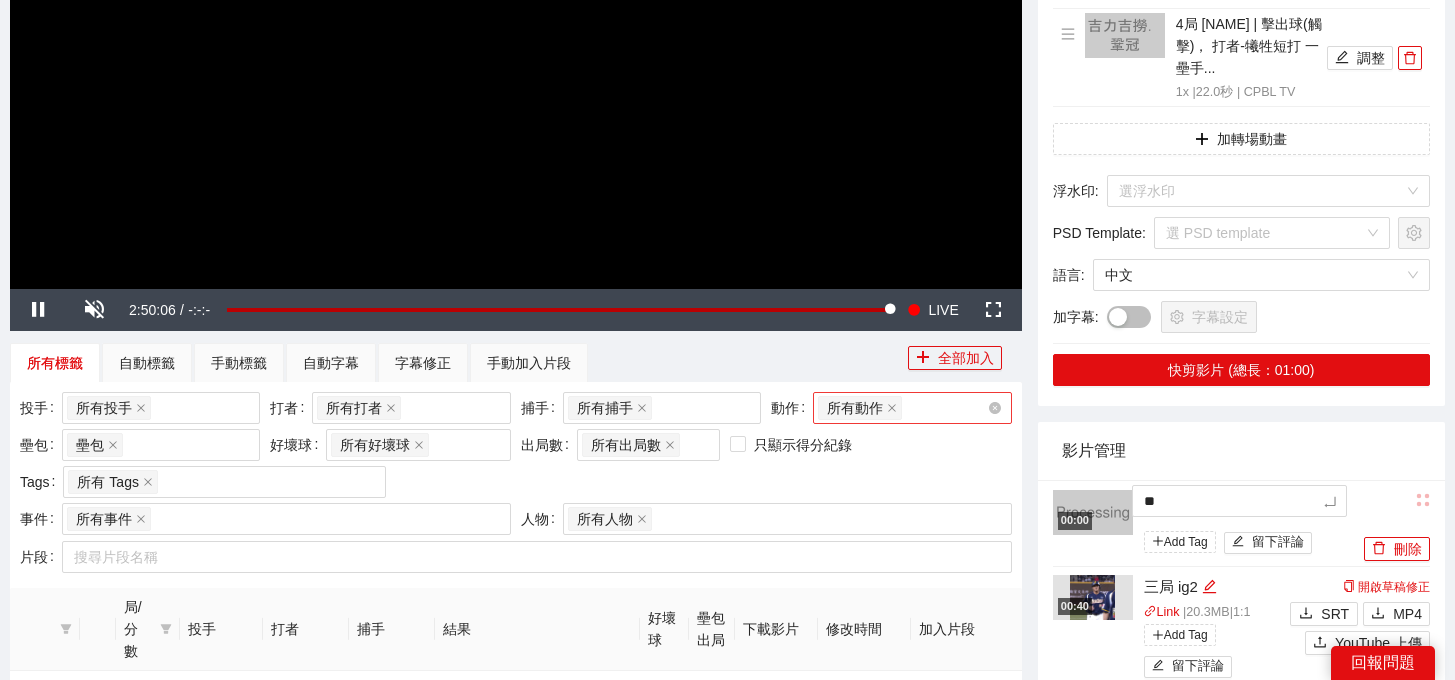 type on "**" 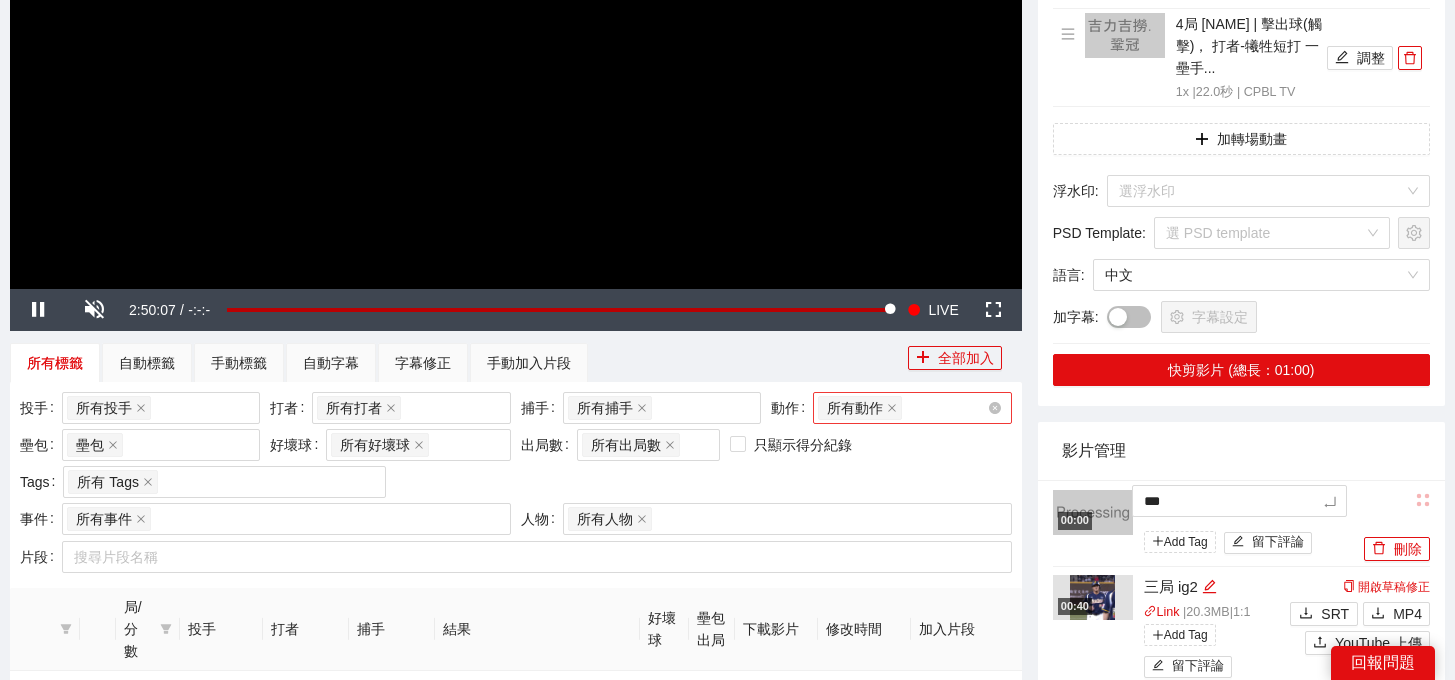 type on "****" 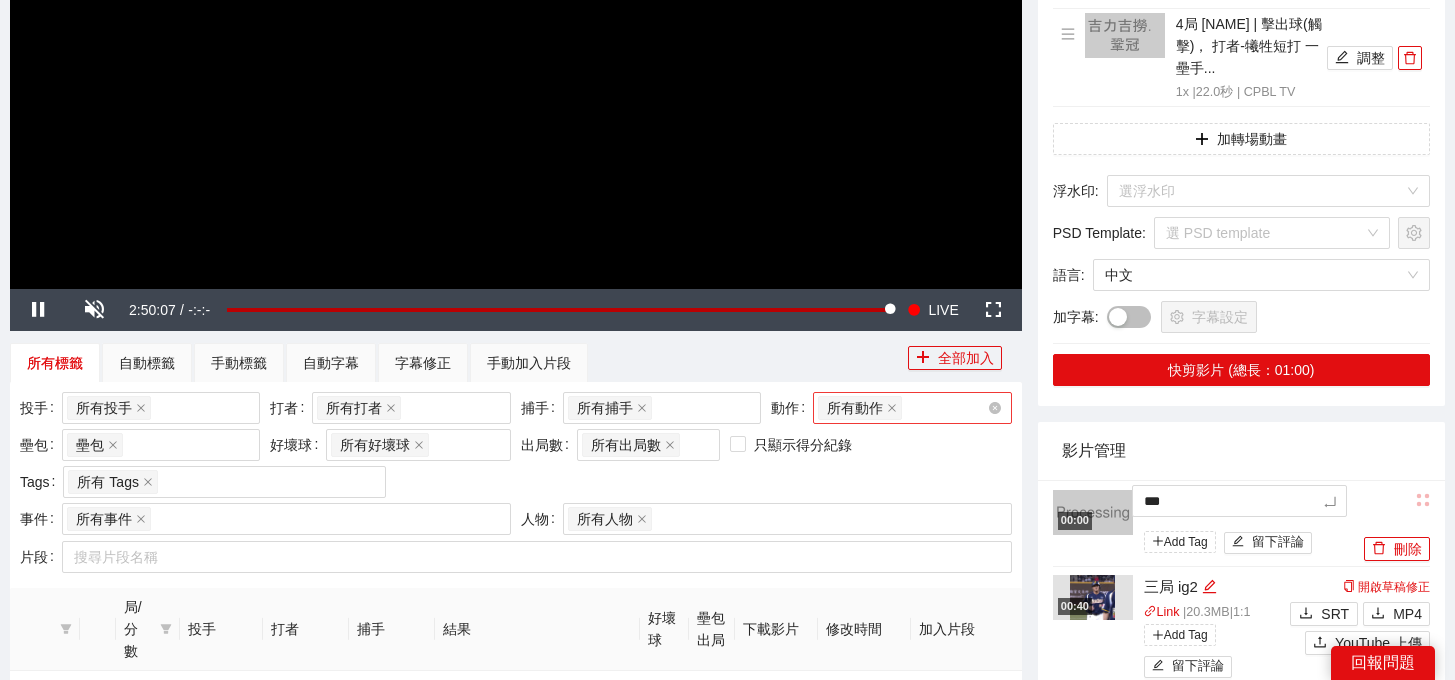 type on "****" 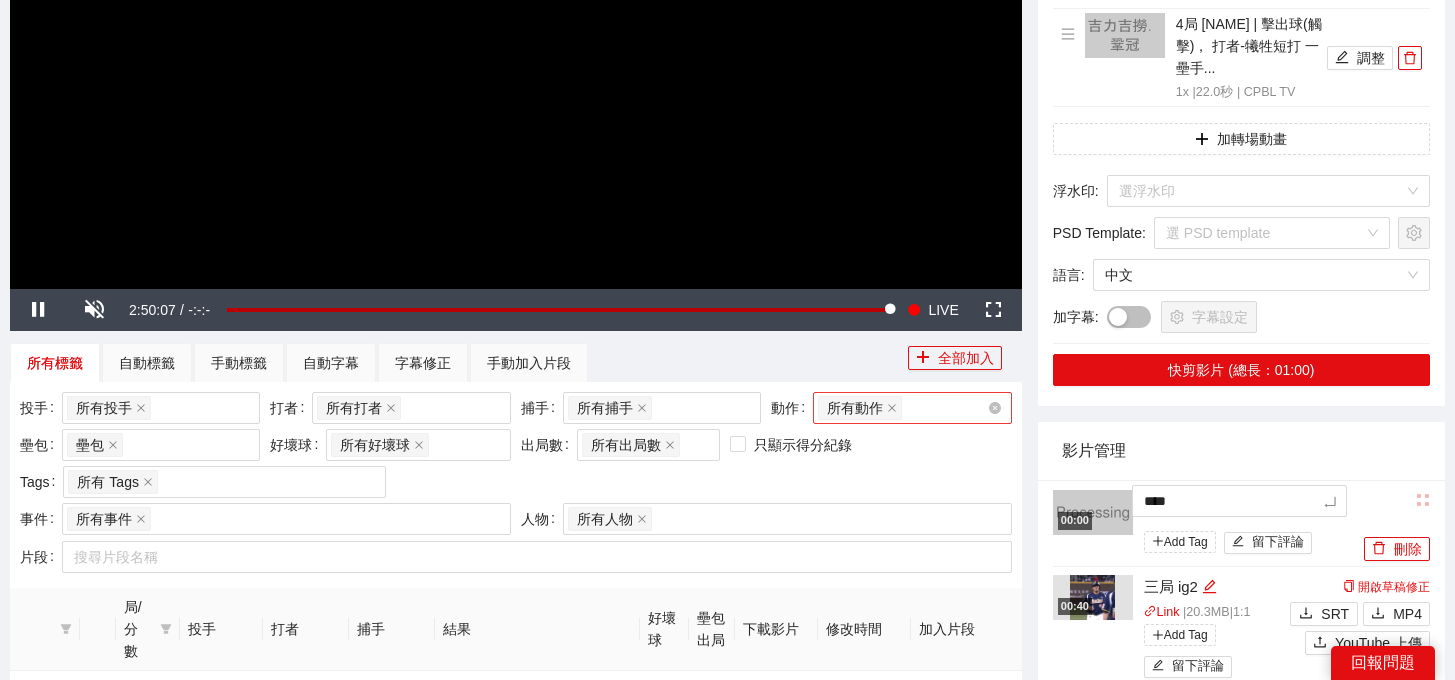 type on "*****" 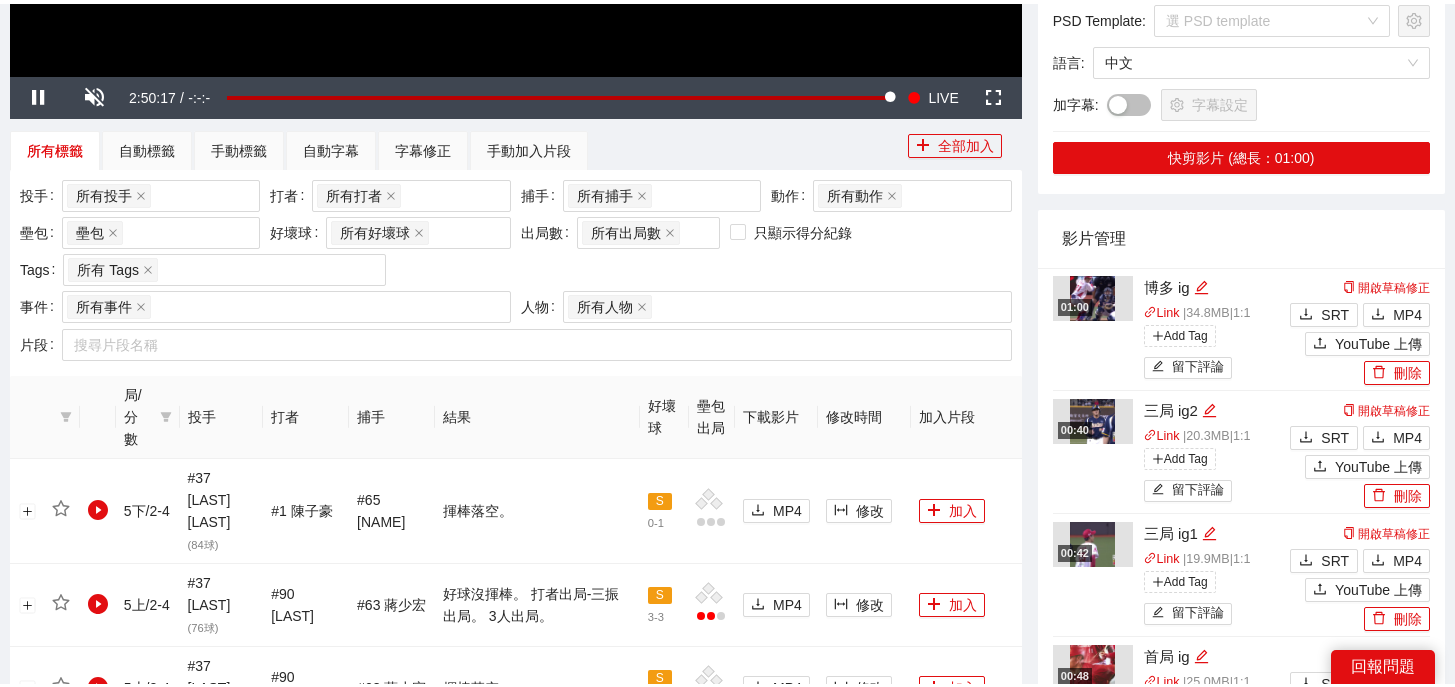 scroll, scrollTop: 803, scrollLeft: 0, axis: vertical 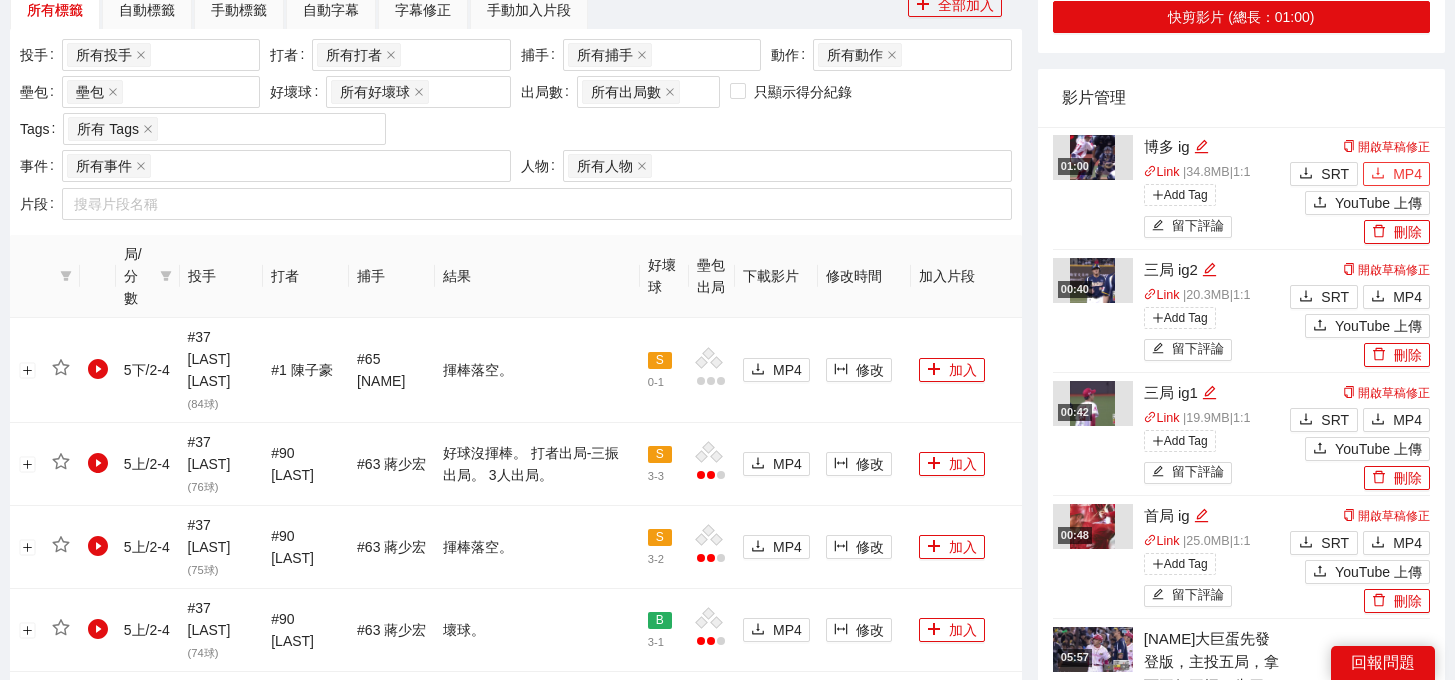 click on "MP4" at bounding box center (1407, 174) 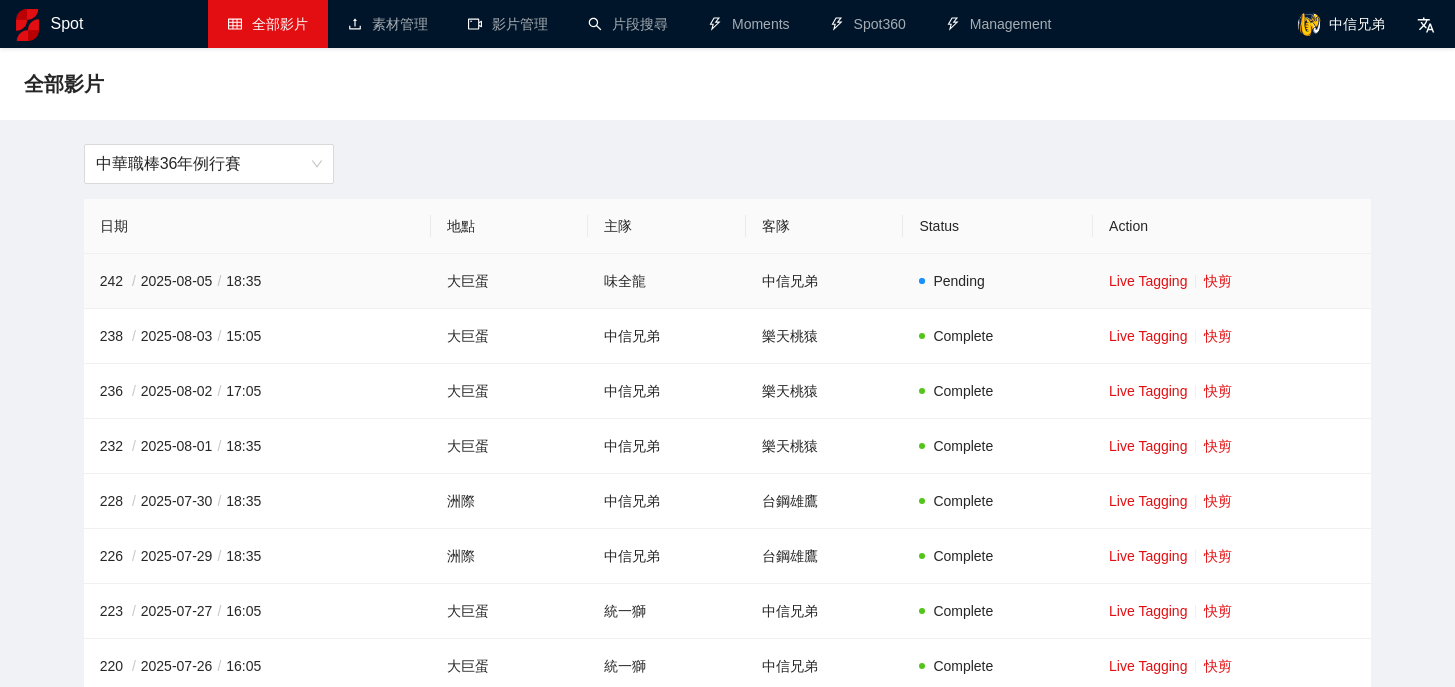 scroll, scrollTop: 0, scrollLeft: 0, axis: both 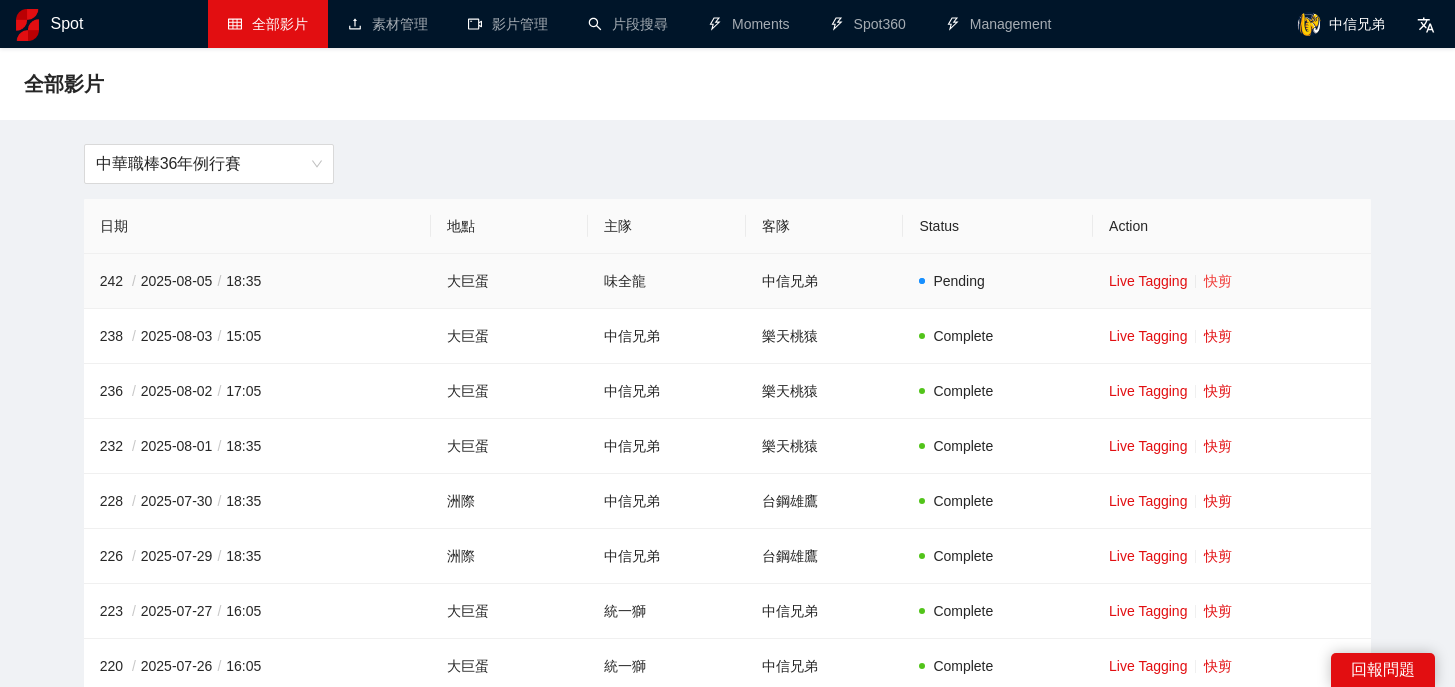 click on "快剪" at bounding box center (1218, 281) 